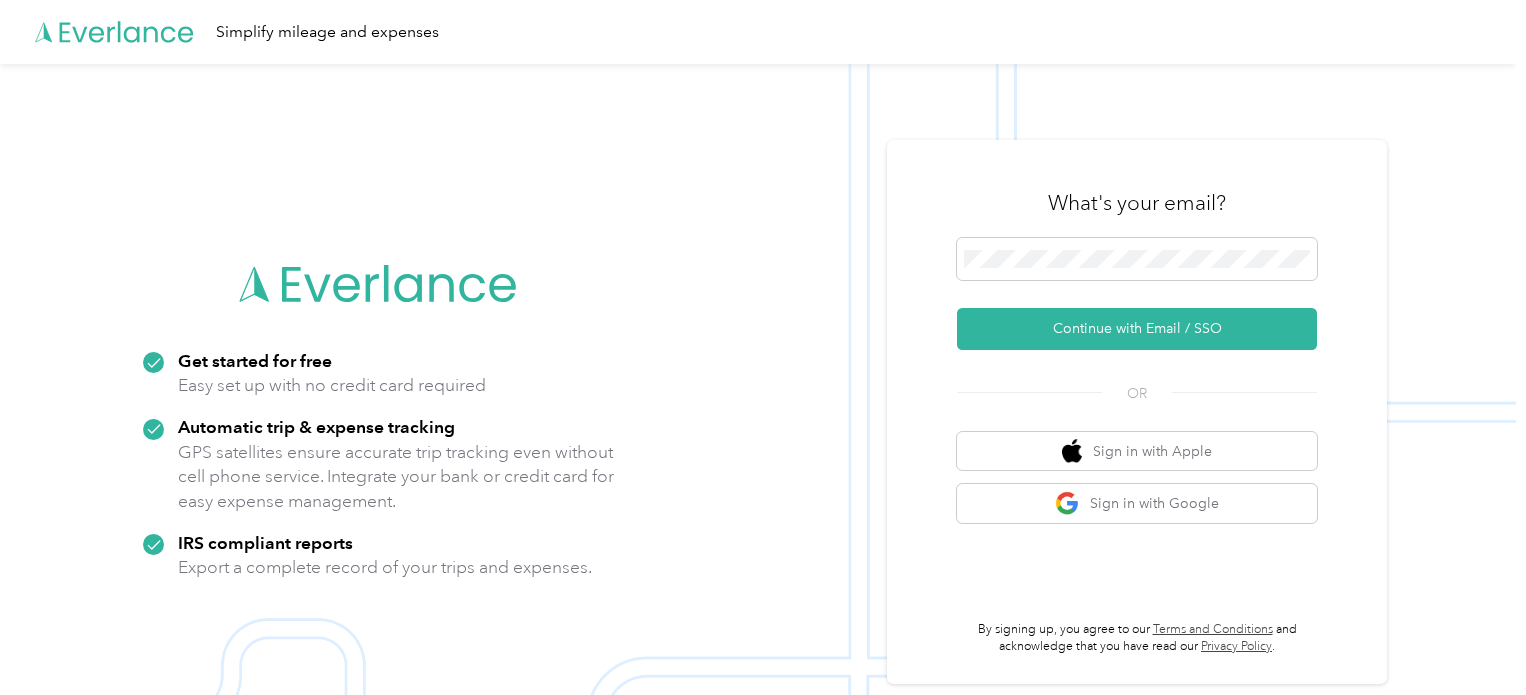 scroll, scrollTop: 0, scrollLeft: 0, axis: both 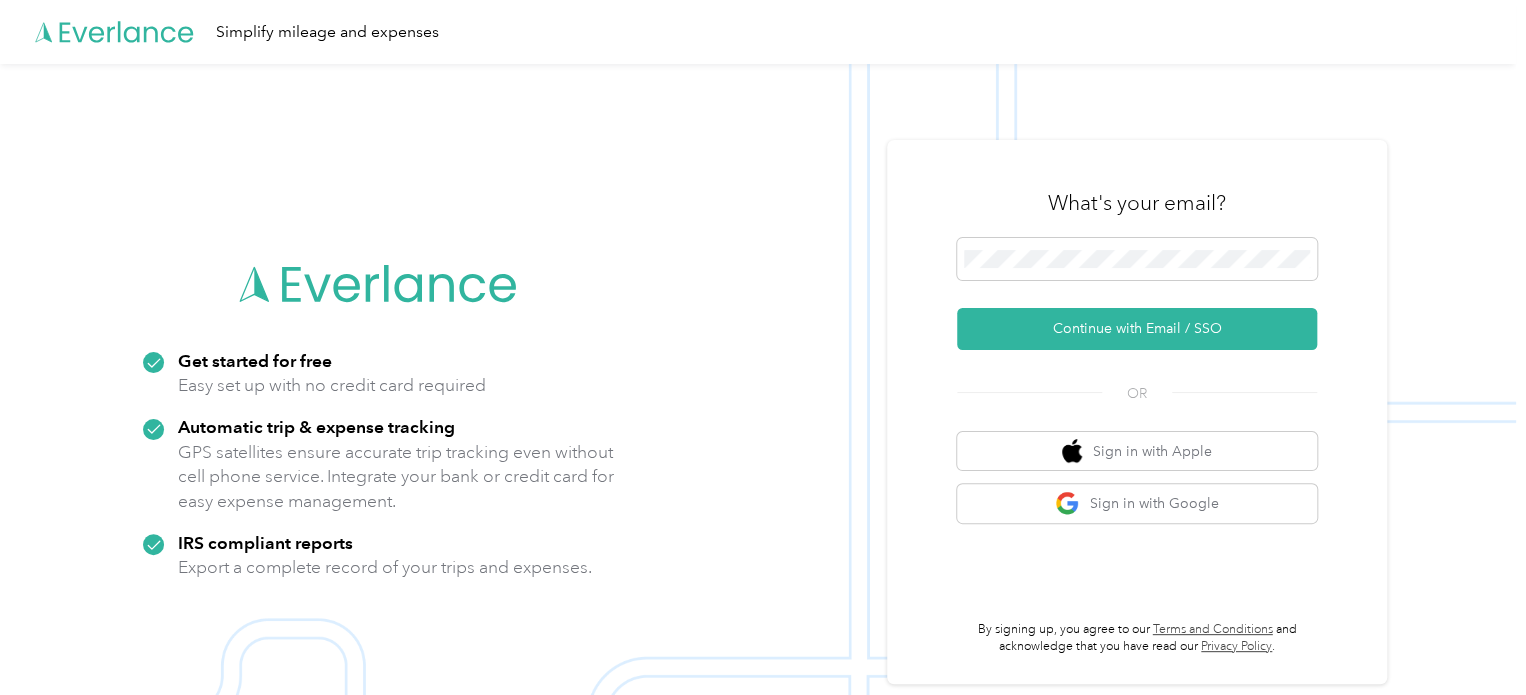 click on "What's your email?" at bounding box center (1137, 203) 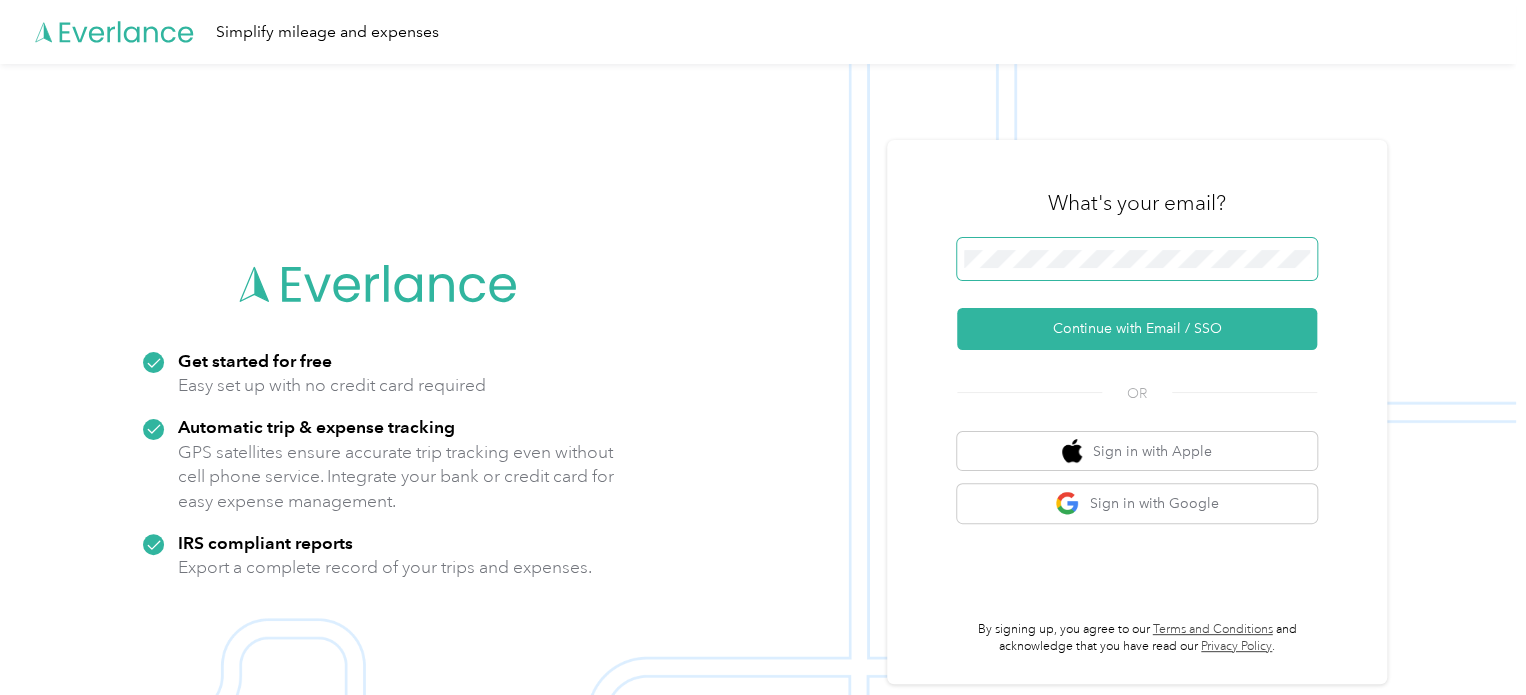 click at bounding box center (1137, 259) 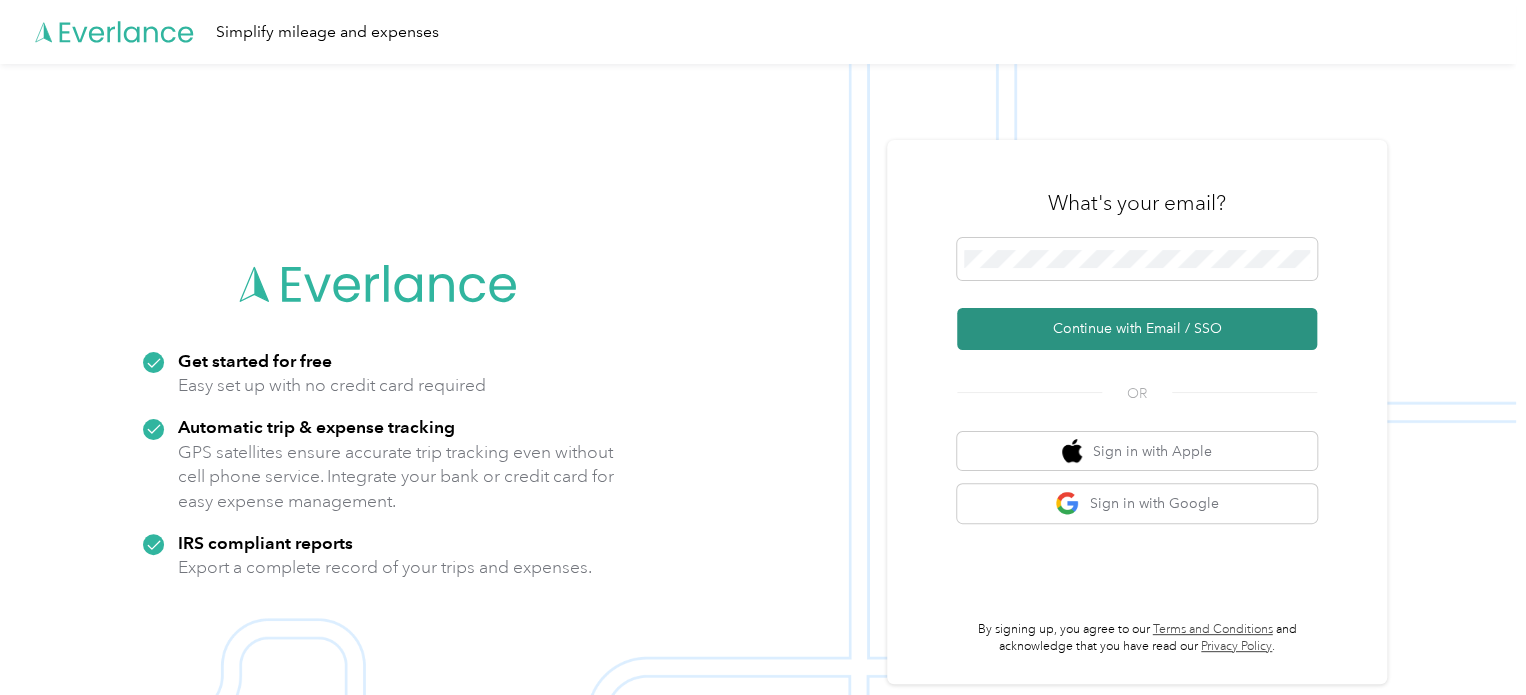 click on "Continue with Email / SSO" at bounding box center (1137, 329) 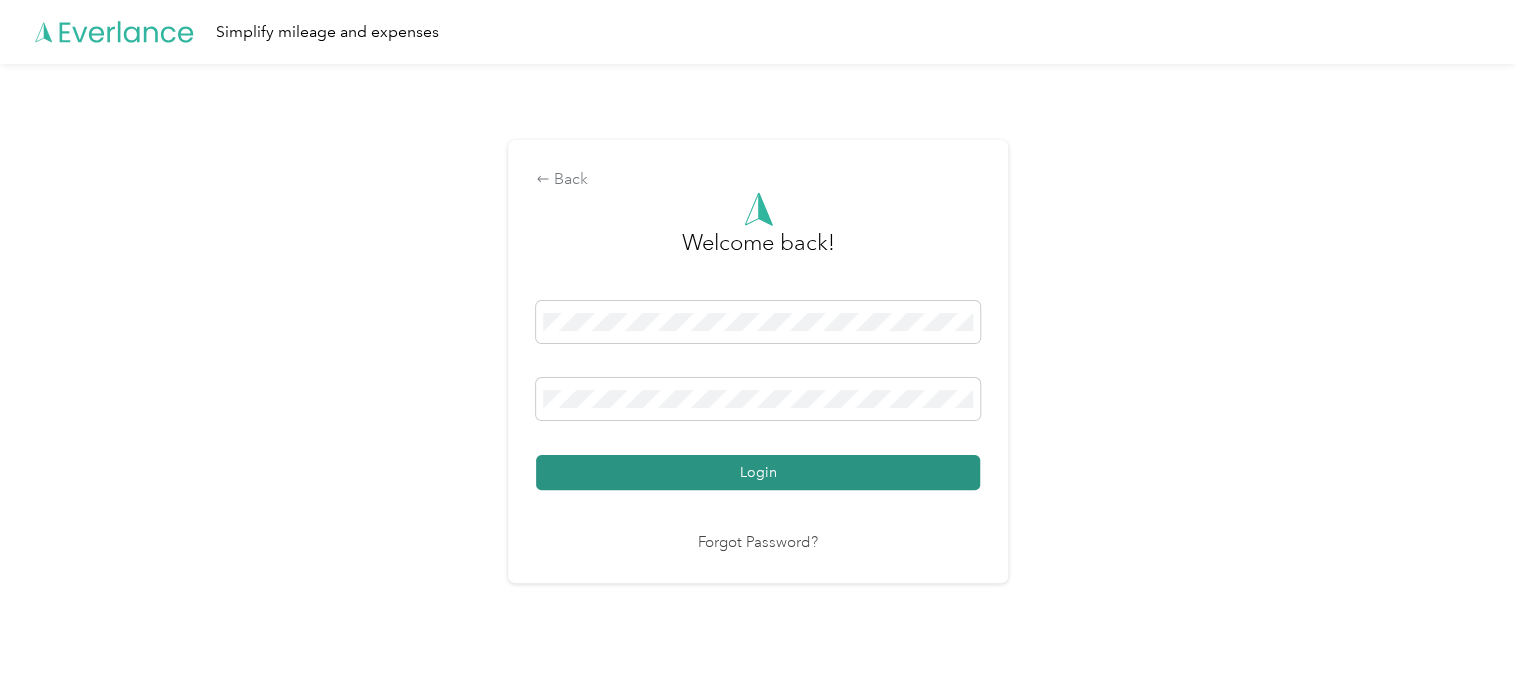 click on "Login" at bounding box center (758, 472) 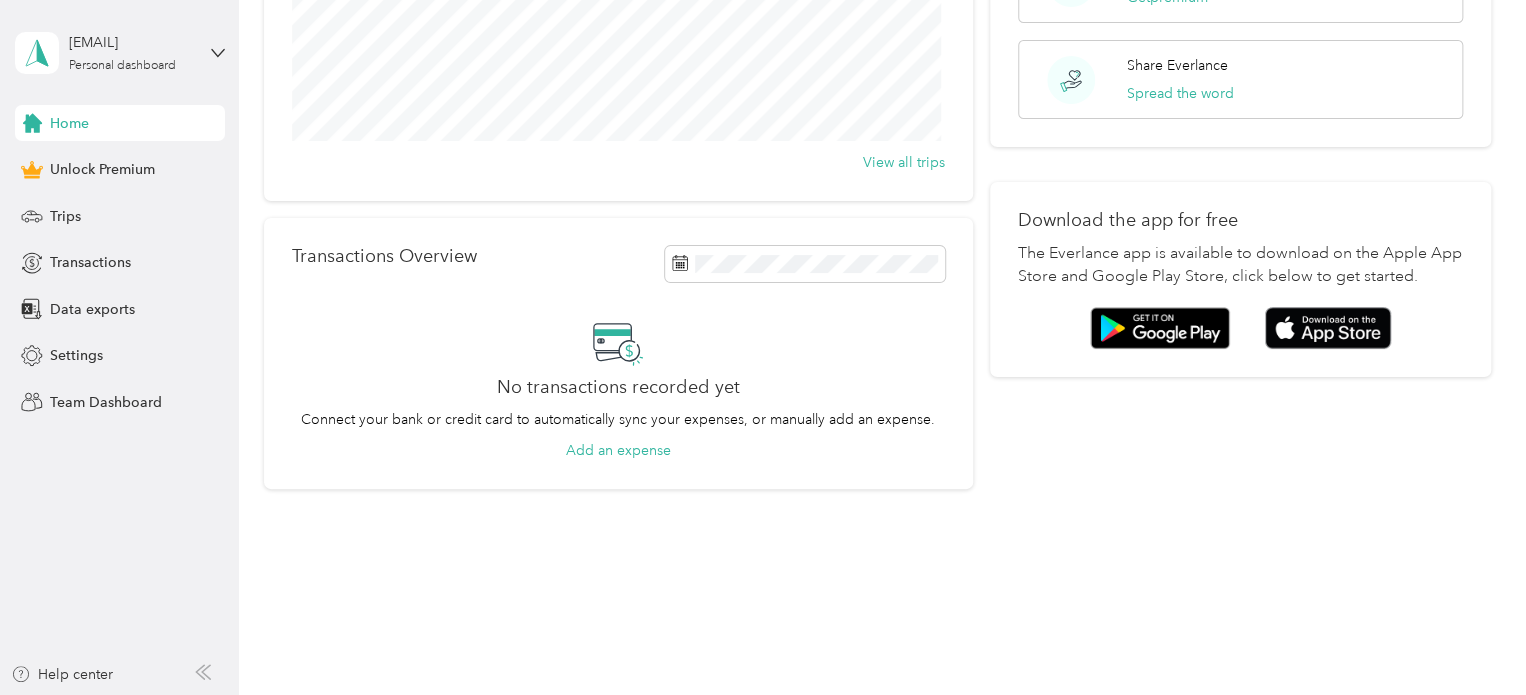 scroll, scrollTop: 0, scrollLeft: 0, axis: both 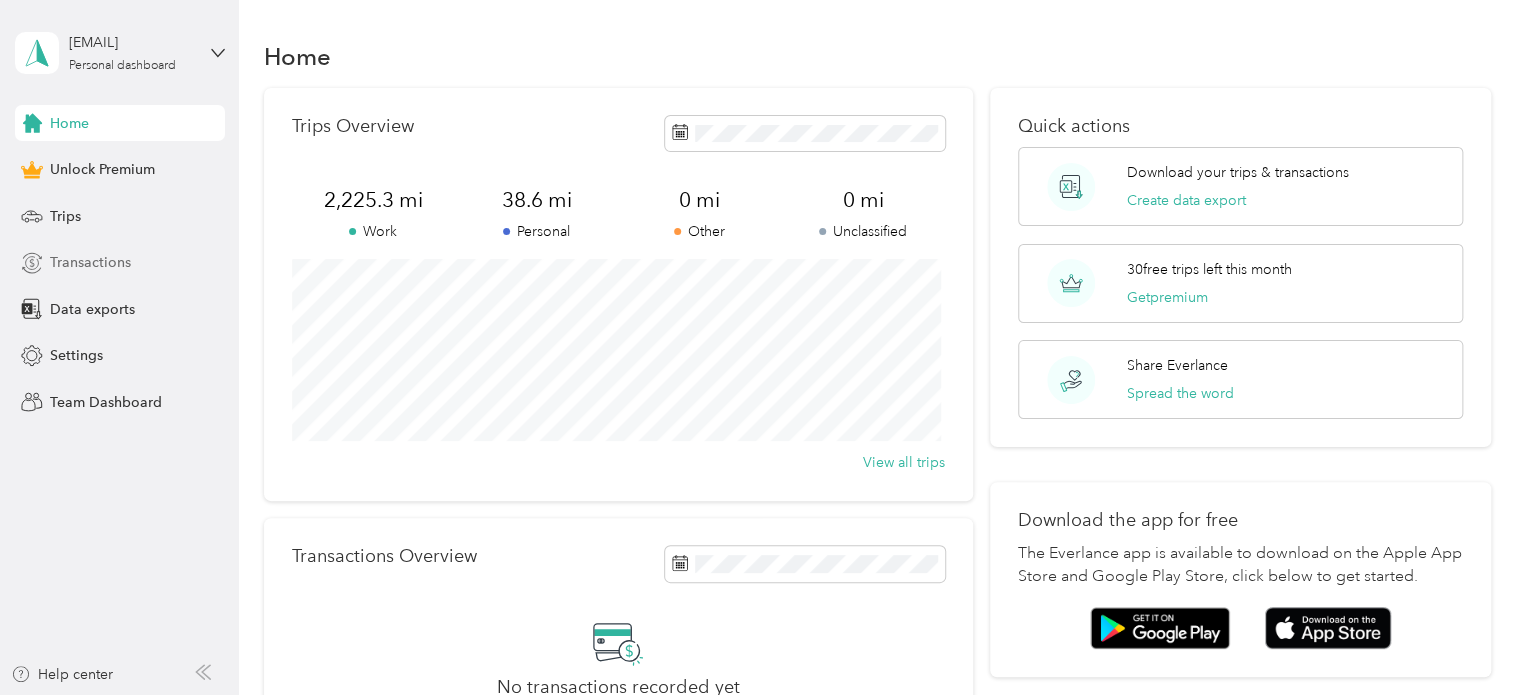 click on "Transactions" at bounding box center [90, 262] 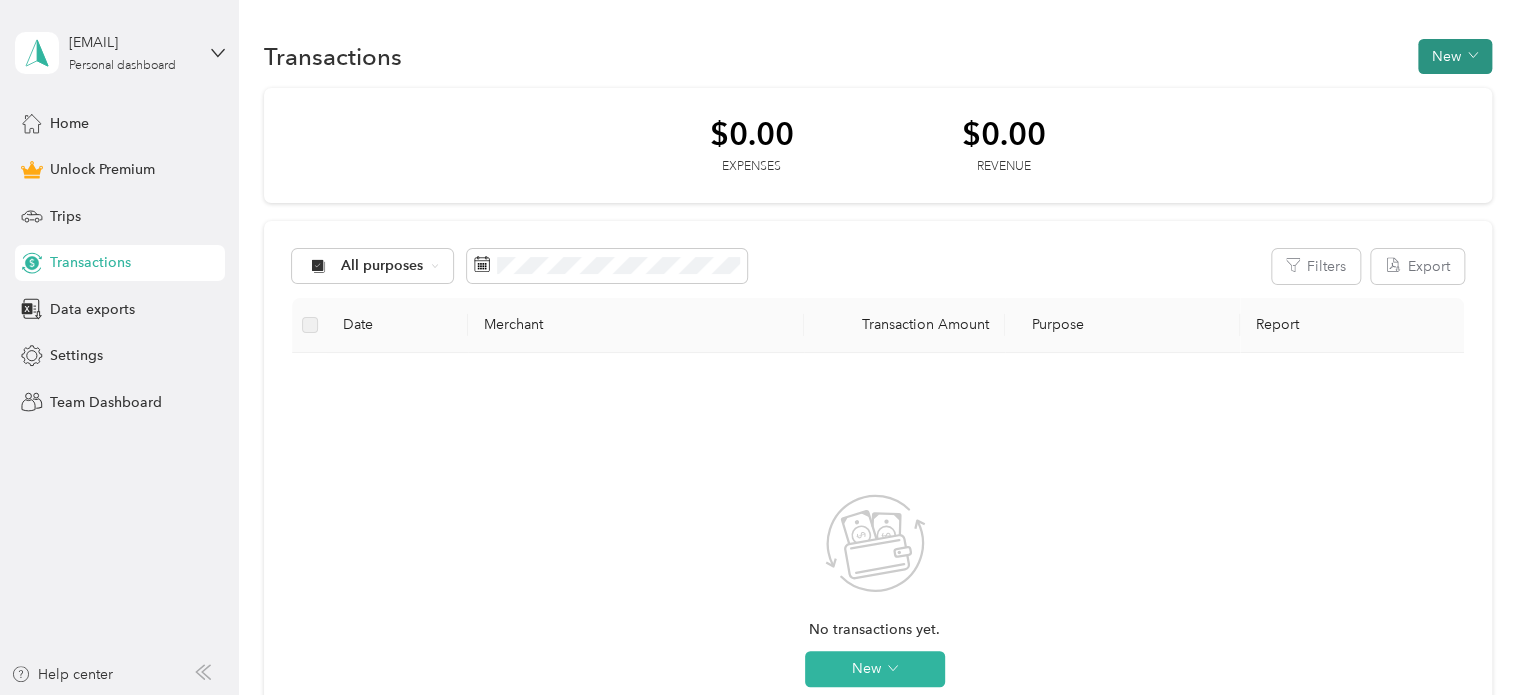 click on "New" at bounding box center (1455, 56) 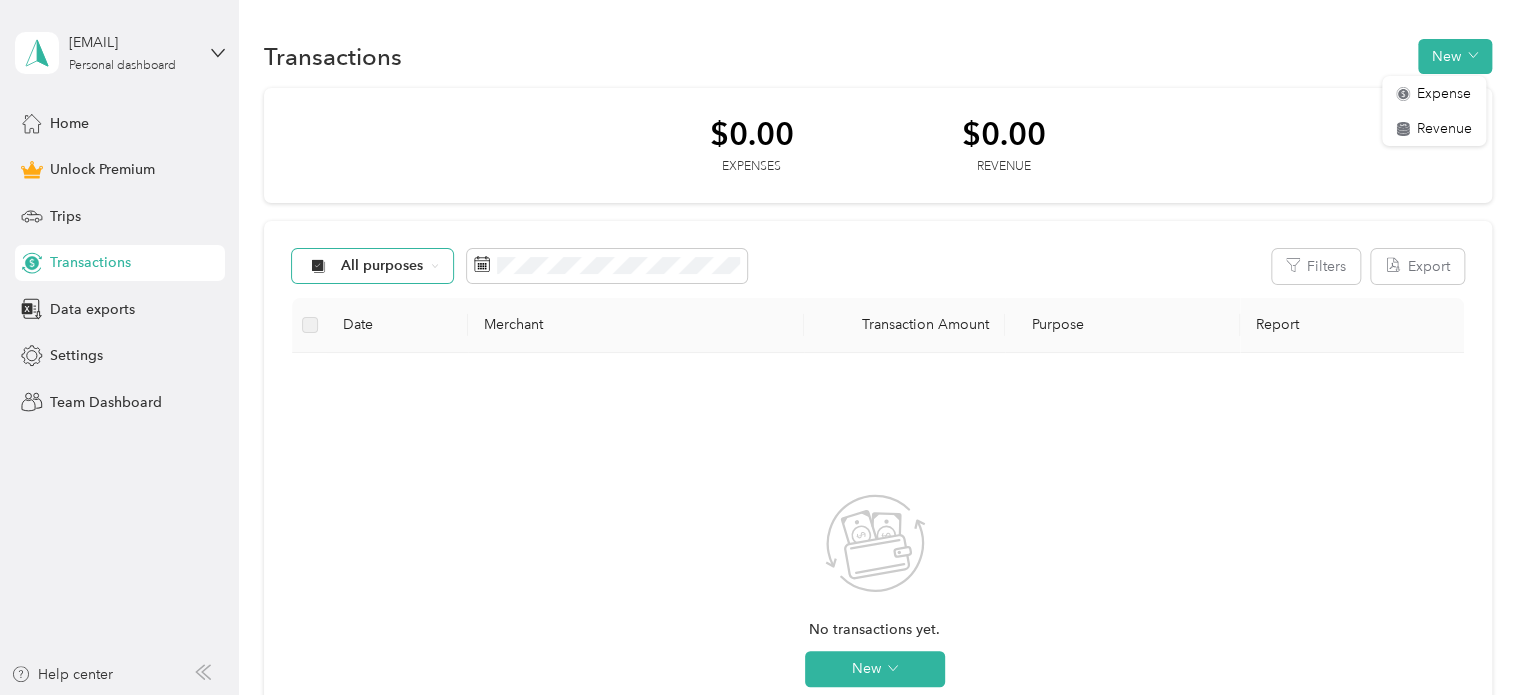 click on "All purposes" at bounding box center [373, 266] 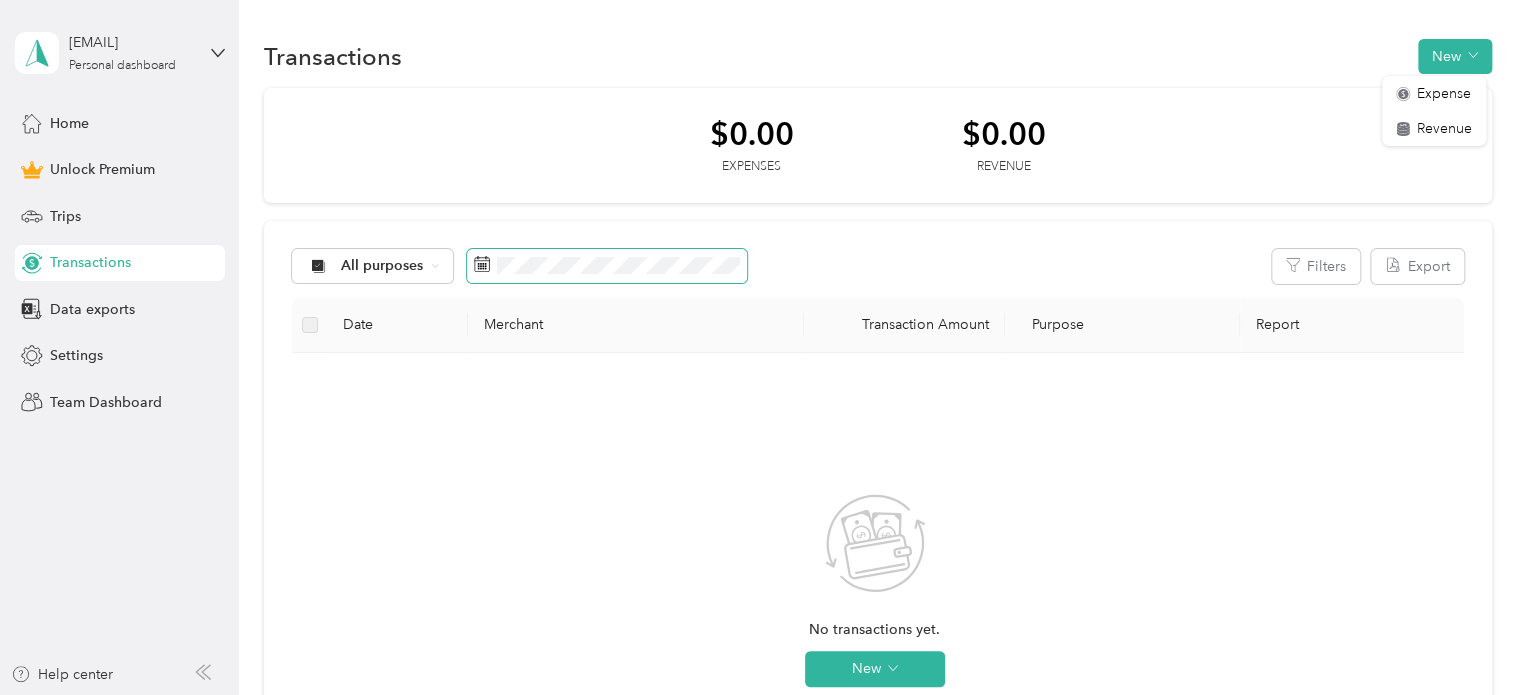 click at bounding box center (607, 266) 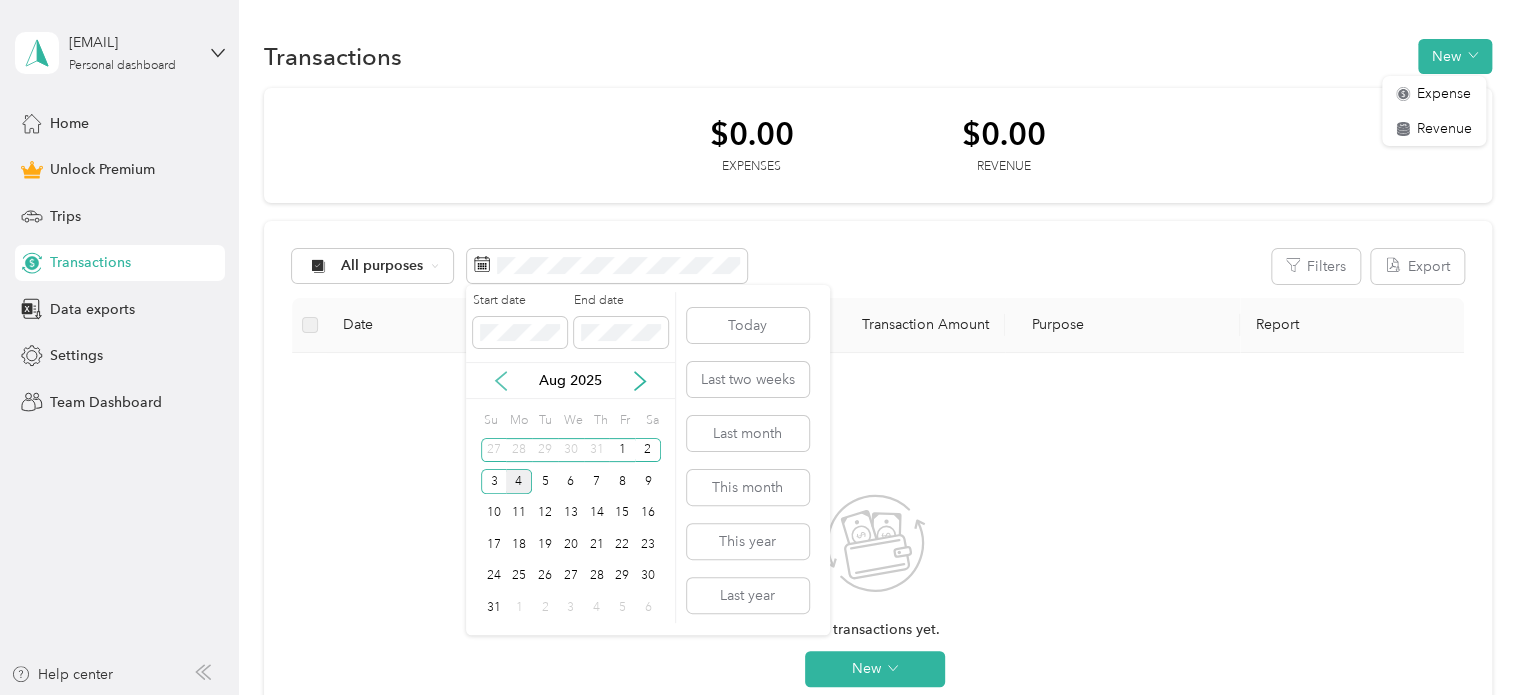 click 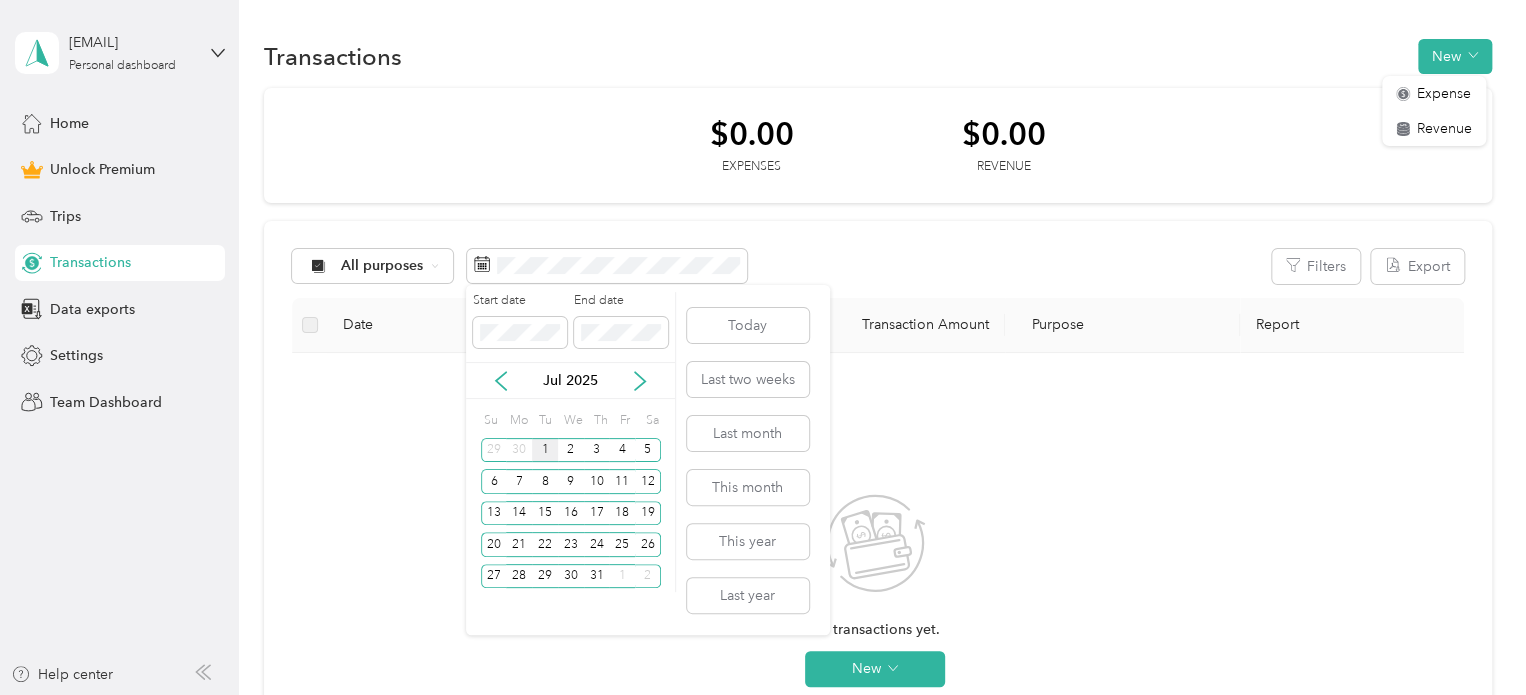 click on "1" at bounding box center (545, 450) 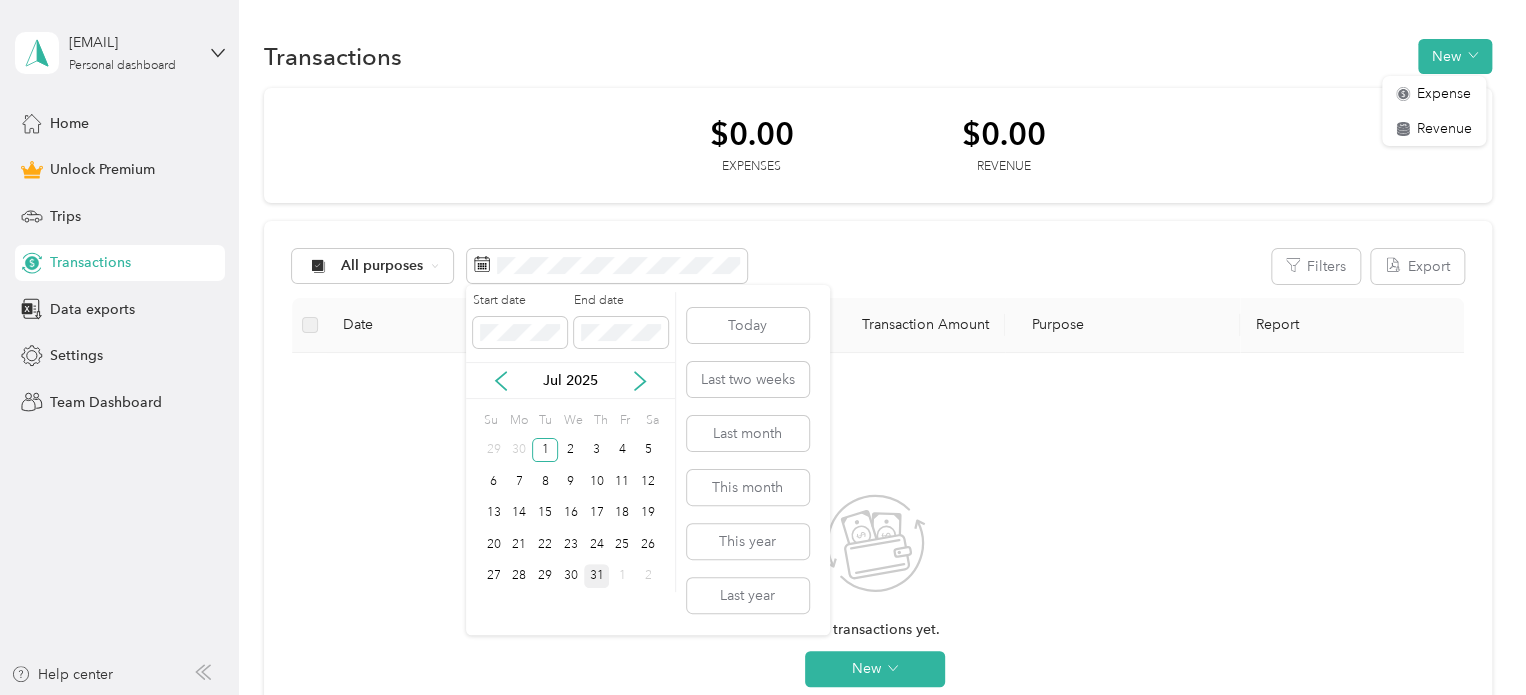click on "31" at bounding box center [597, 576] 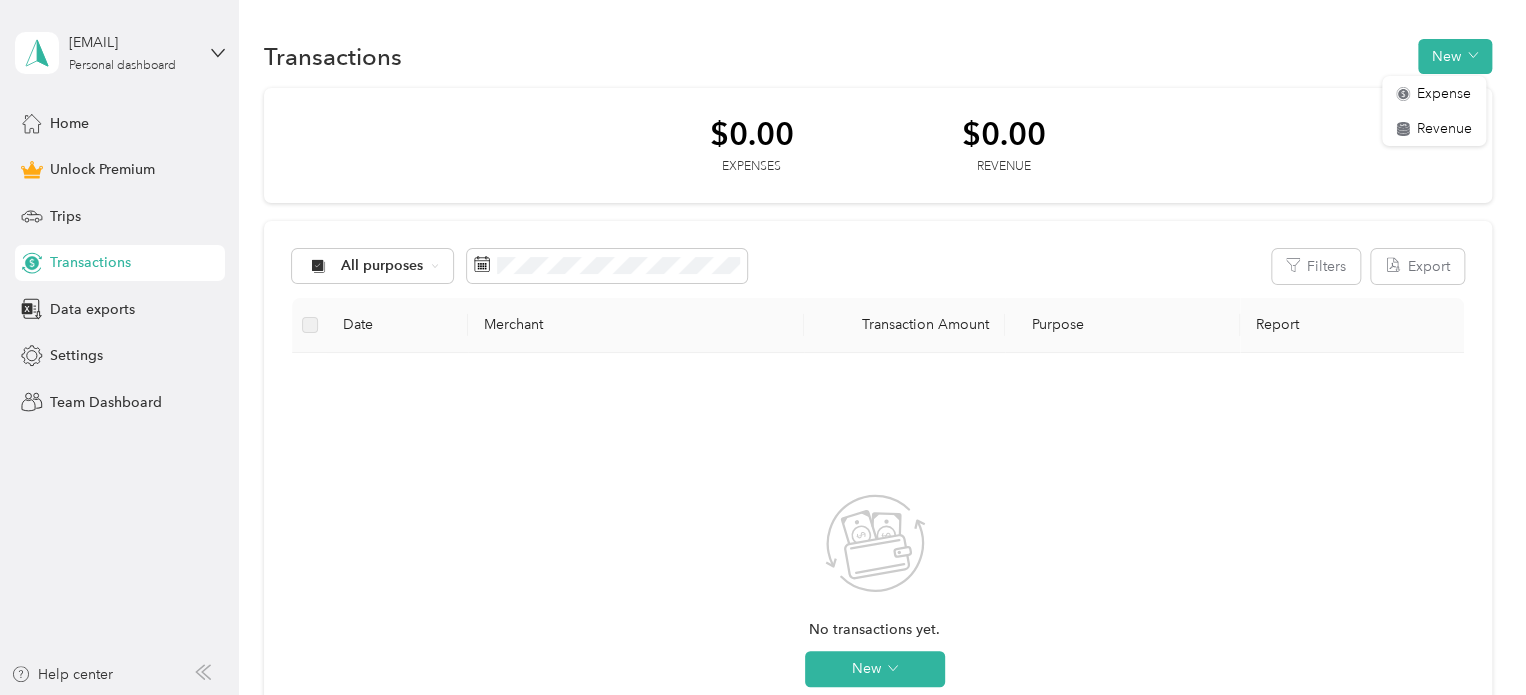 click on "Transactions New" at bounding box center [878, 56] 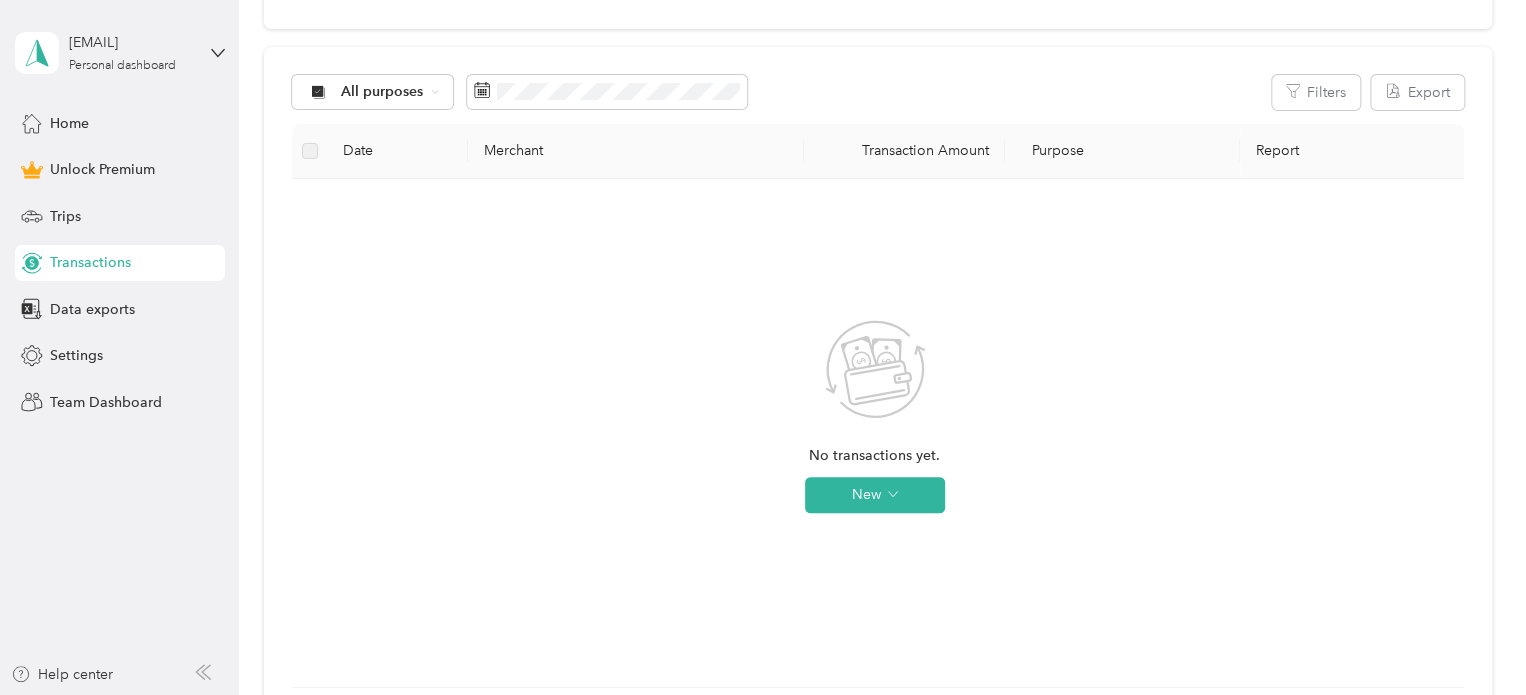 scroll, scrollTop: 175, scrollLeft: 0, axis: vertical 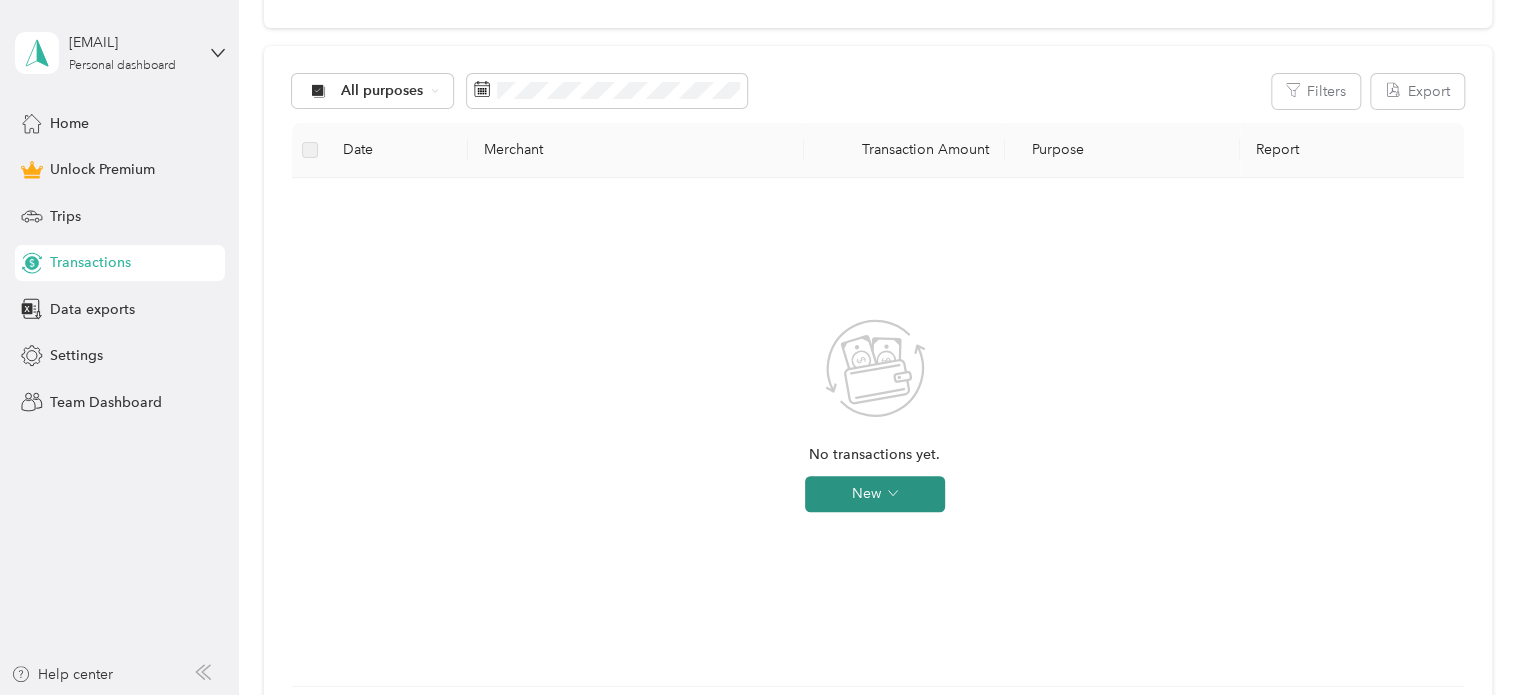 click on "New" at bounding box center (875, 494) 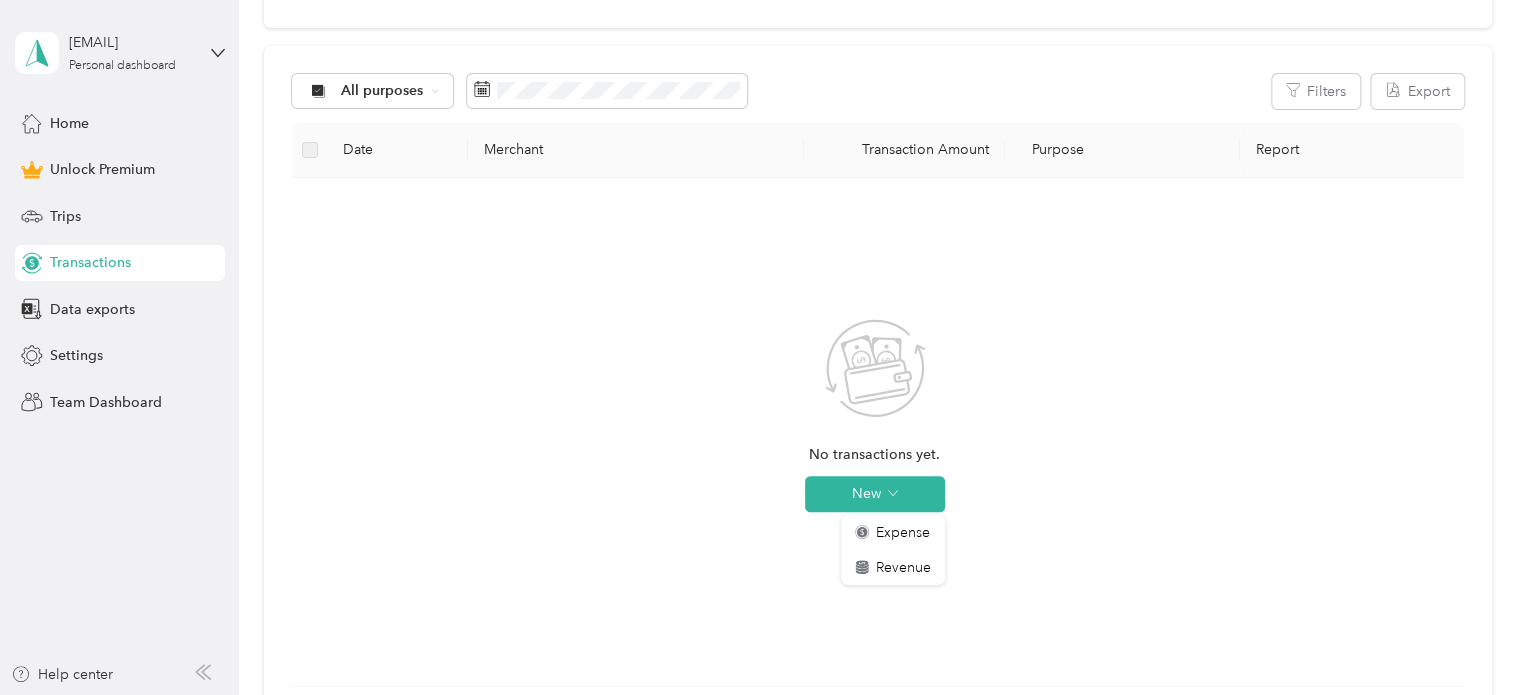 click on "No transactions yet. New" at bounding box center [875, 432] 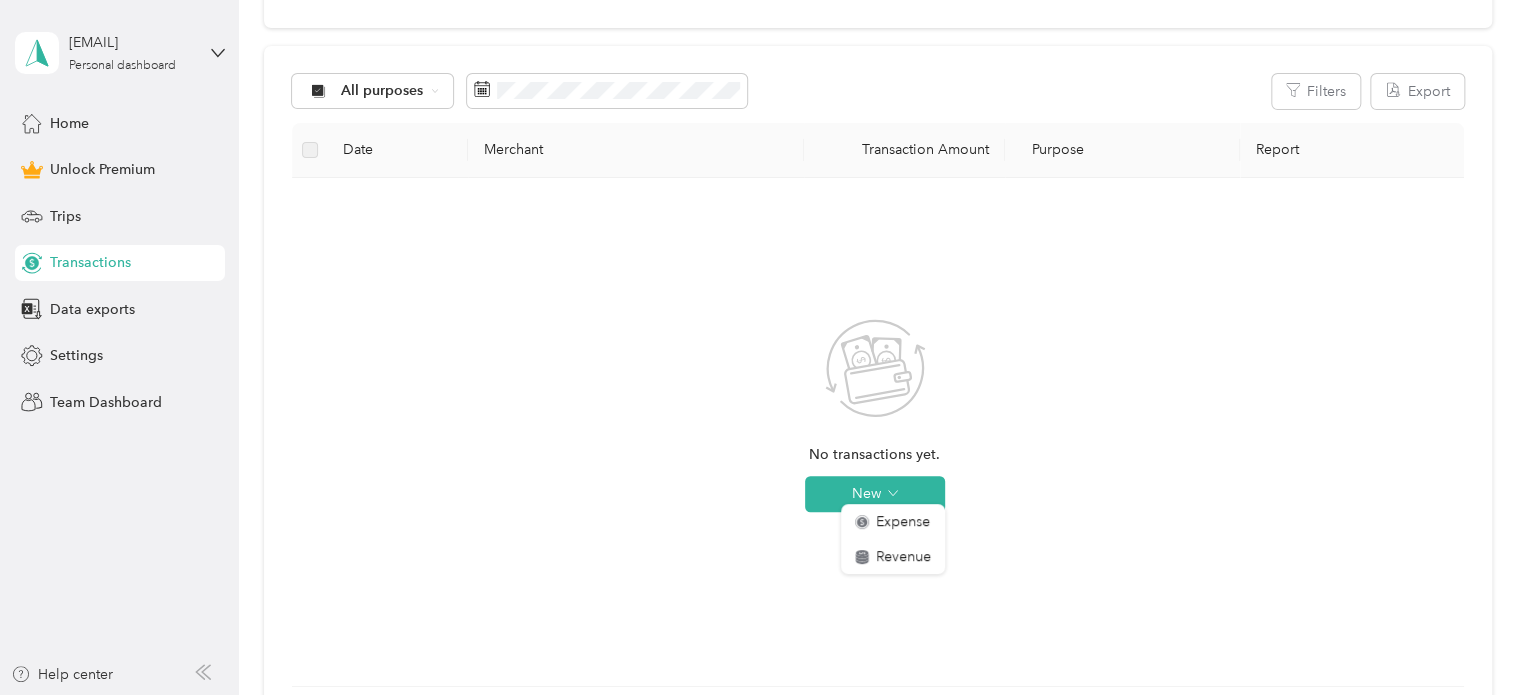 scroll, scrollTop: 0, scrollLeft: 0, axis: both 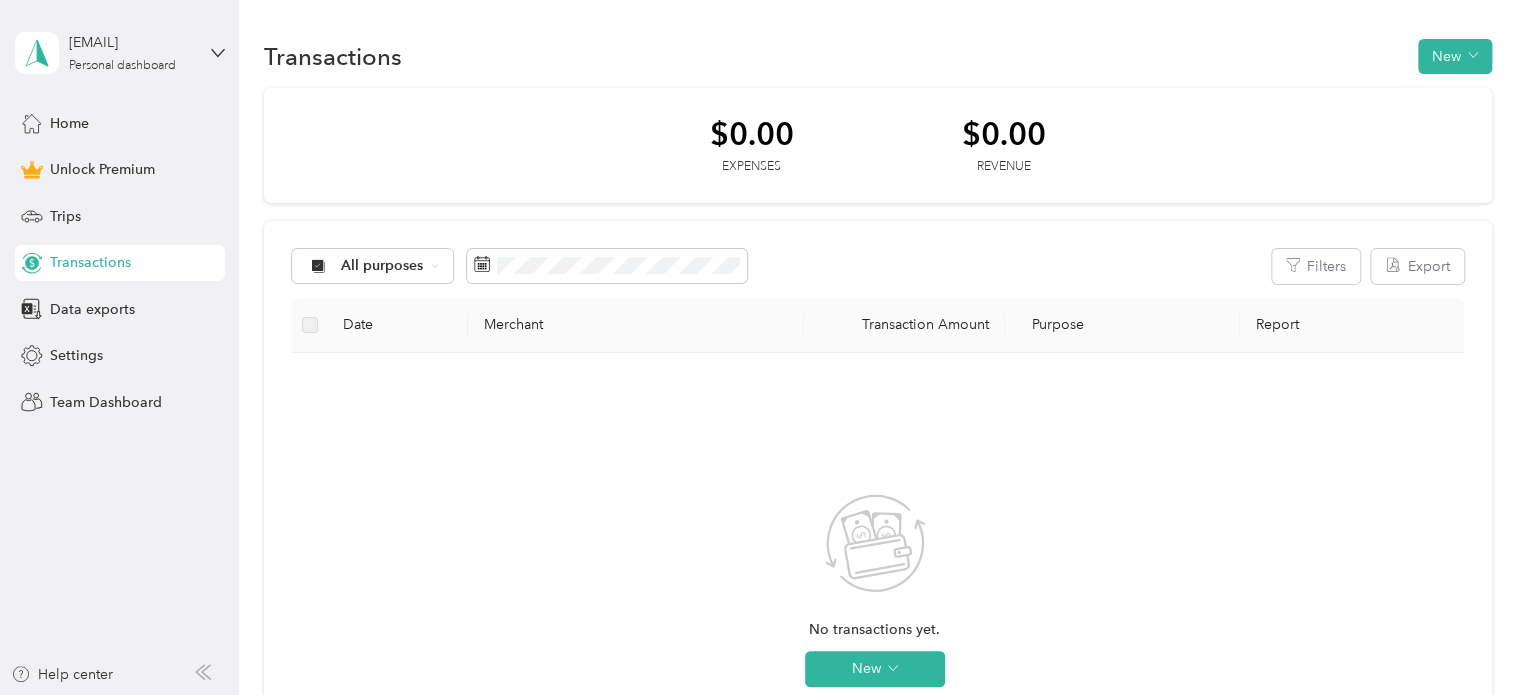 click on "Home Unlock Premium Trips Transactions Data exports Settings Team Dashboard" at bounding box center [120, 262] 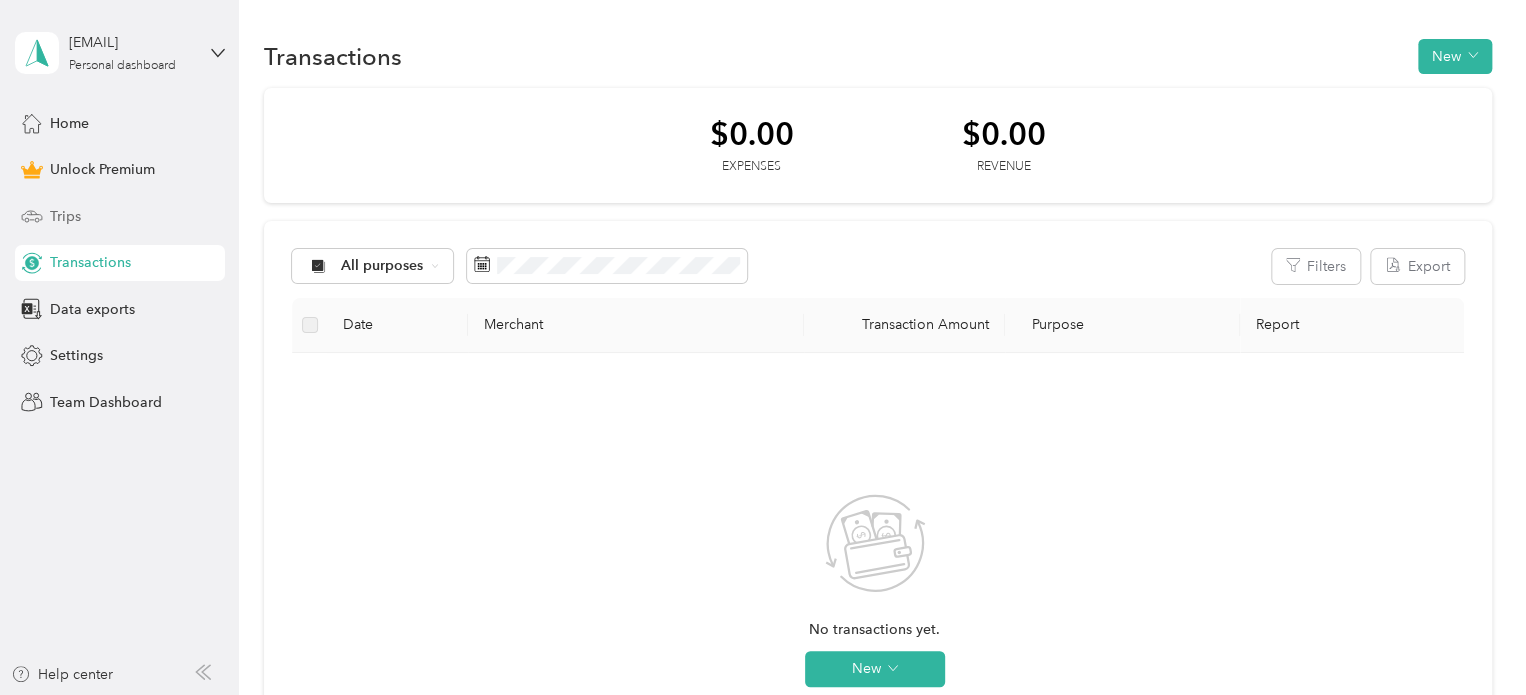 click on "Trips" at bounding box center [120, 216] 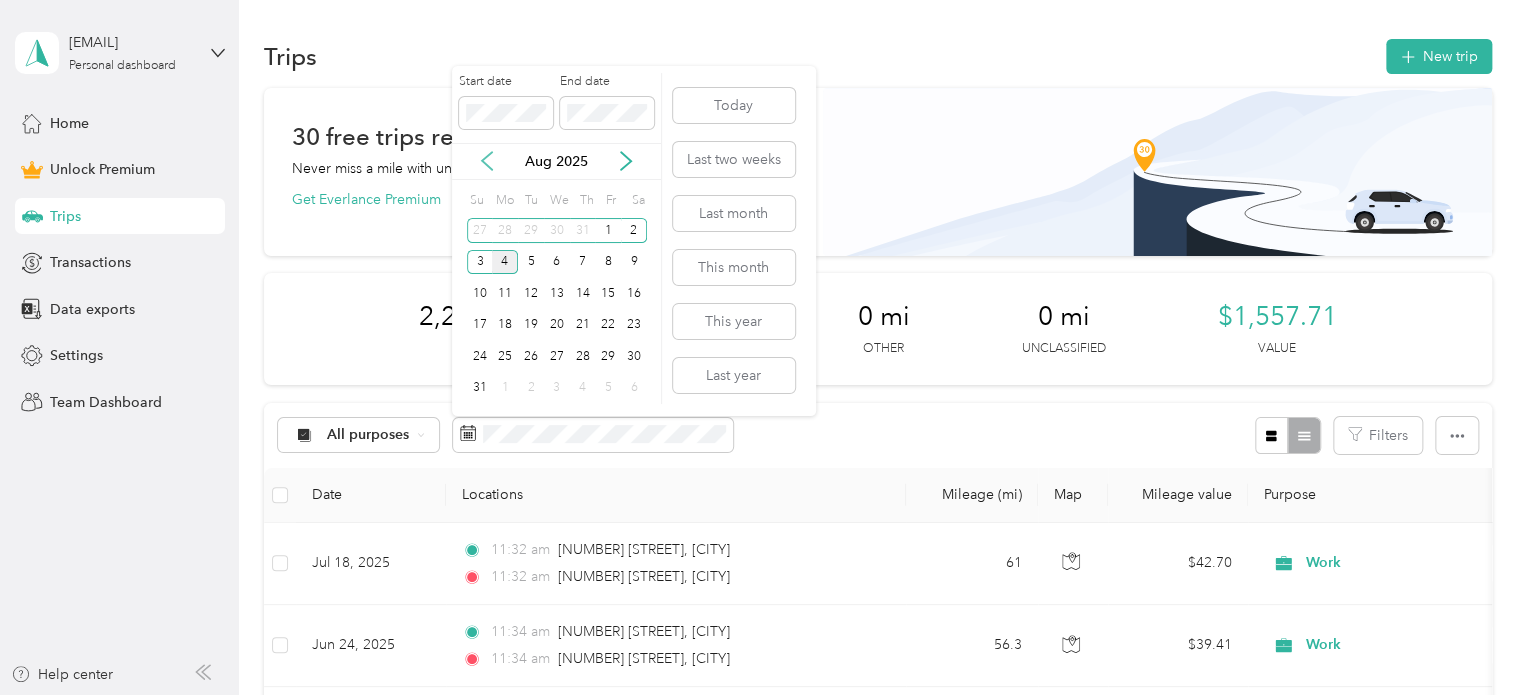 click 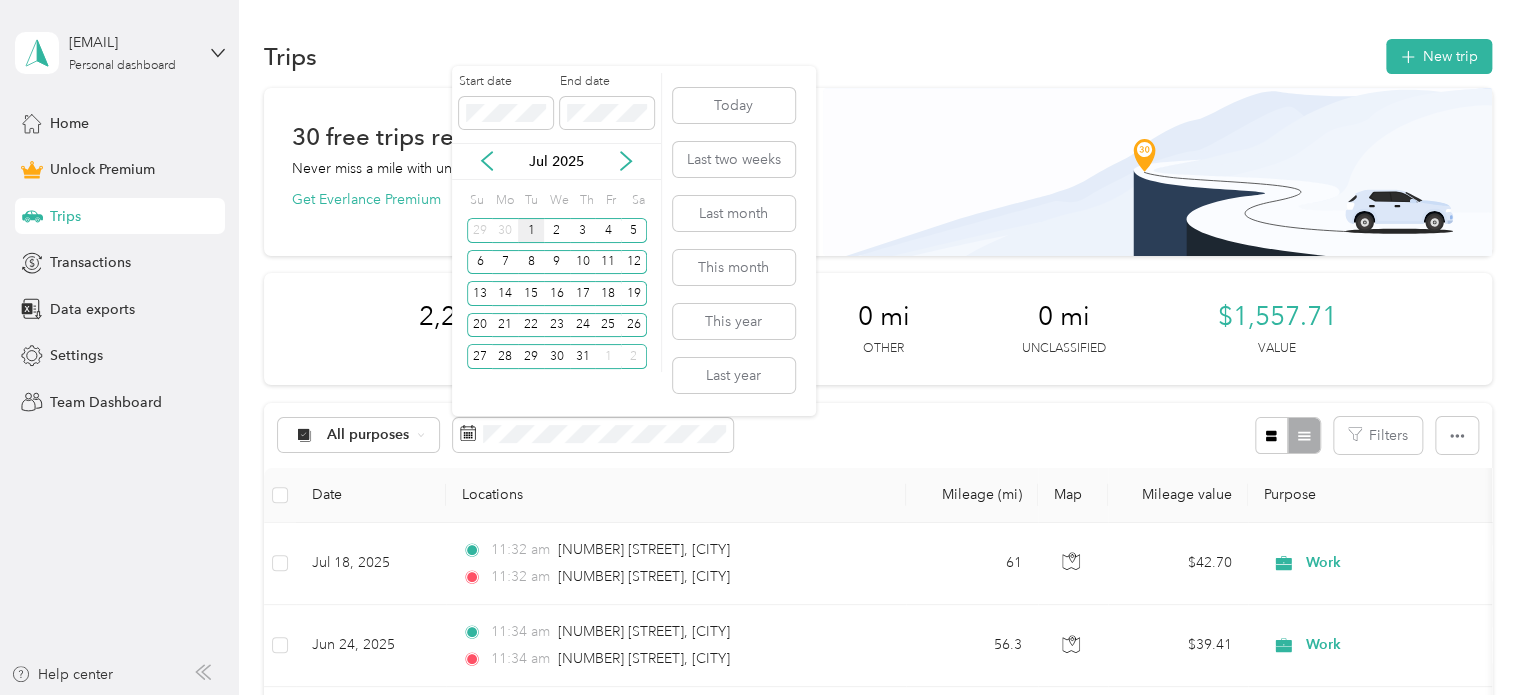 click on "1" at bounding box center [531, 230] 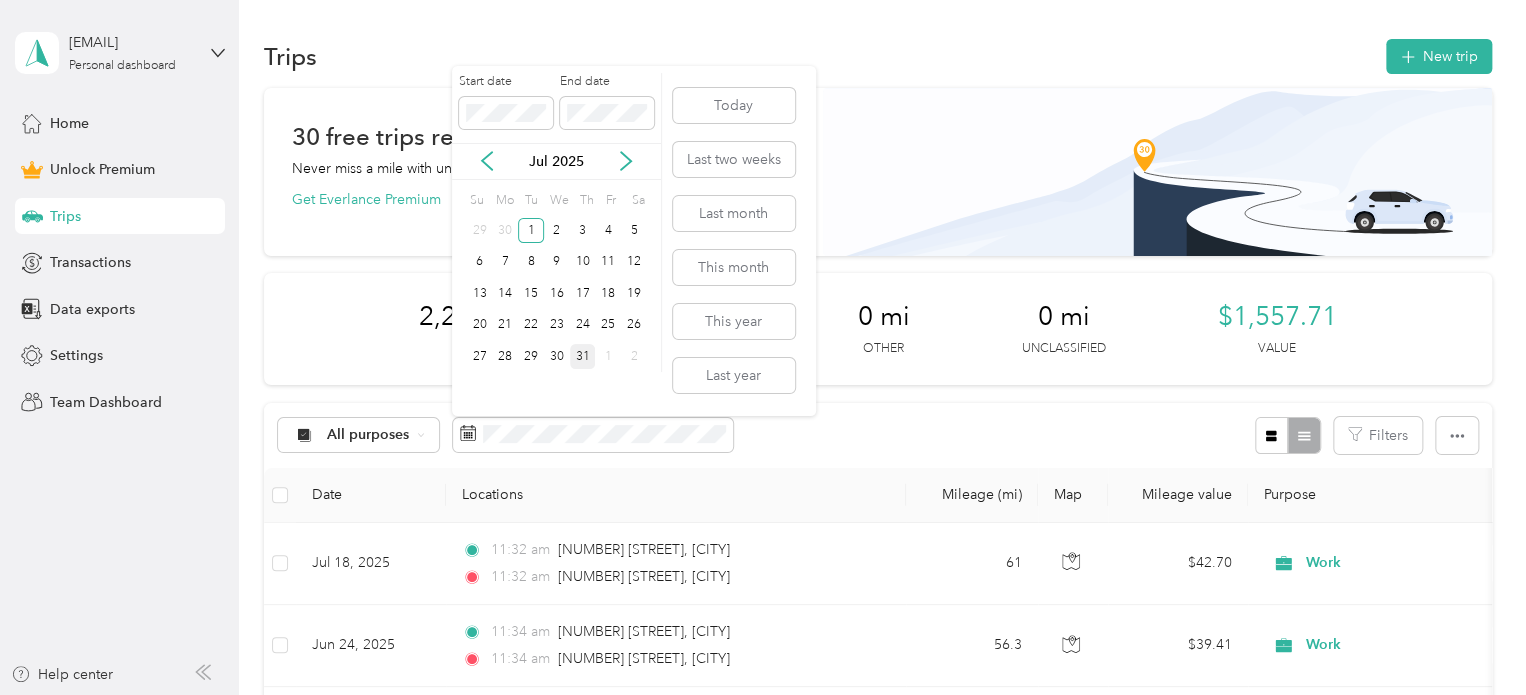 click on "31" at bounding box center [583, 356] 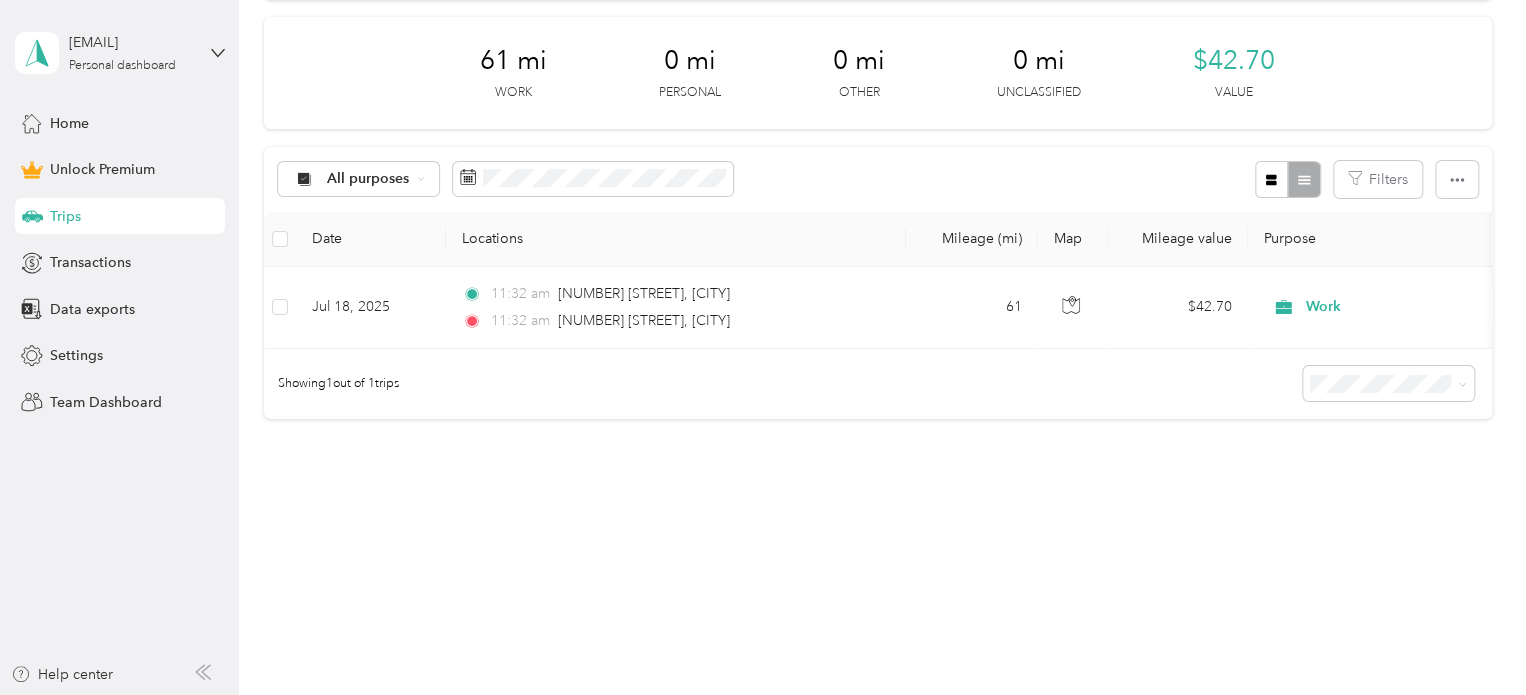 scroll, scrollTop: 270, scrollLeft: 0, axis: vertical 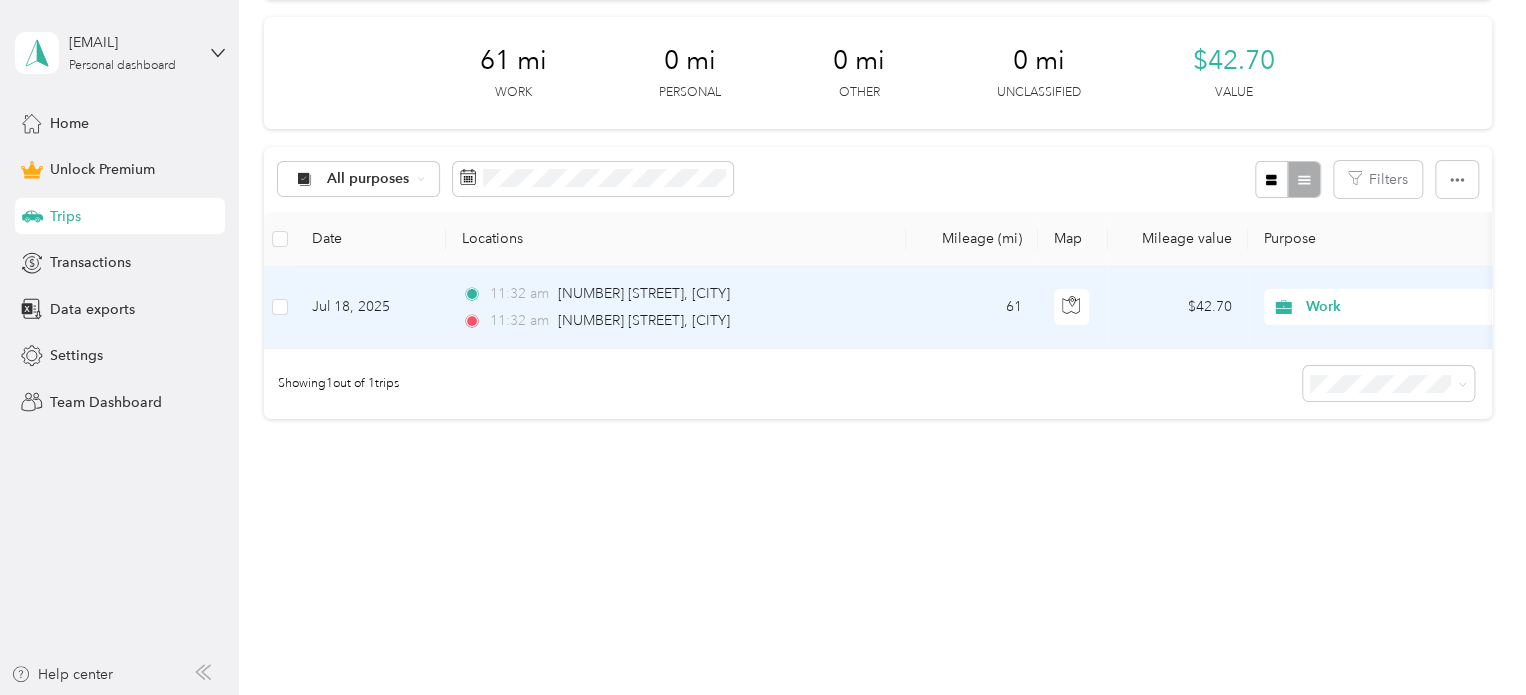click on "Work" at bounding box center [1397, 307] 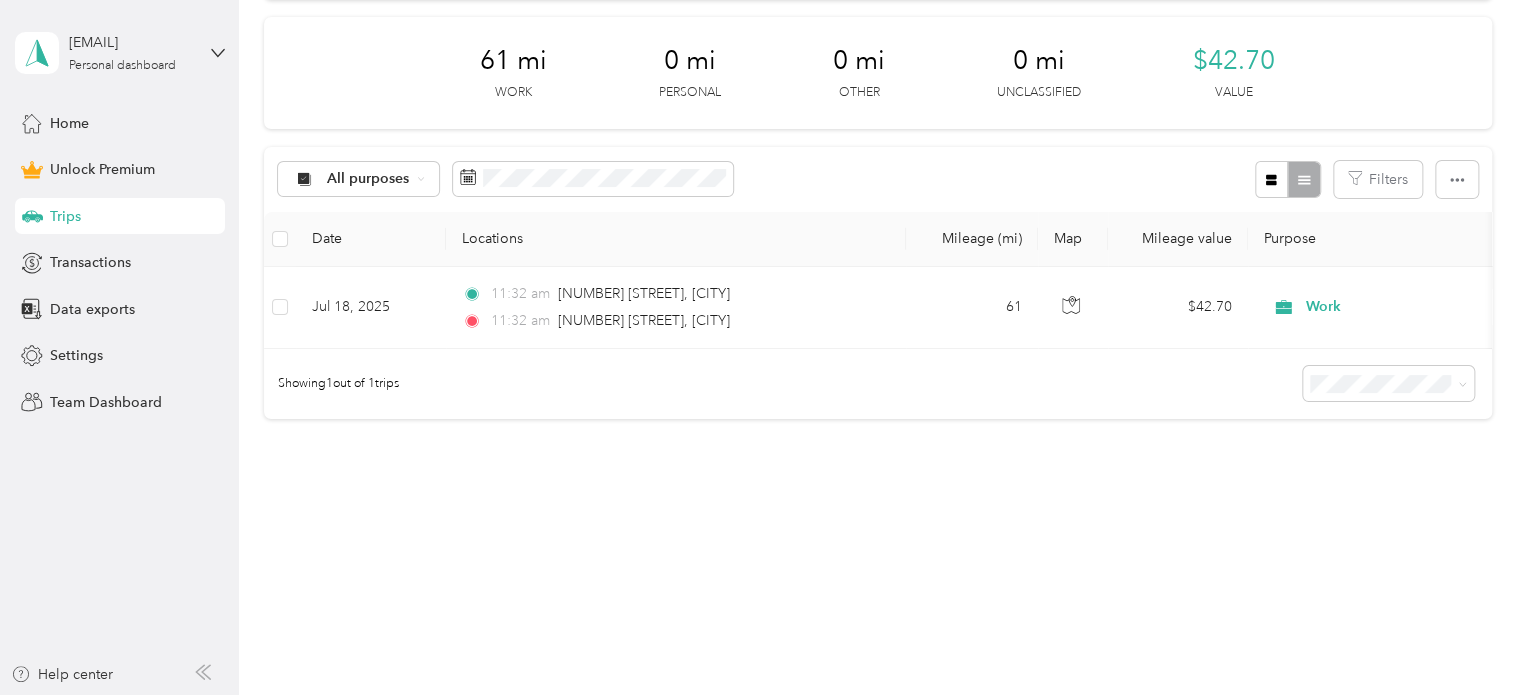 click on "30 free trips remaining this month. Never miss a mile with unlimited automatic trip tracking Get Everlance Premium 61   mi Work 0   mi Personal 0   mi Other 0   mi Unclassified $42.70 Value All purposes Filters Date Locations Mileage (mi) Map Mileage value Purpose Track Method Report                     [DATE] [TIME] [NUMBER] [STREET], [CITY] [TIME] [NUMBER] [STREET], [CITY] 61 $42.70 Work Manual -- Showing  1  out of   1  trips" at bounding box center [878, 160] 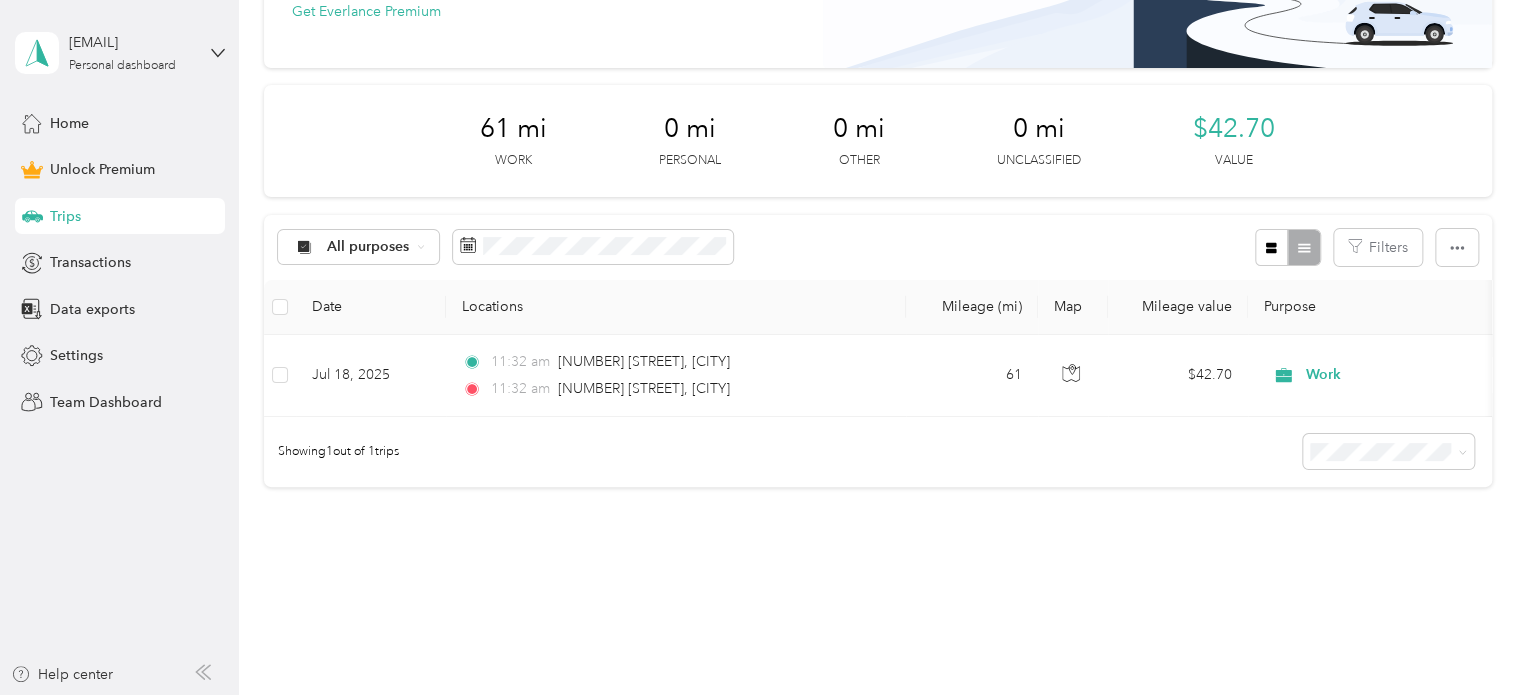 scroll, scrollTop: 187, scrollLeft: 0, axis: vertical 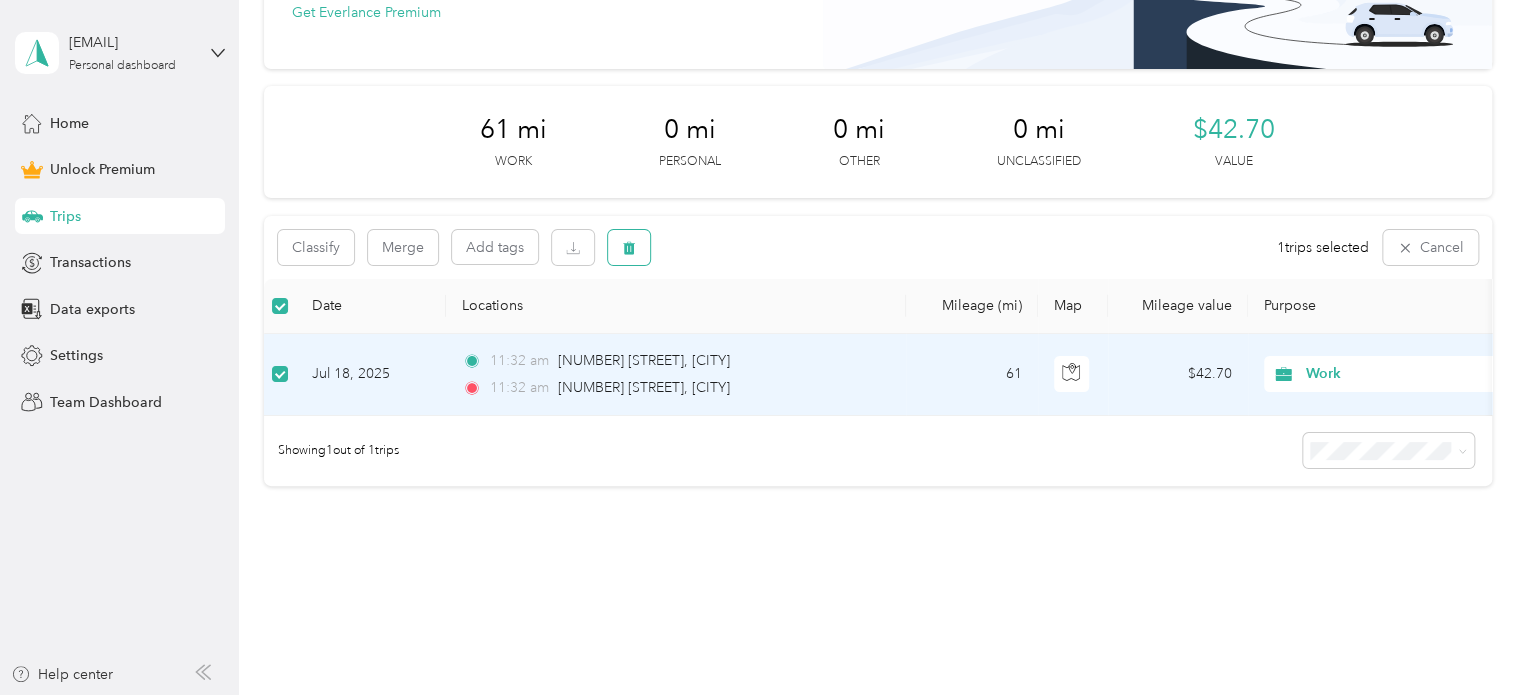 click on "[EMAIL] Personal dashboard Home Unlock Premium Trips Transactions Data exports Settings Team Dashboard   Help center Trips New trip 30 free trips remaining this month. Never miss a mile with unlimited automatic trip tracking Get Everlance Premium 61   mi Work 0   mi Personal 0   mi Other 0   mi Unclassified $42.70 Value Classify Merge Add tags 1  trips selected Cancel Date Locations Mileage (mi) Map Mileage value Purpose Track Method Report                     [DATE] [TIME] [NUMBER] [STREET], [CITY] [TIME] [NUMBER] [STREET], [CITY] 61 $42.70 Work Manual -- Showing  1  out of   1  trips Are you sure you want to delete ALL 1 trip(s)? No Yes" at bounding box center (758, 347) 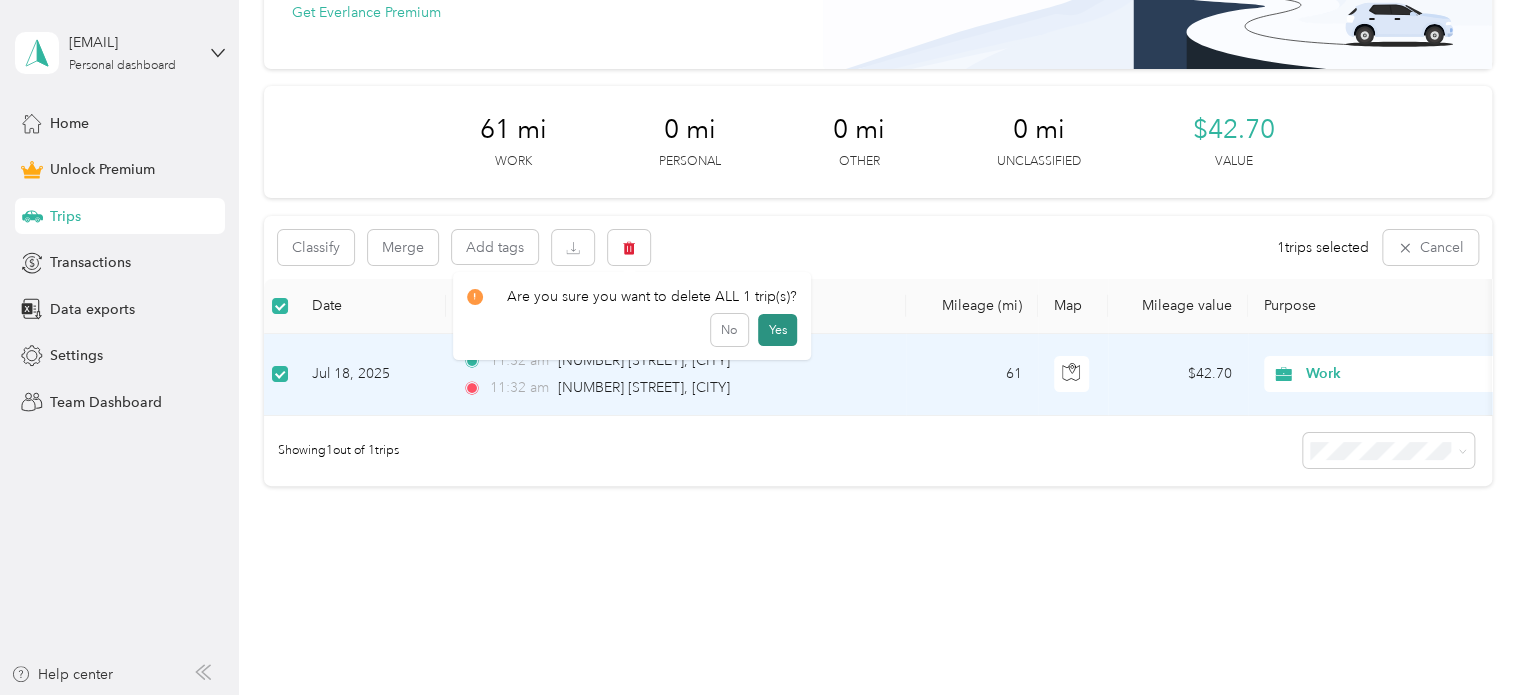 click on "Yes" at bounding box center (777, 330) 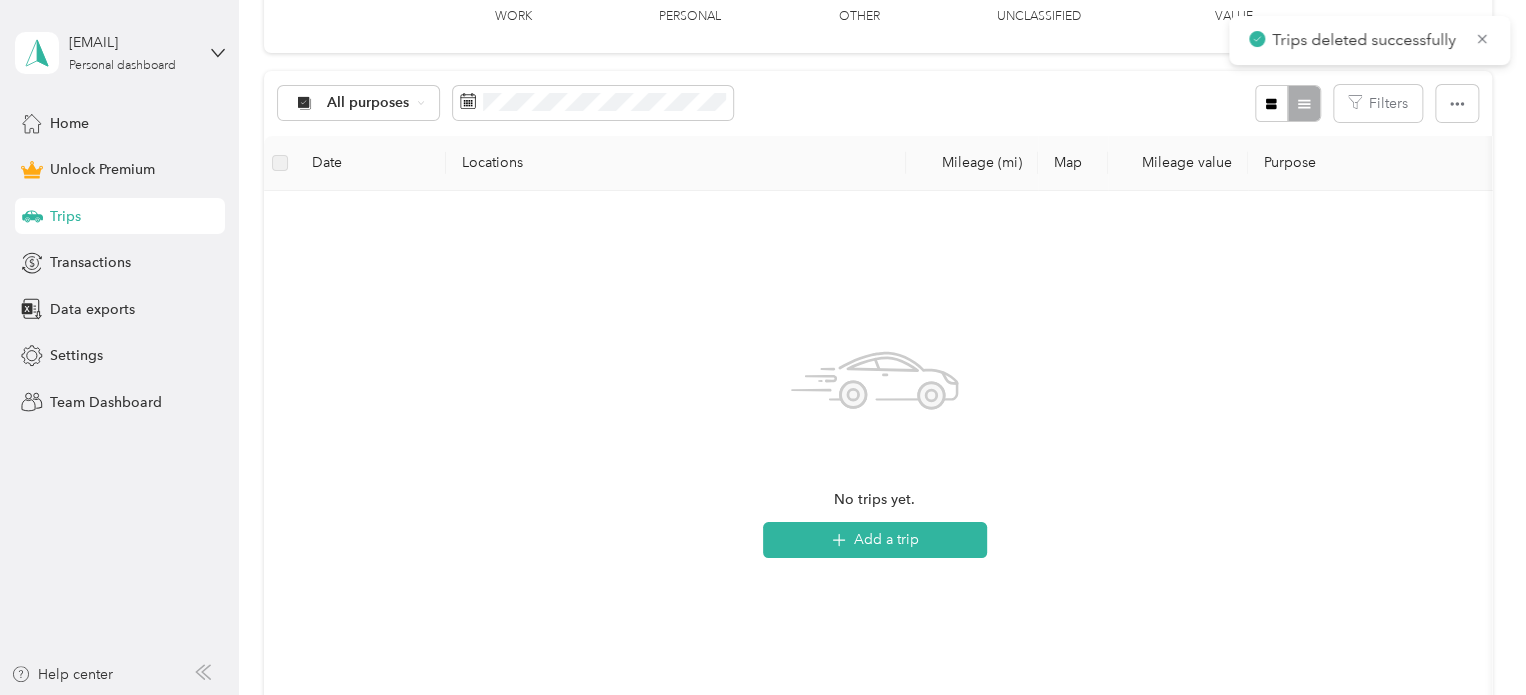 scroll, scrollTop: 334, scrollLeft: 0, axis: vertical 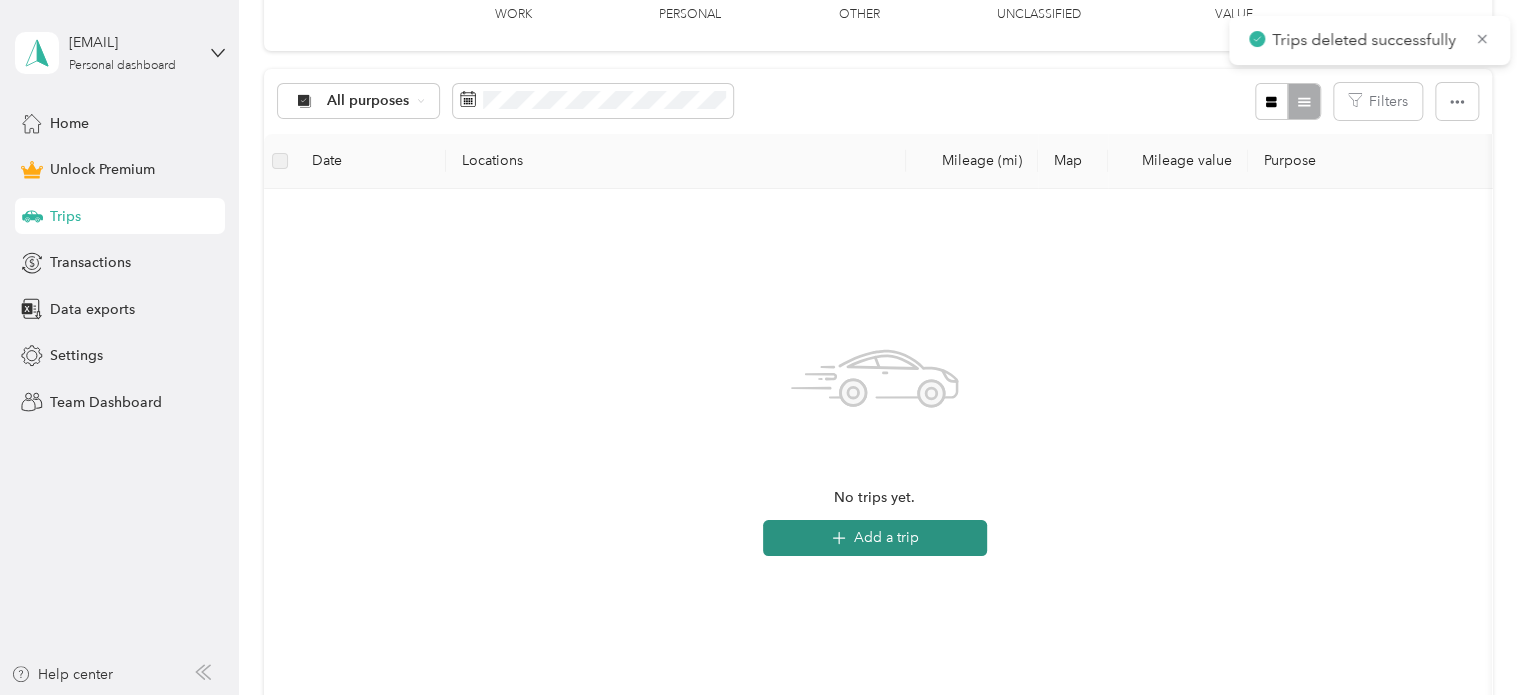 click on "Add a trip" at bounding box center (875, 538) 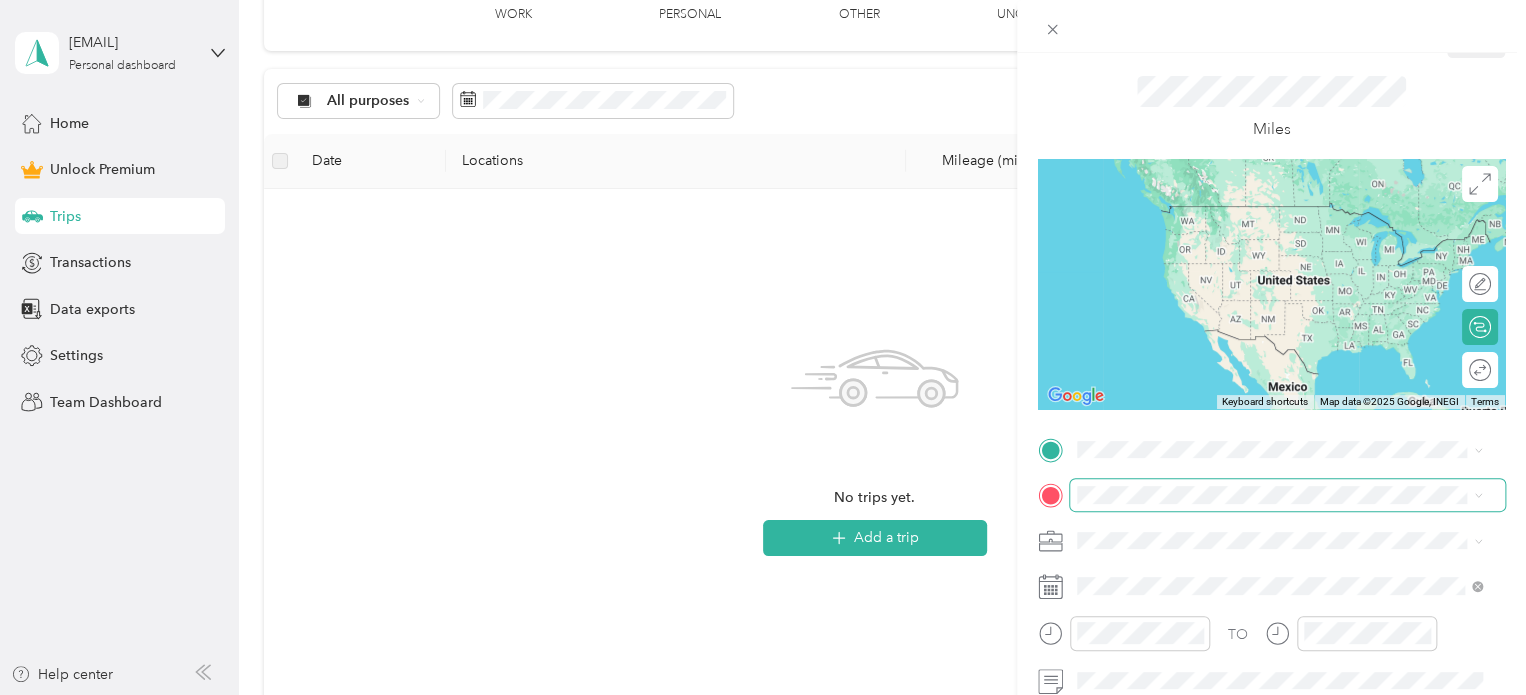 scroll, scrollTop: 46, scrollLeft: 0, axis: vertical 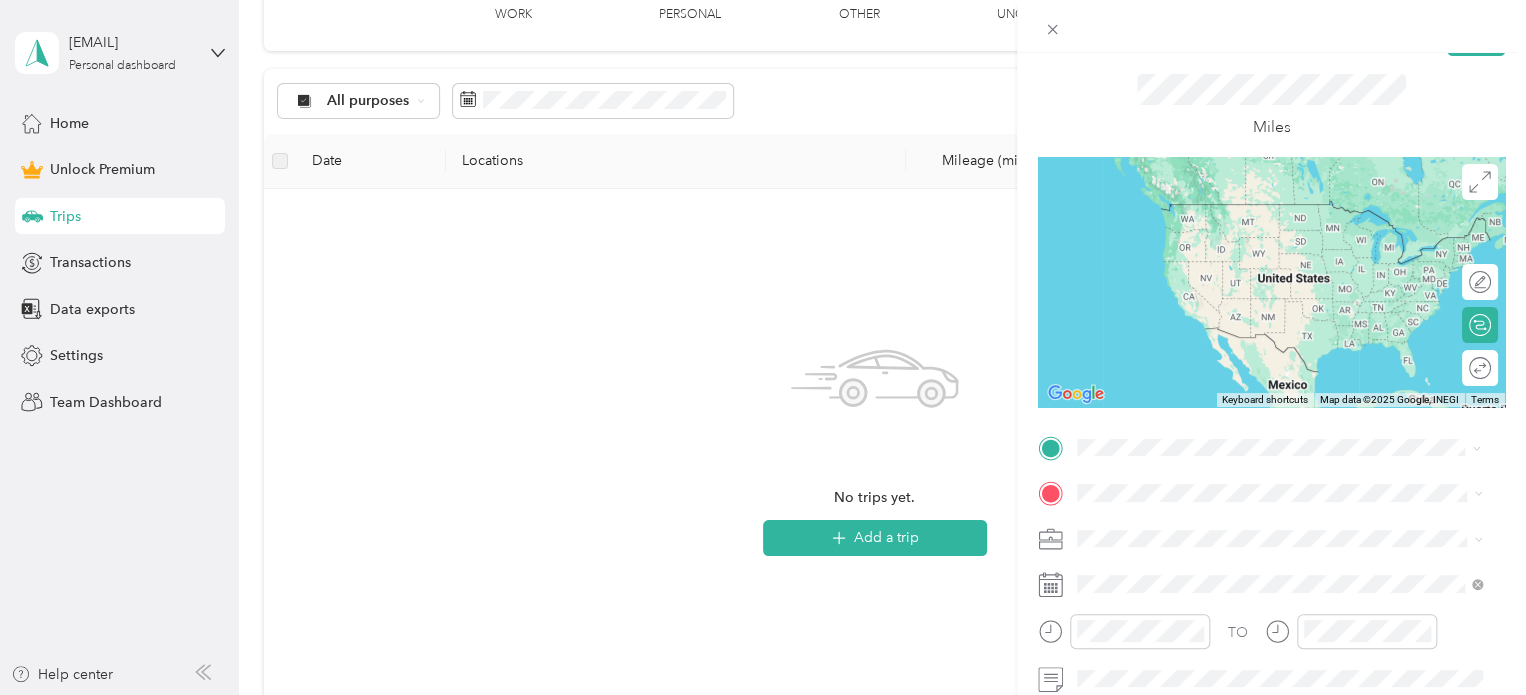 click on "[NUMBER] [STREET]
[CITY], [STATE] [POSTAL_CODE], [COUNTRY]" at bounding box center (1259, 212) 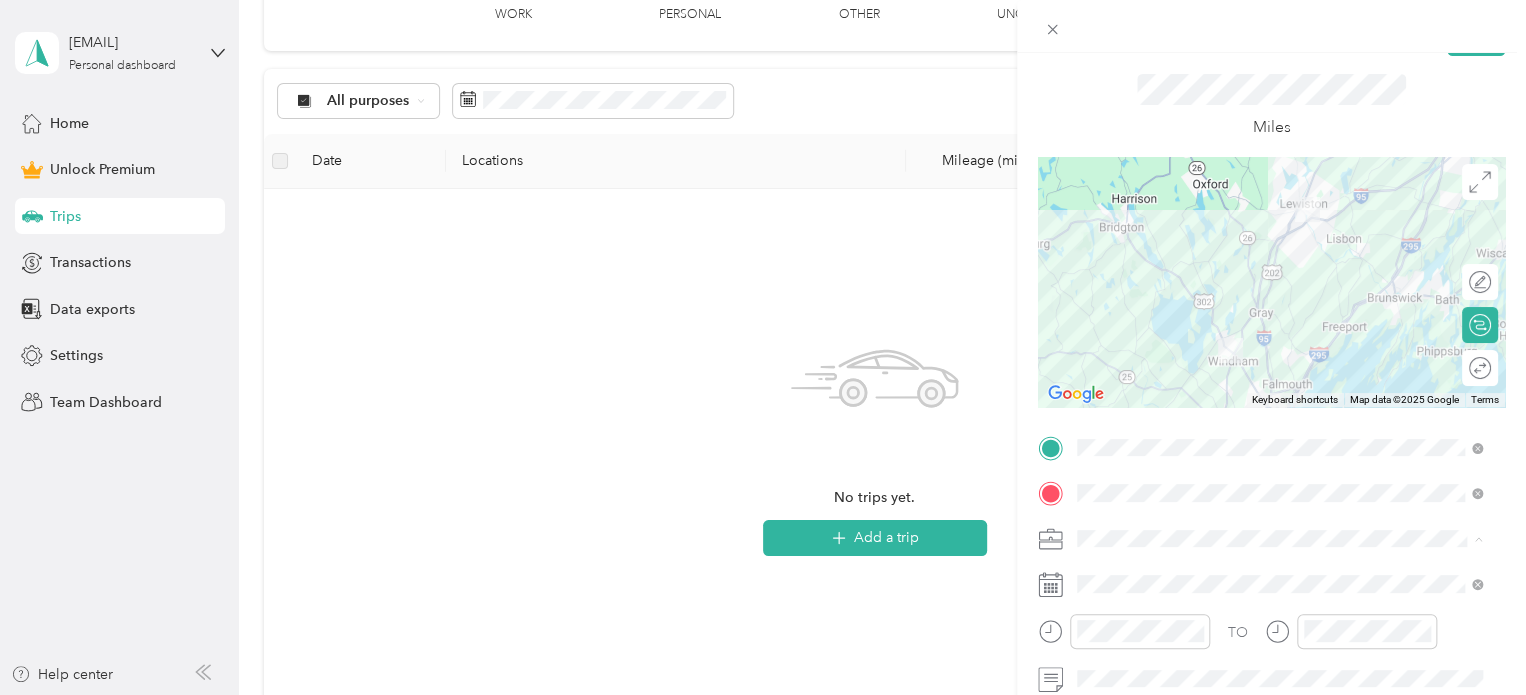 click on "Work" at bounding box center (1279, 257) 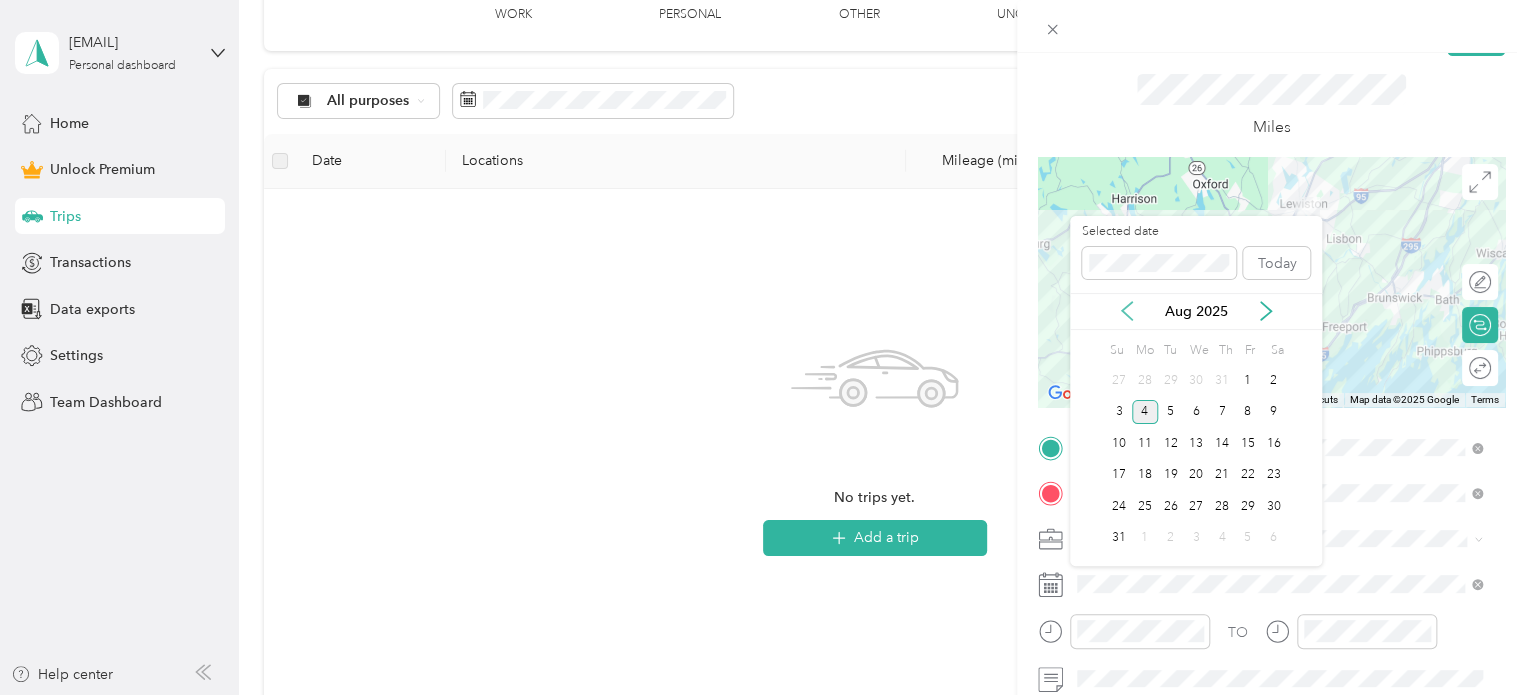 click 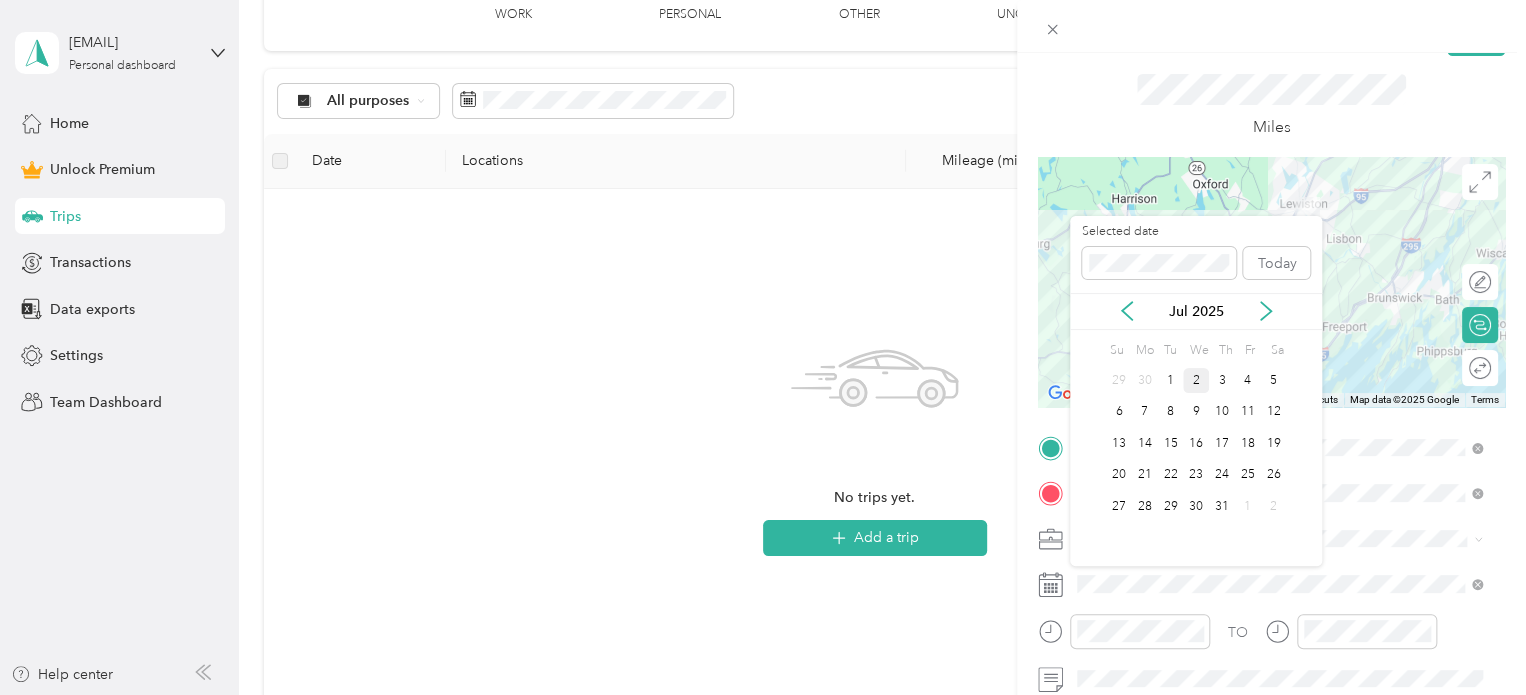click on "2" at bounding box center (1196, 380) 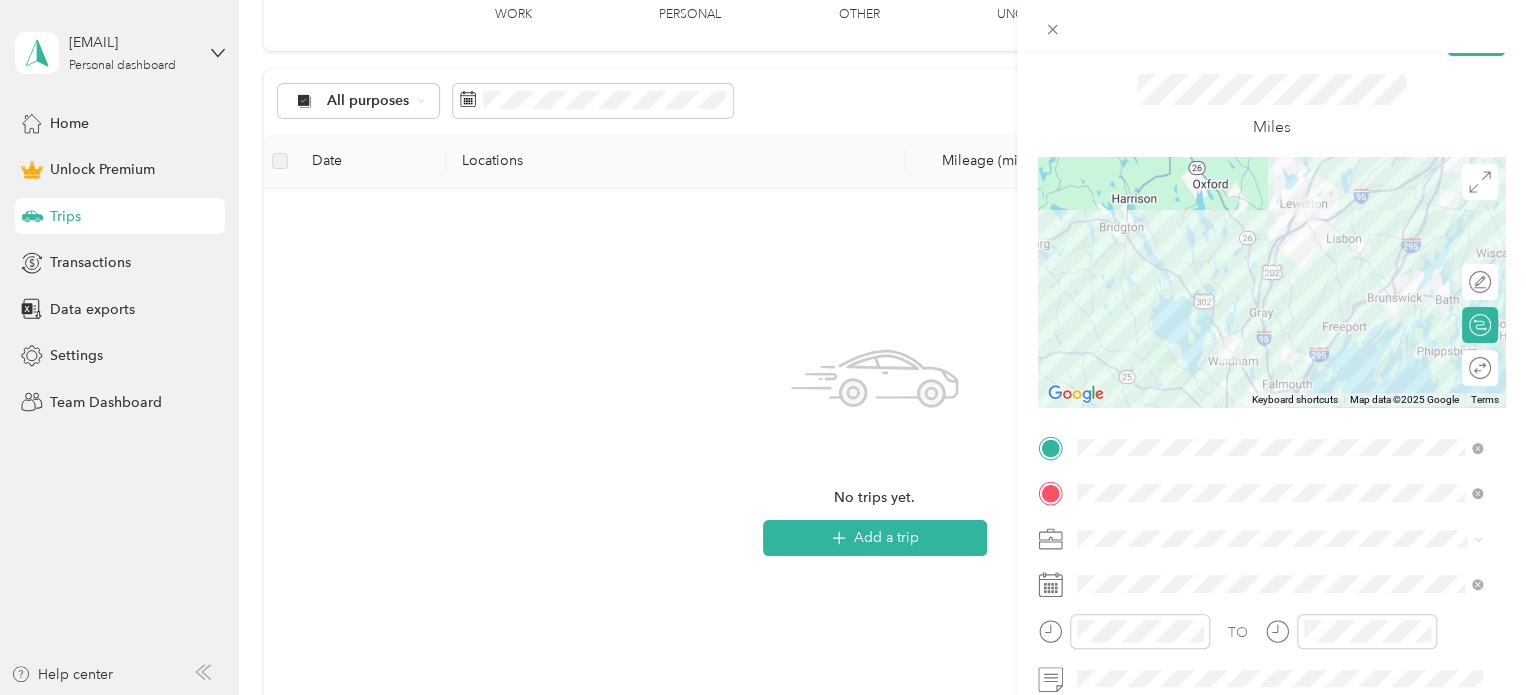 scroll, scrollTop: 66, scrollLeft: 0, axis: vertical 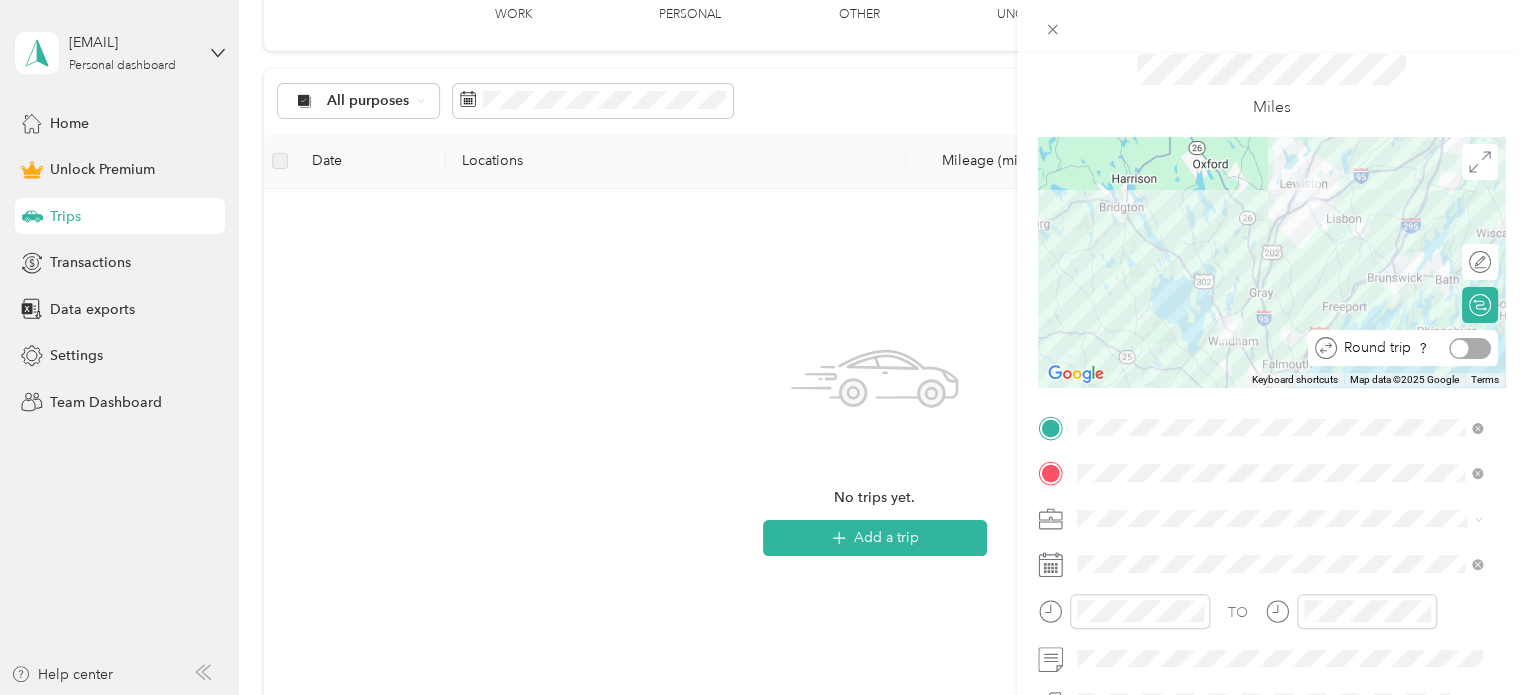 click at bounding box center [1470, 348] 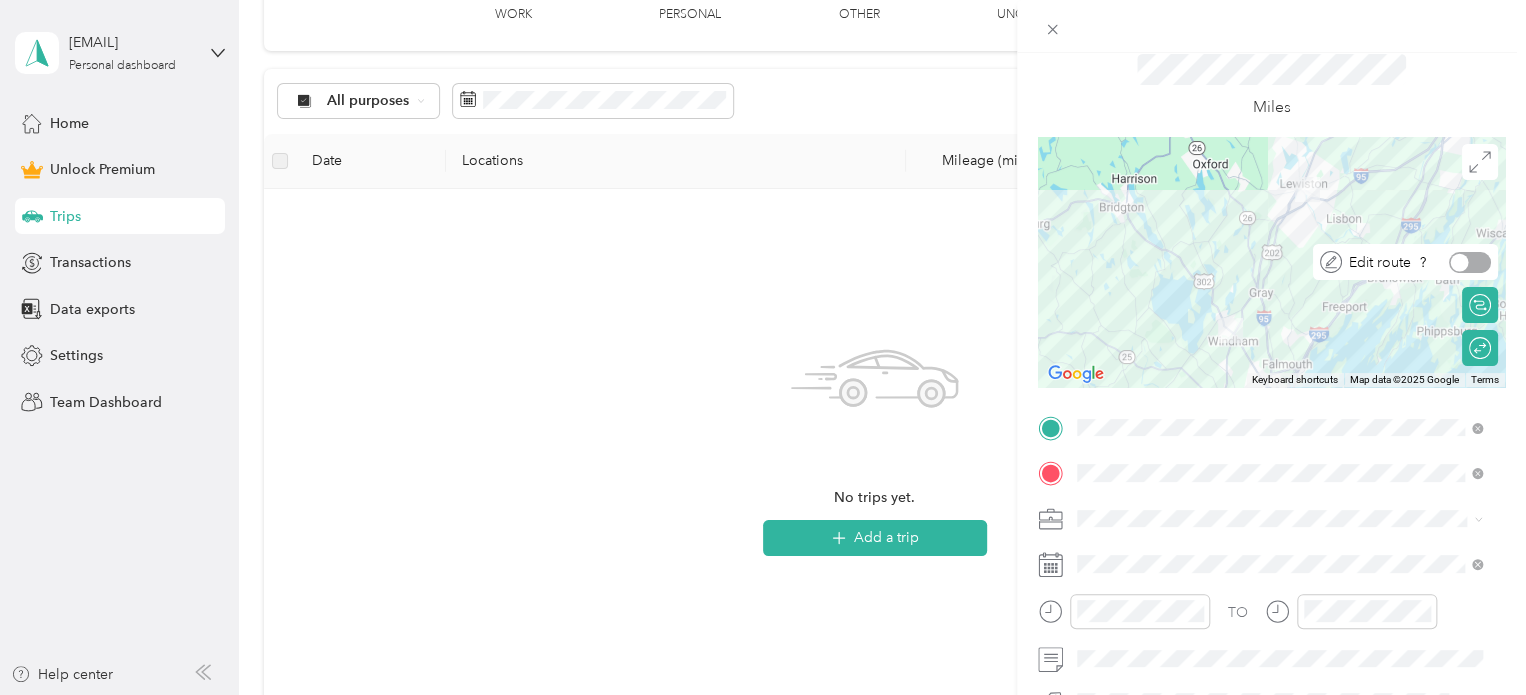 click at bounding box center (1470, 262) 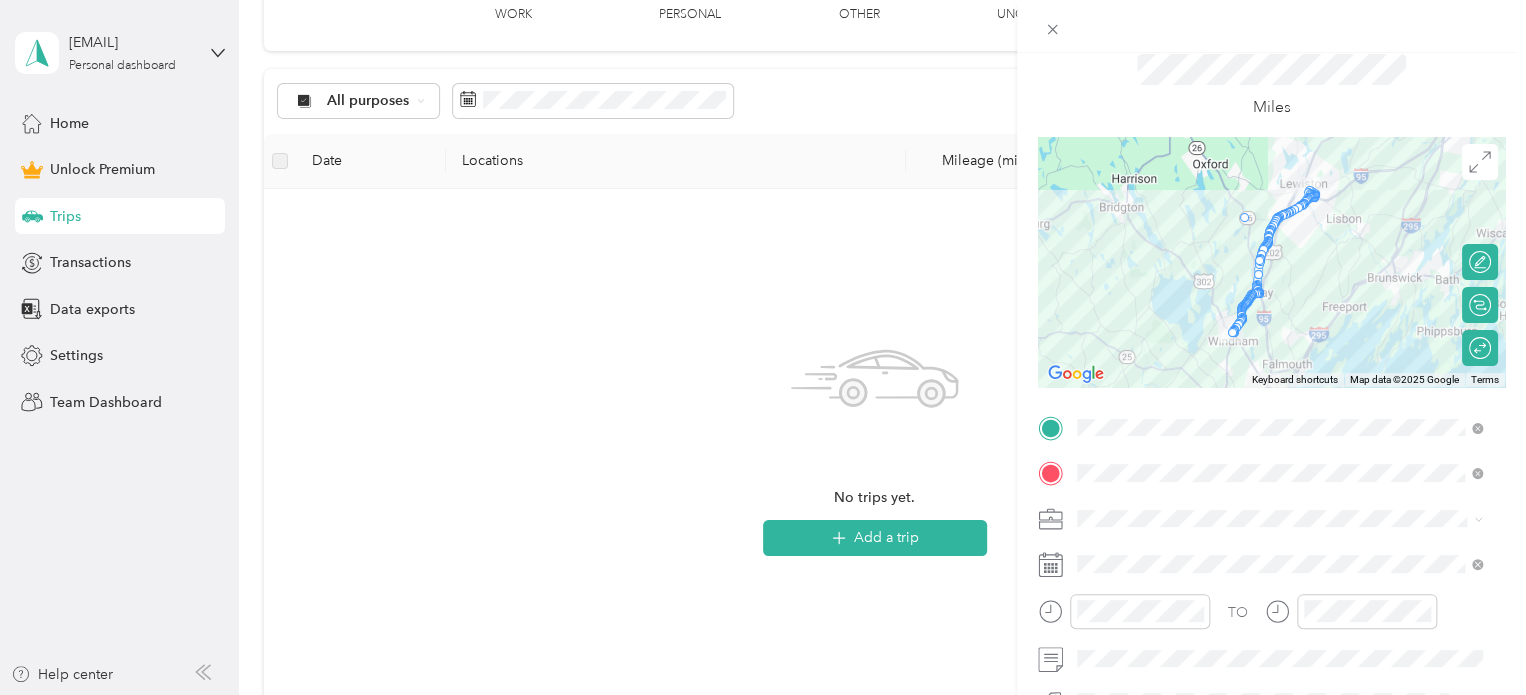 drag, startPoint x: 1265, startPoint y: 250, endPoint x: 1249, endPoint y: 200, distance: 52.49762 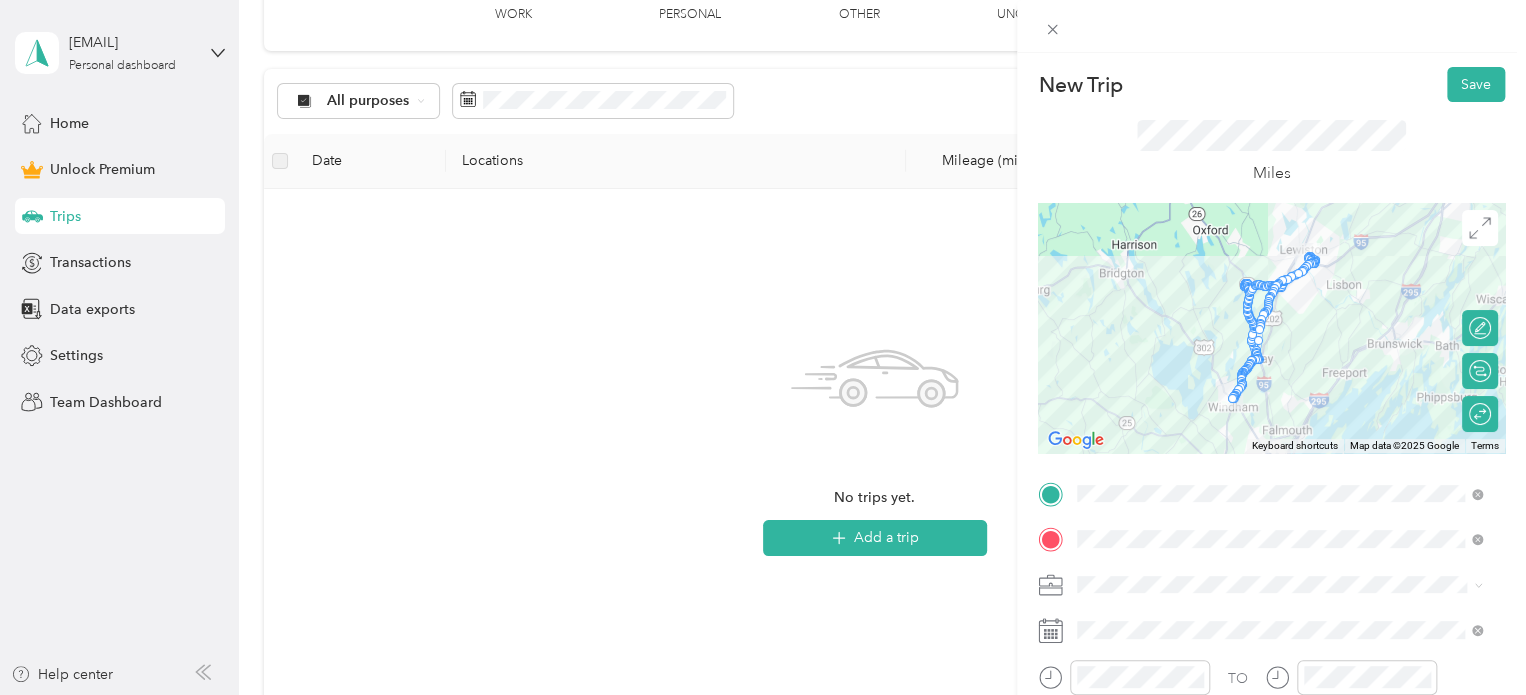 scroll, scrollTop: 0, scrollLeft: 0, axis: both 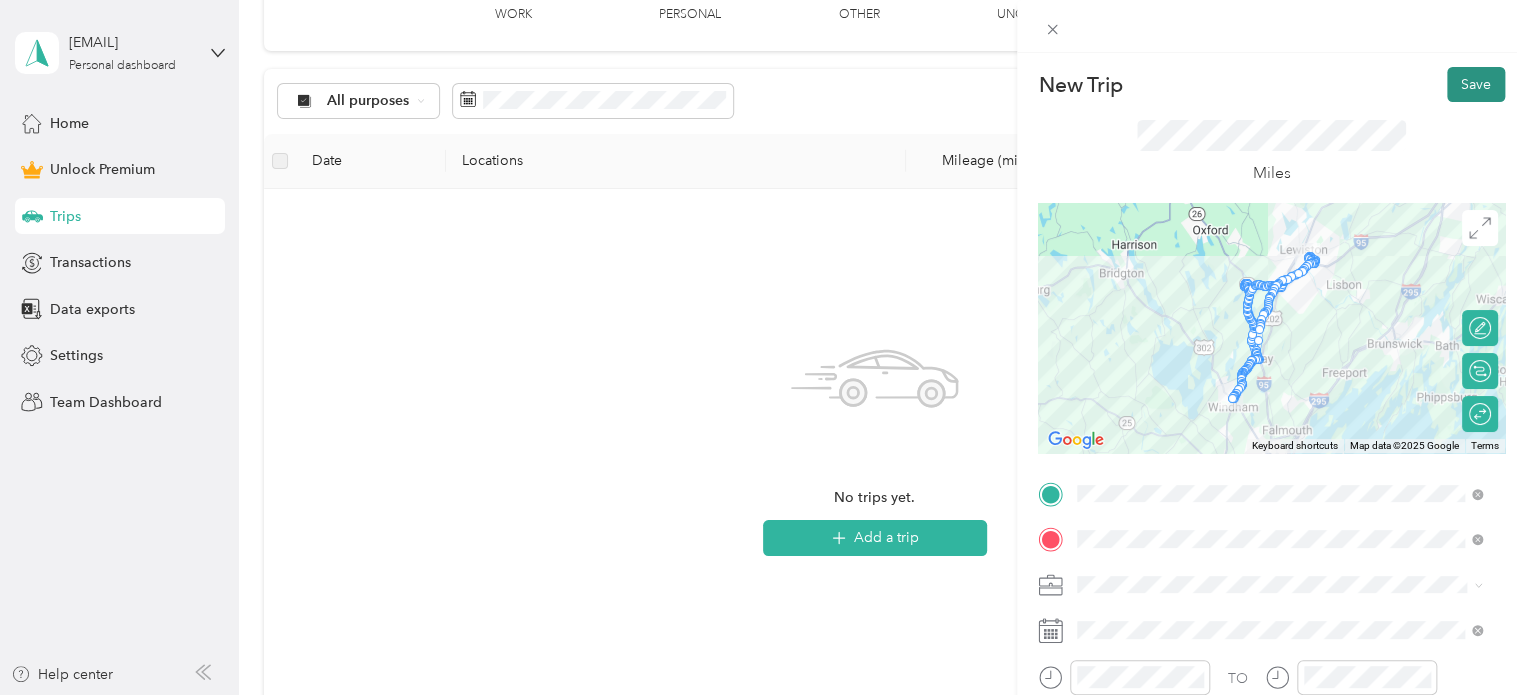 click on "Save" at bounding box center [1476, 84] 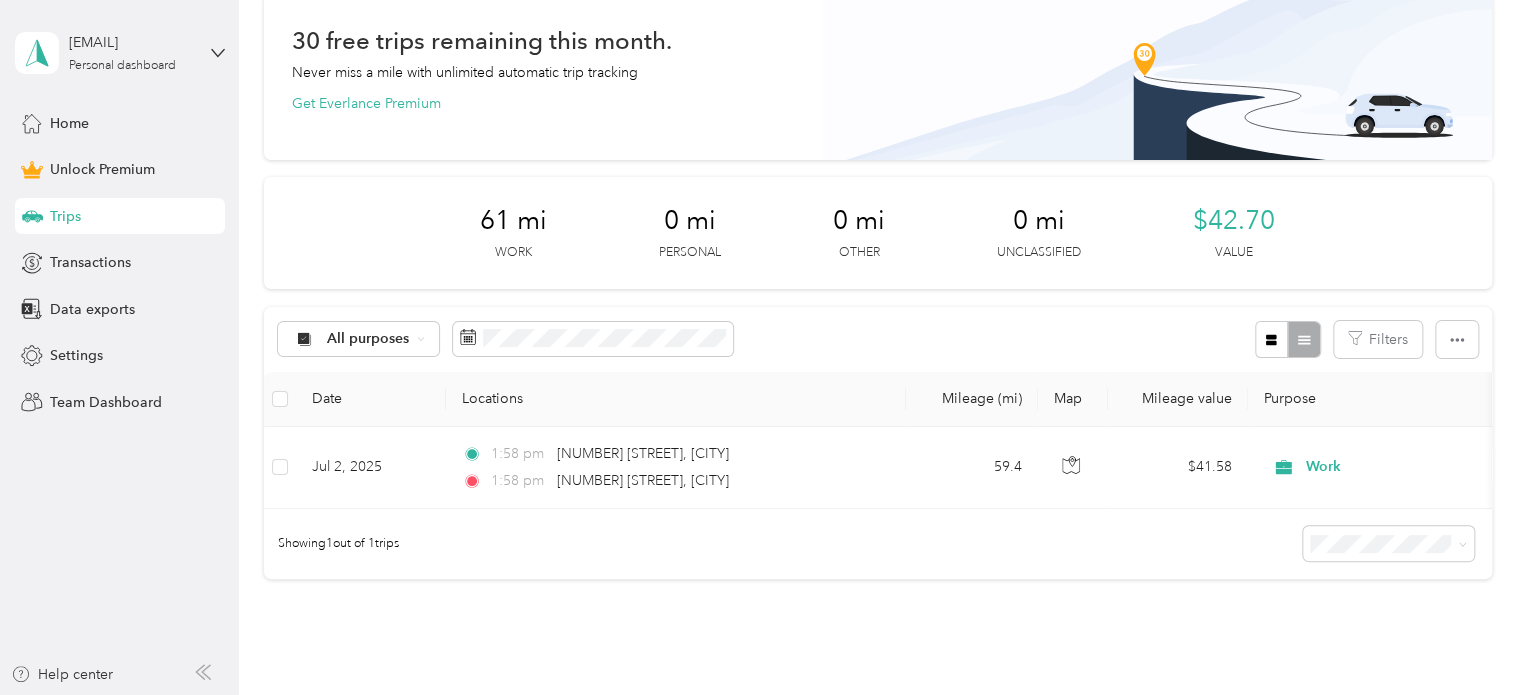 scroll, scrollTop: 0, scrollLeft: 0, axis: both 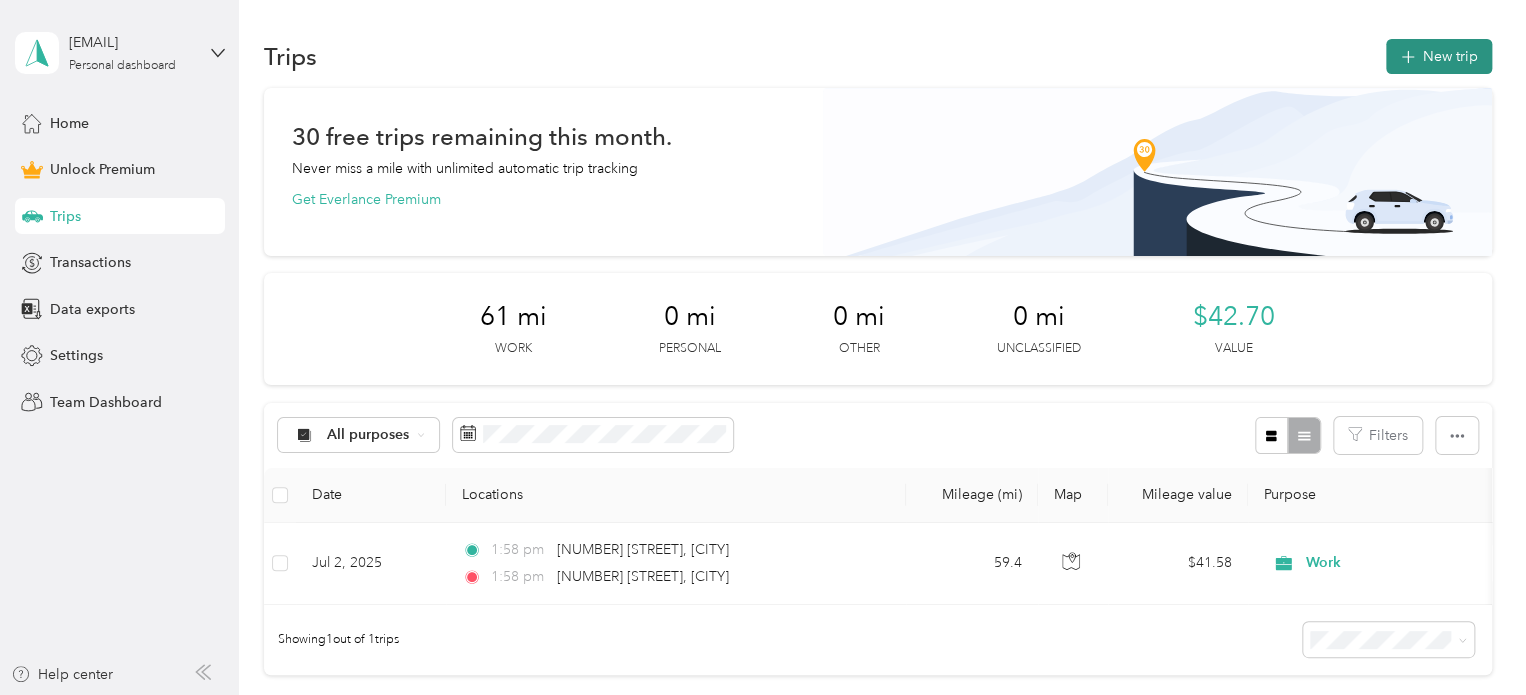 click 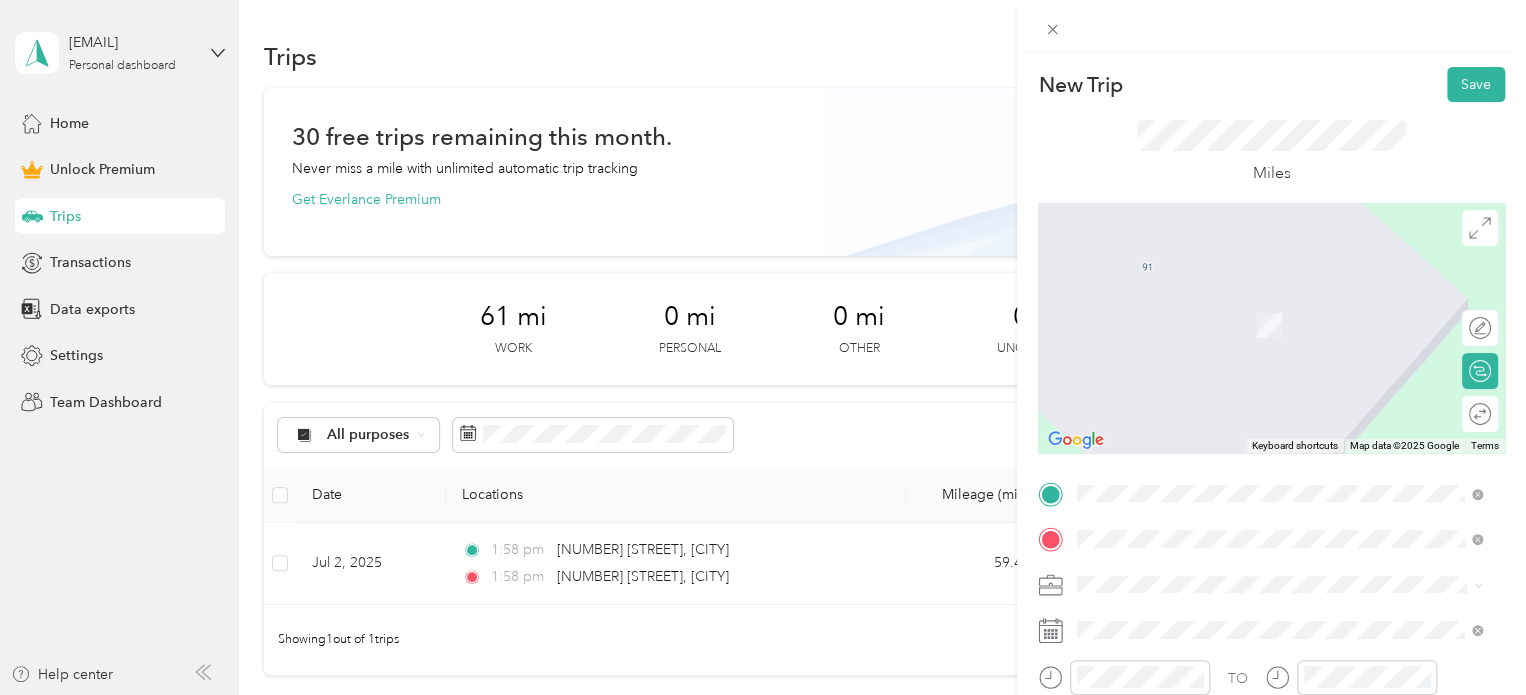 click on "[NUMBER] [STREET]
[CITY], [STATE] [POSTAL_CODE], [COUNTRY]" at bounding box center (1259, 304) 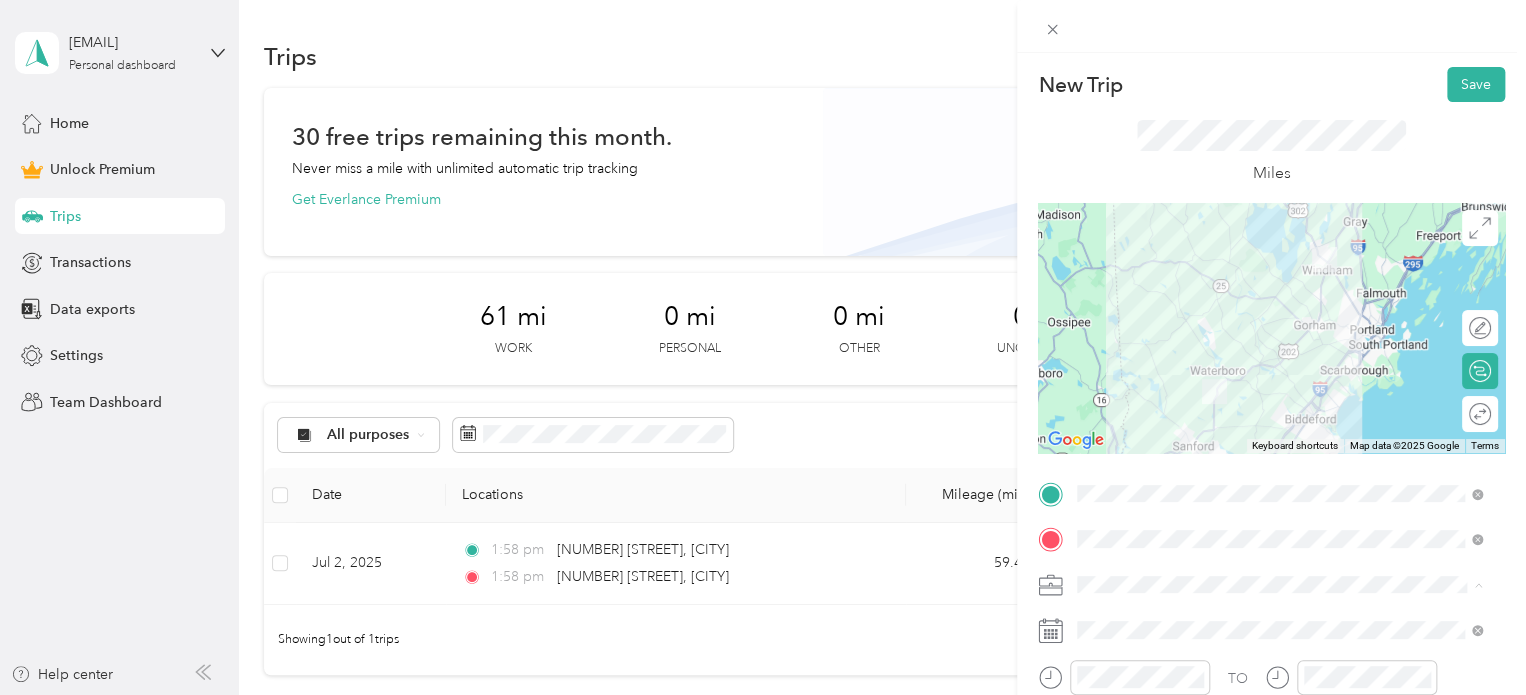 click on "Work" at bounding box center [1279, 304] 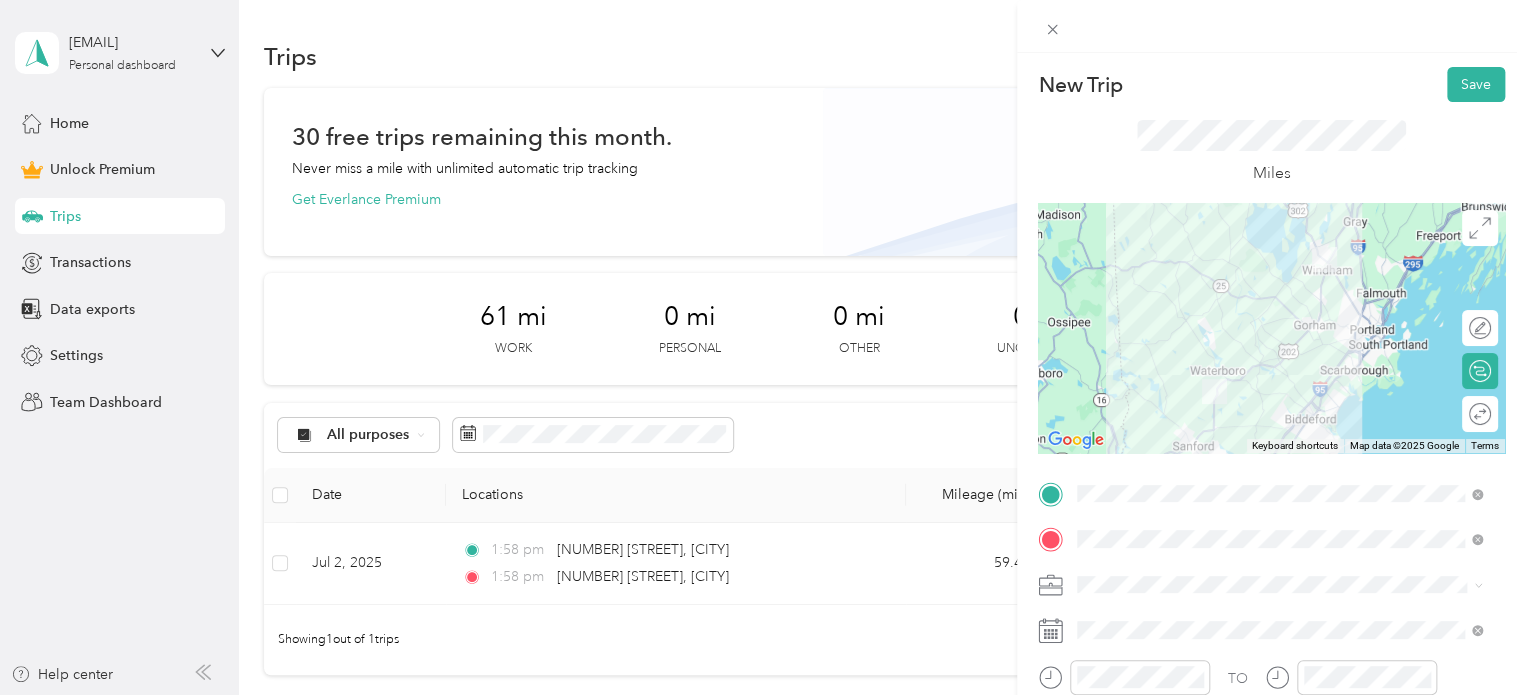 click at bounding box center (1271, 328) 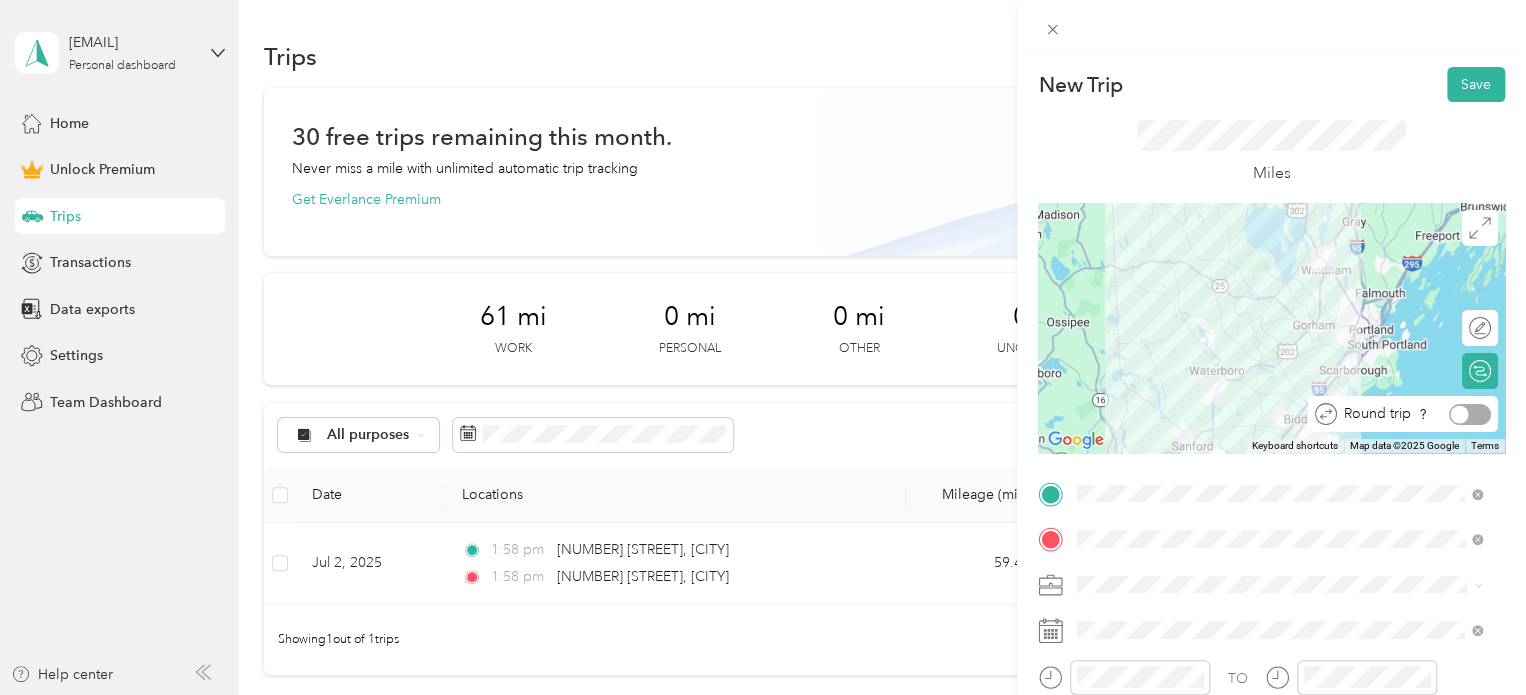 click at bounding box center (1470, 414) 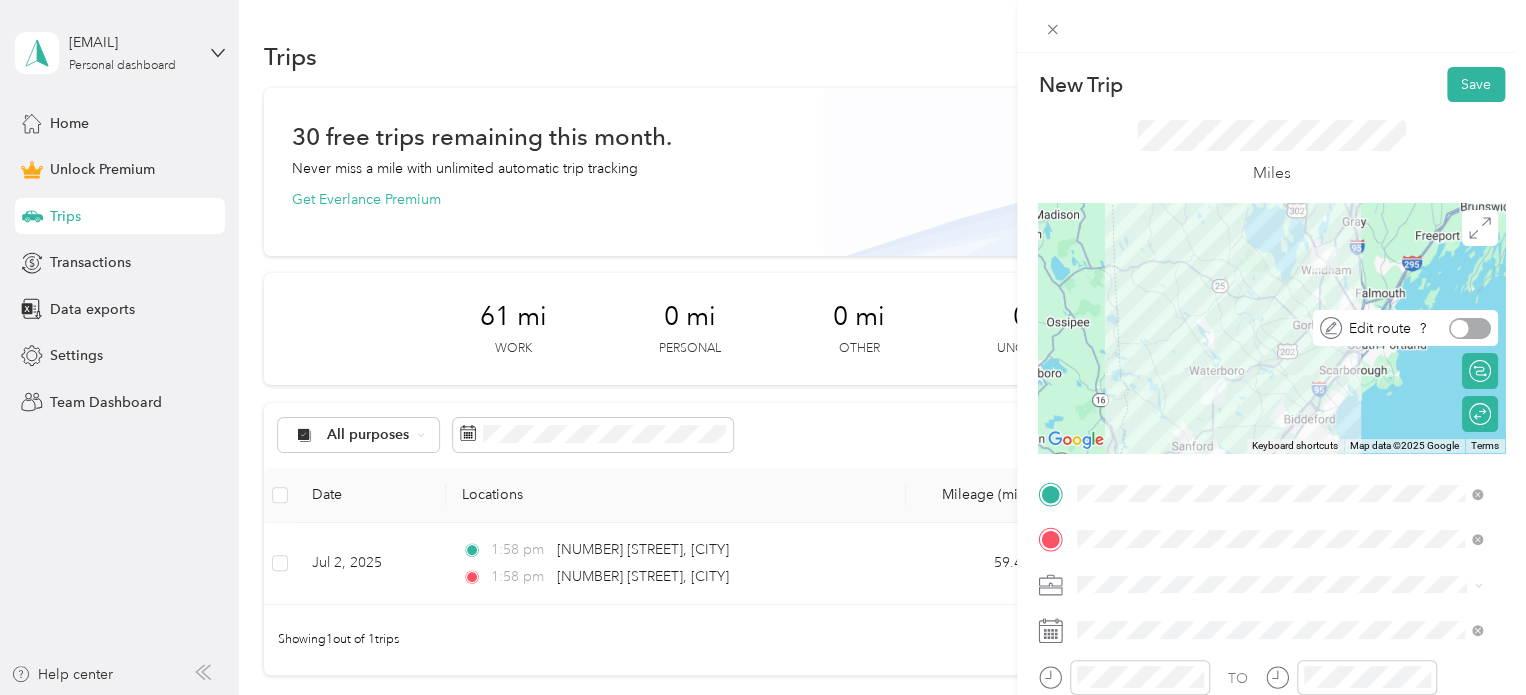 click at bounding box center [1470, 328] 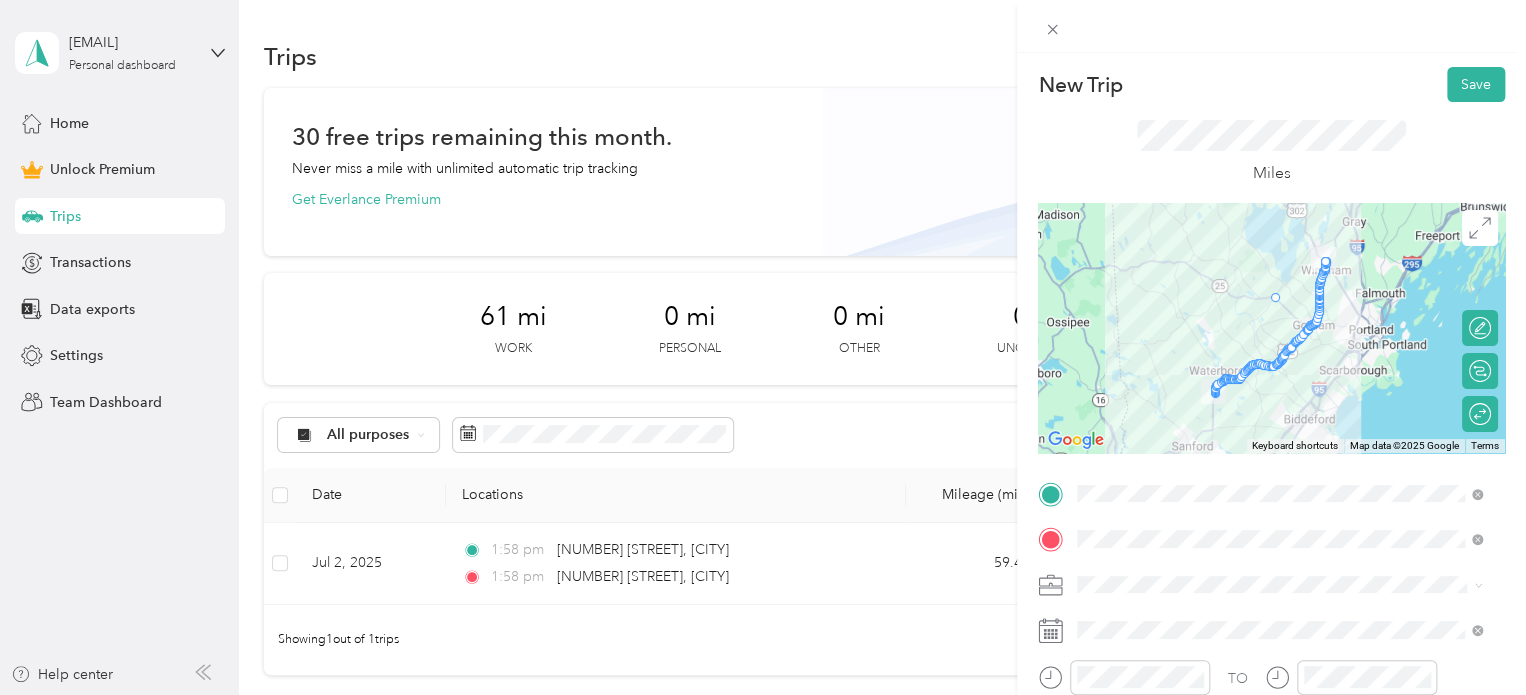 drag, startPoint x: 1305, startPoint y: 334, endPoint x: 1262, endPoint y: 310, distance: 49.24429 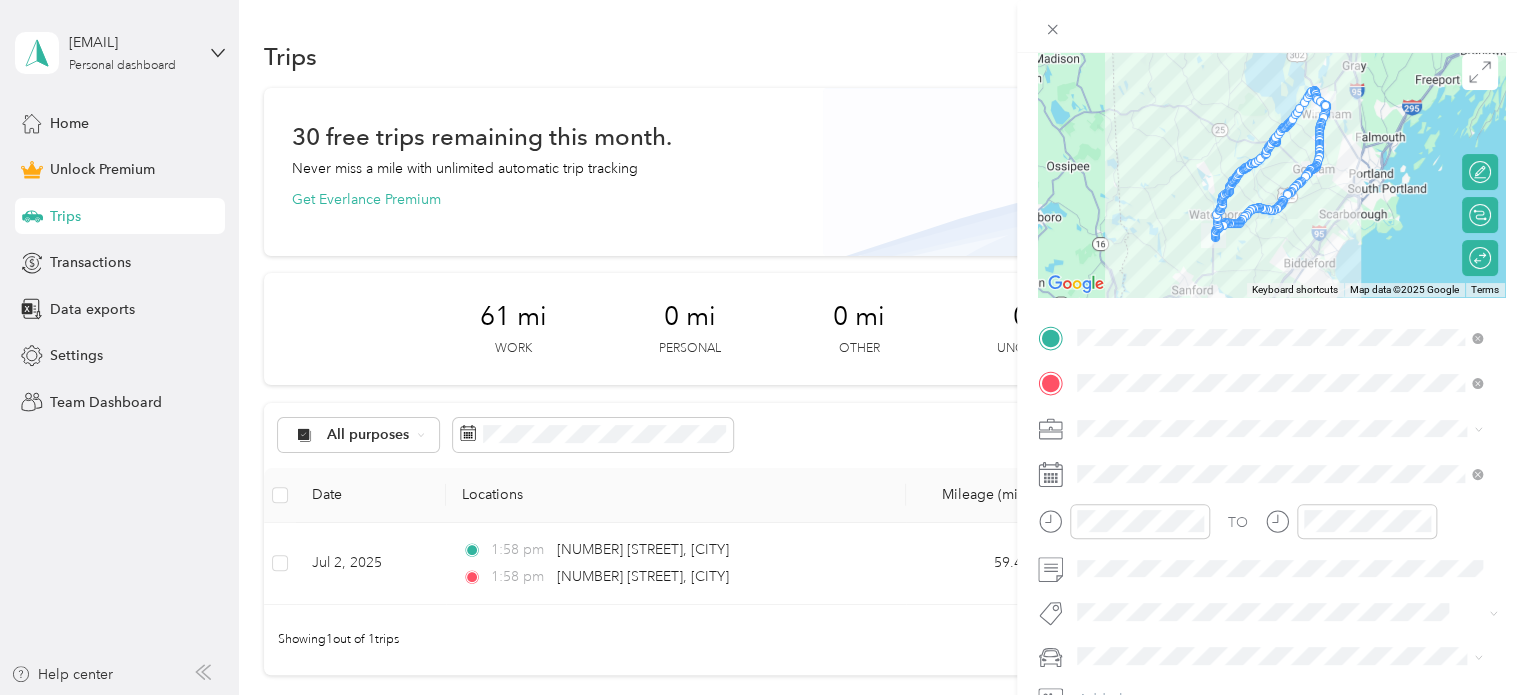 scroll, scrollTop: 160, scrollLeft: 0, axis: vertical 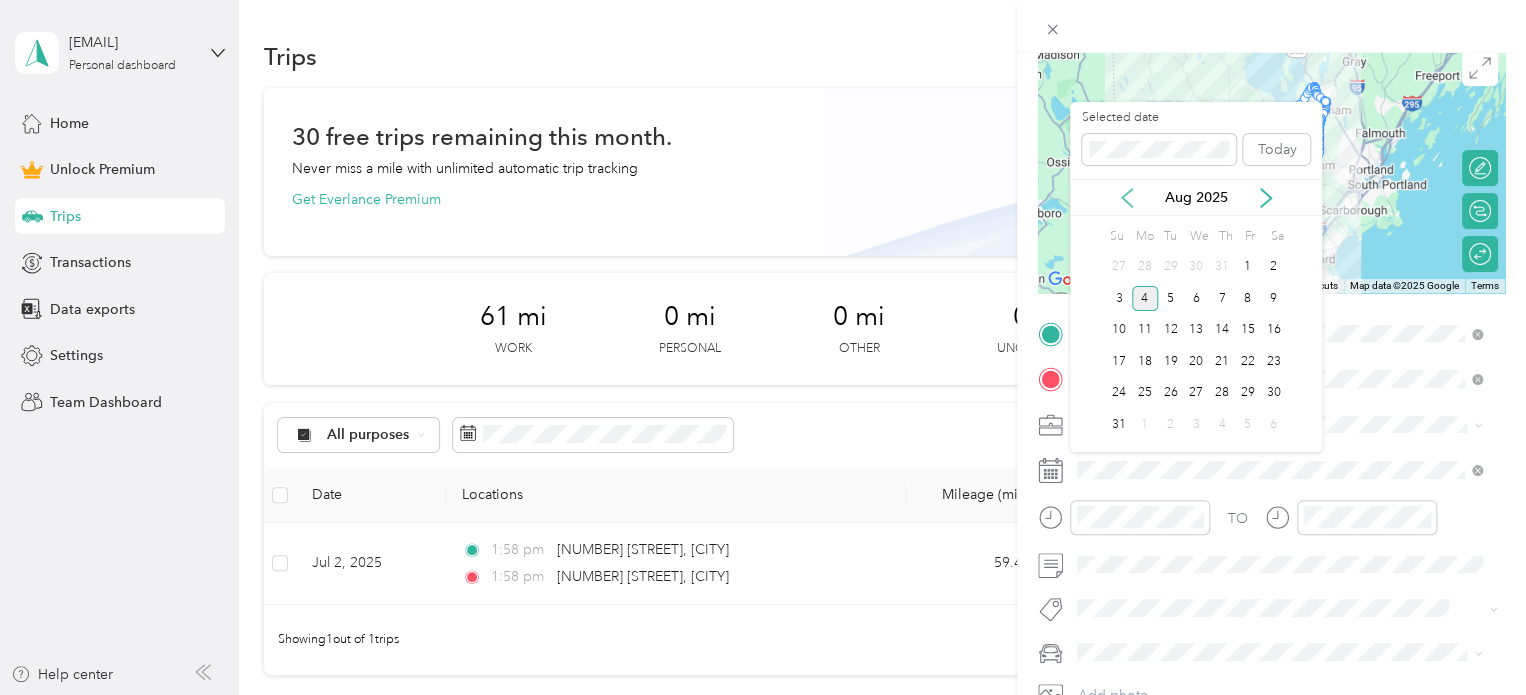 click 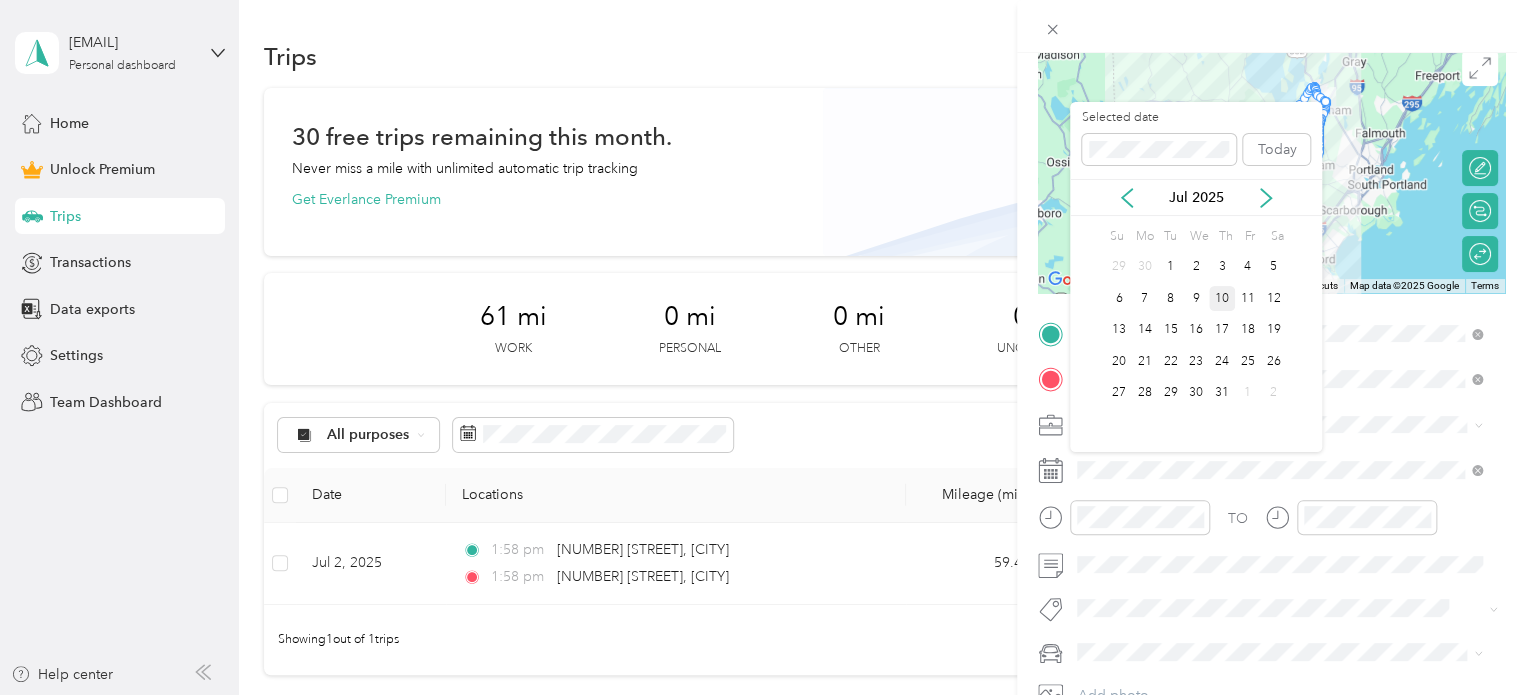 click on "10" at bounding box center (1222, 298) 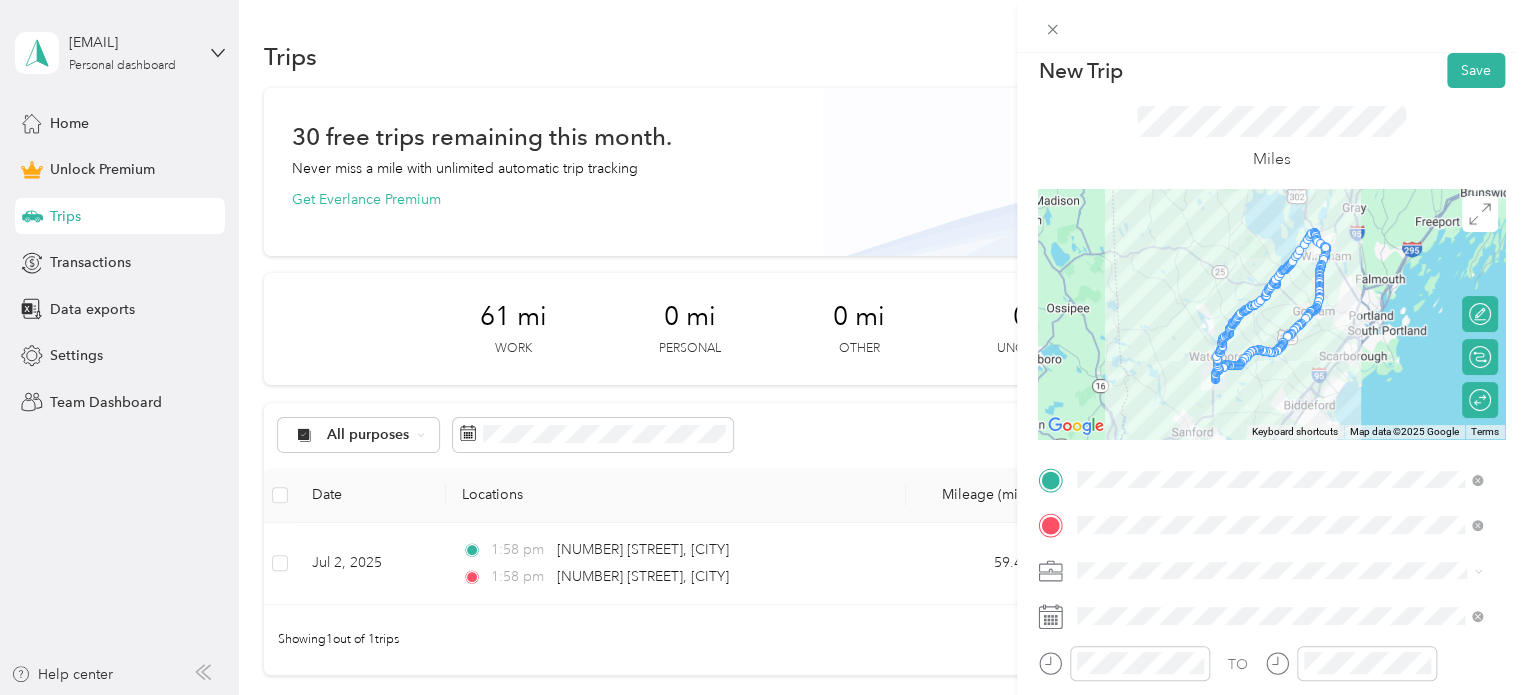 scroll, scrollTop: 0, scrollLeft: 0, axis: both 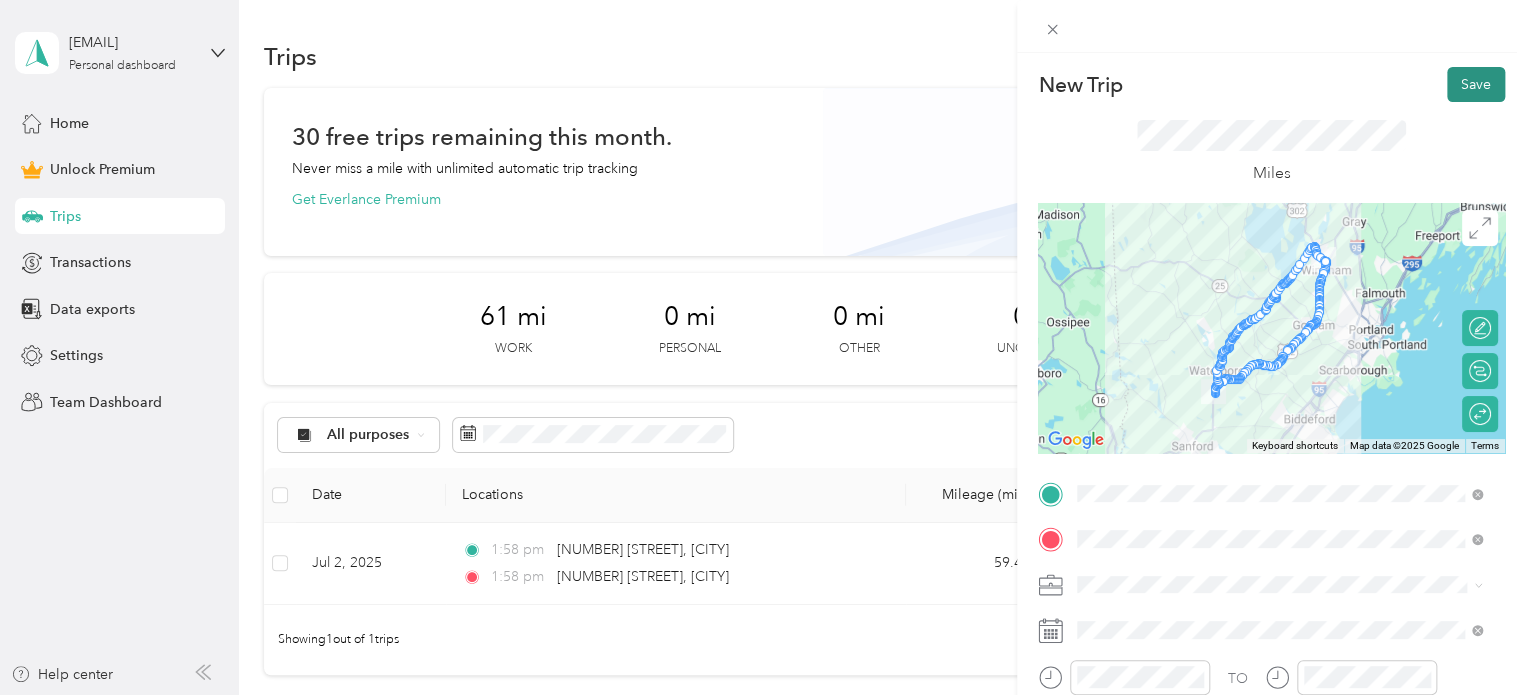click on "Save" at bounding box center [1476, 84] 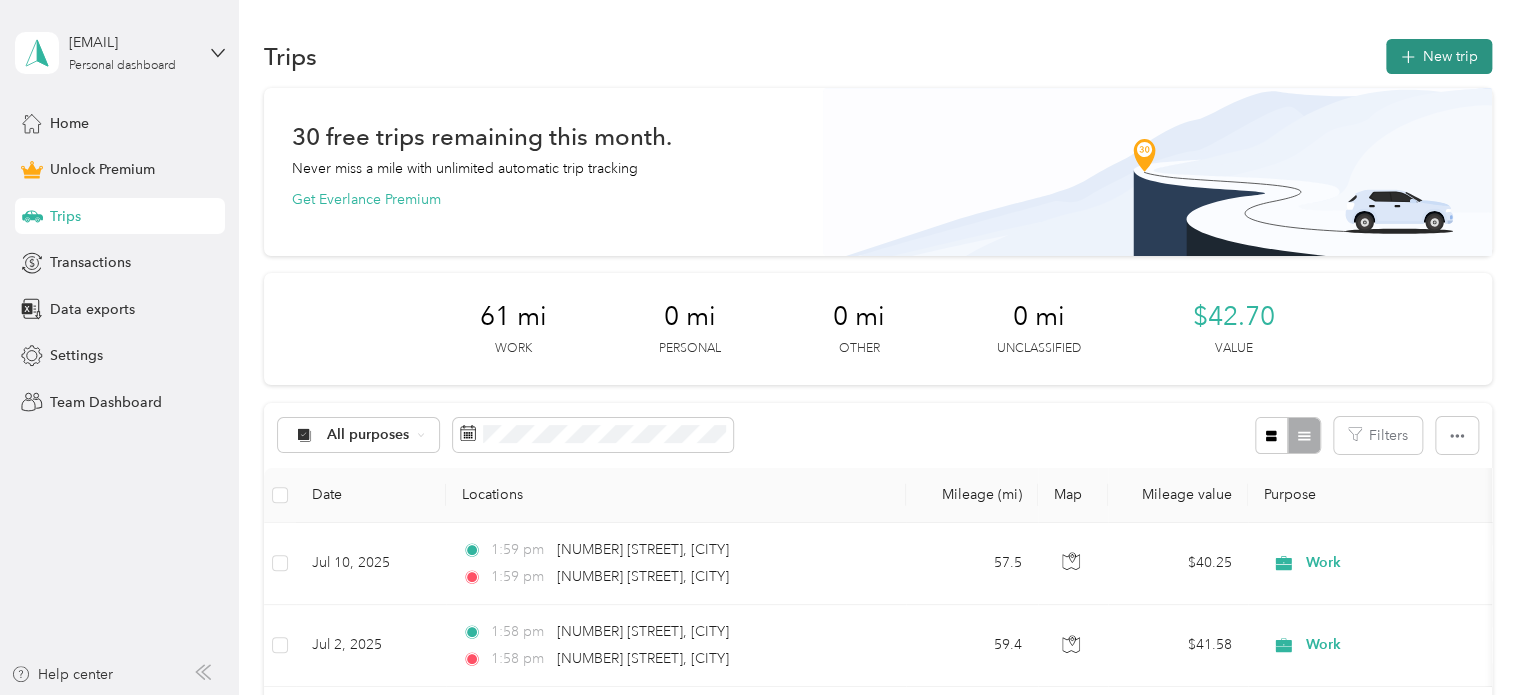 click on "New trip" at bounding box center (1439, 56) 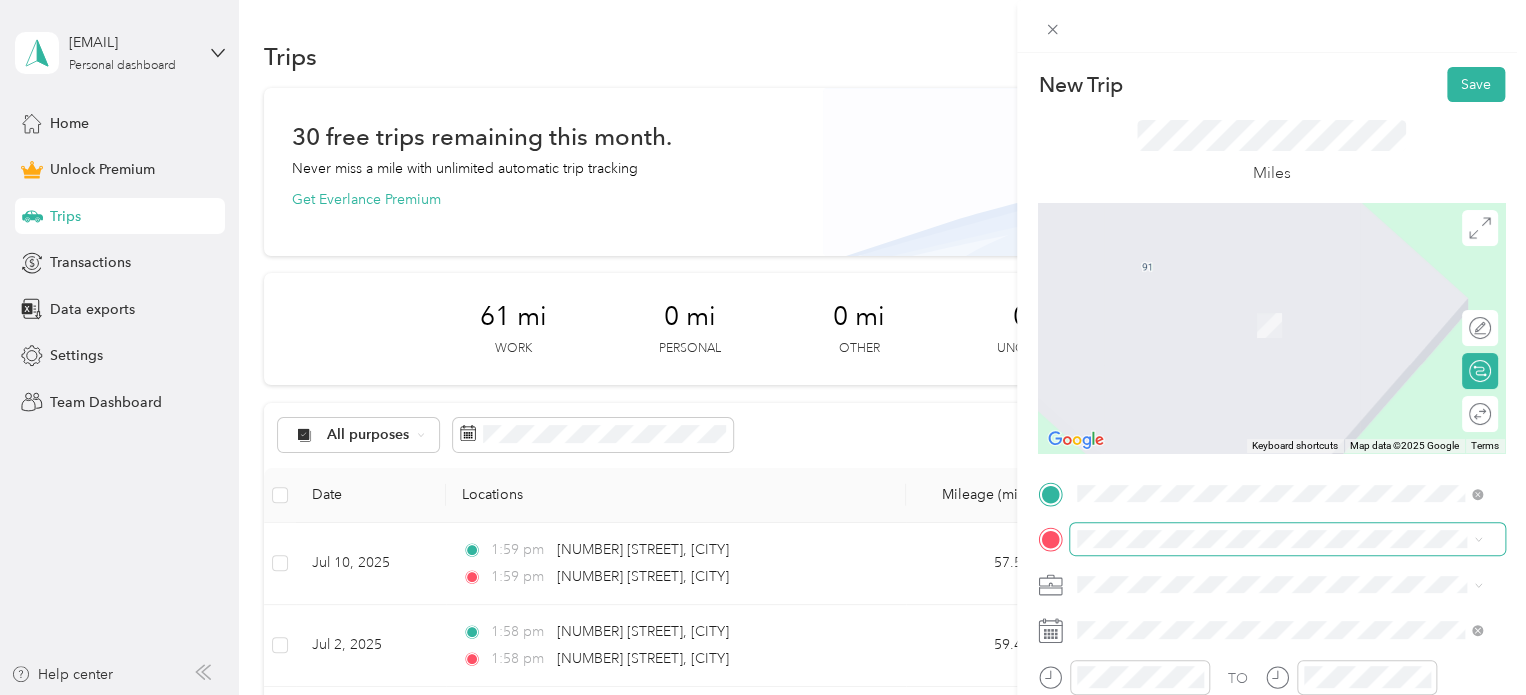 click at bounding box center (1287, 539) 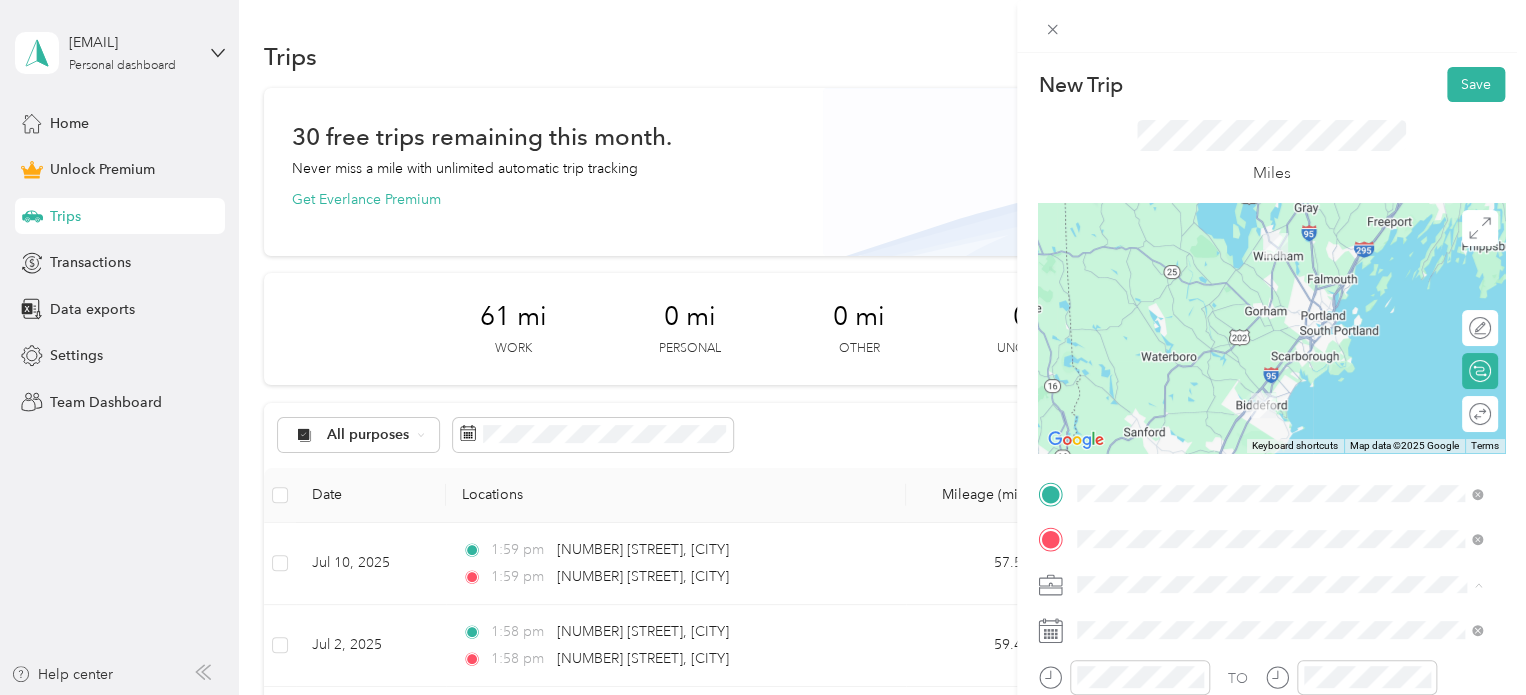 click on "Work" at bounding box center (1279, 304) 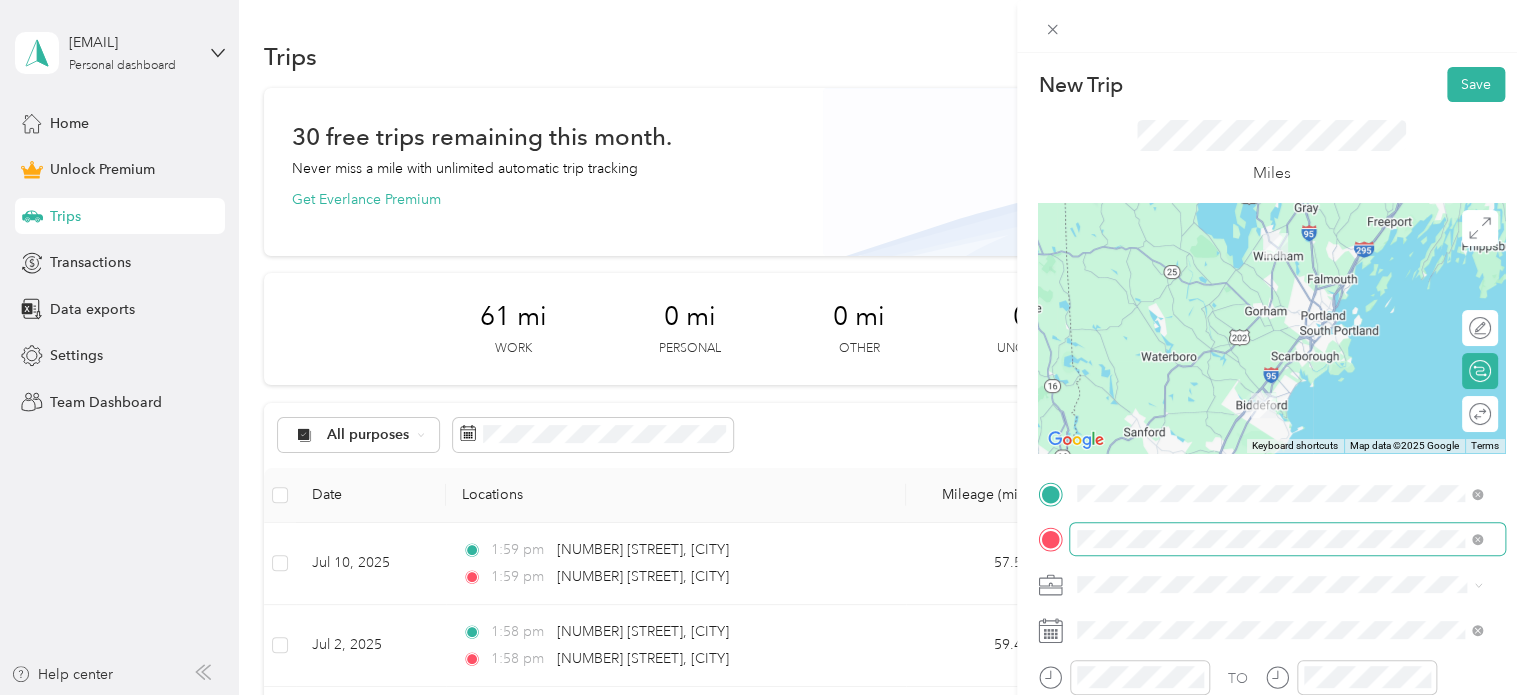 scroll, scrollTop: 40, scrollLeft: 0, axis: vertical 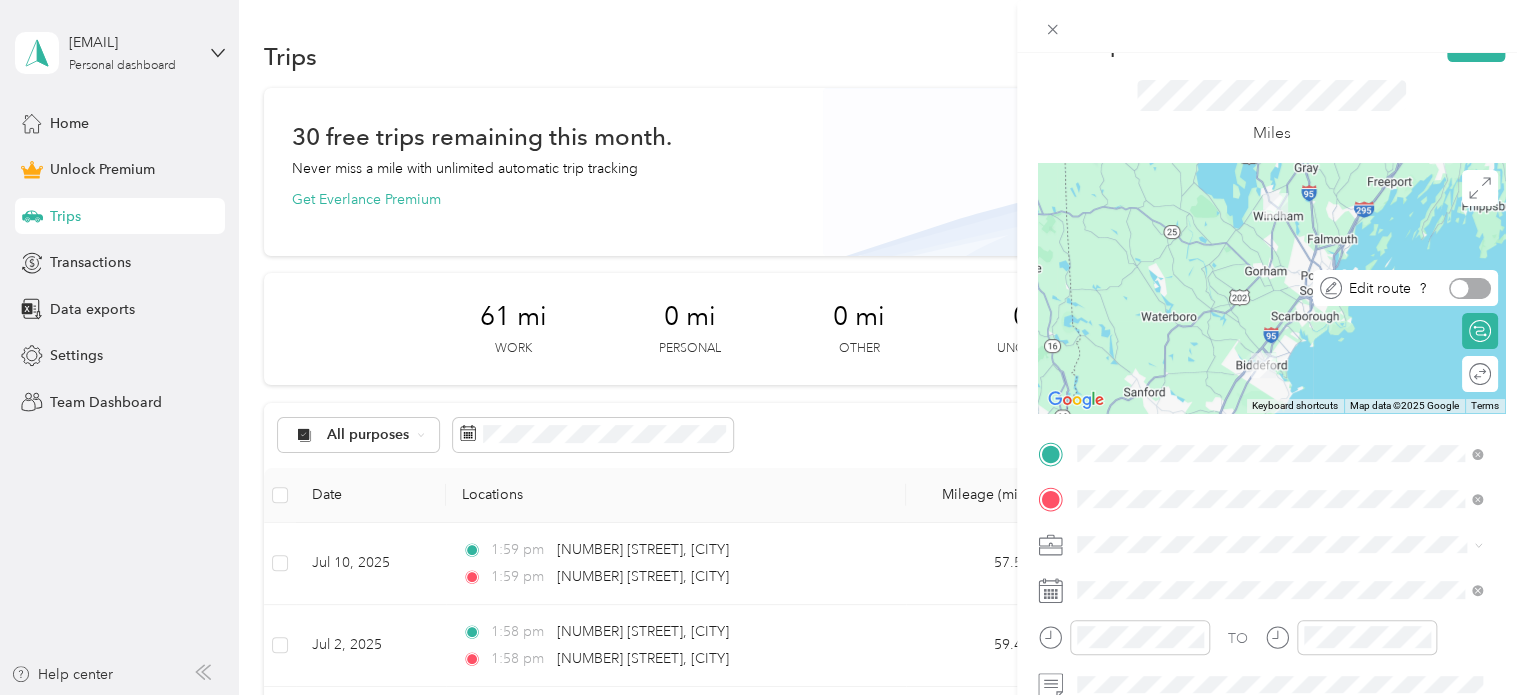 click at bounding box center [1470, 288] 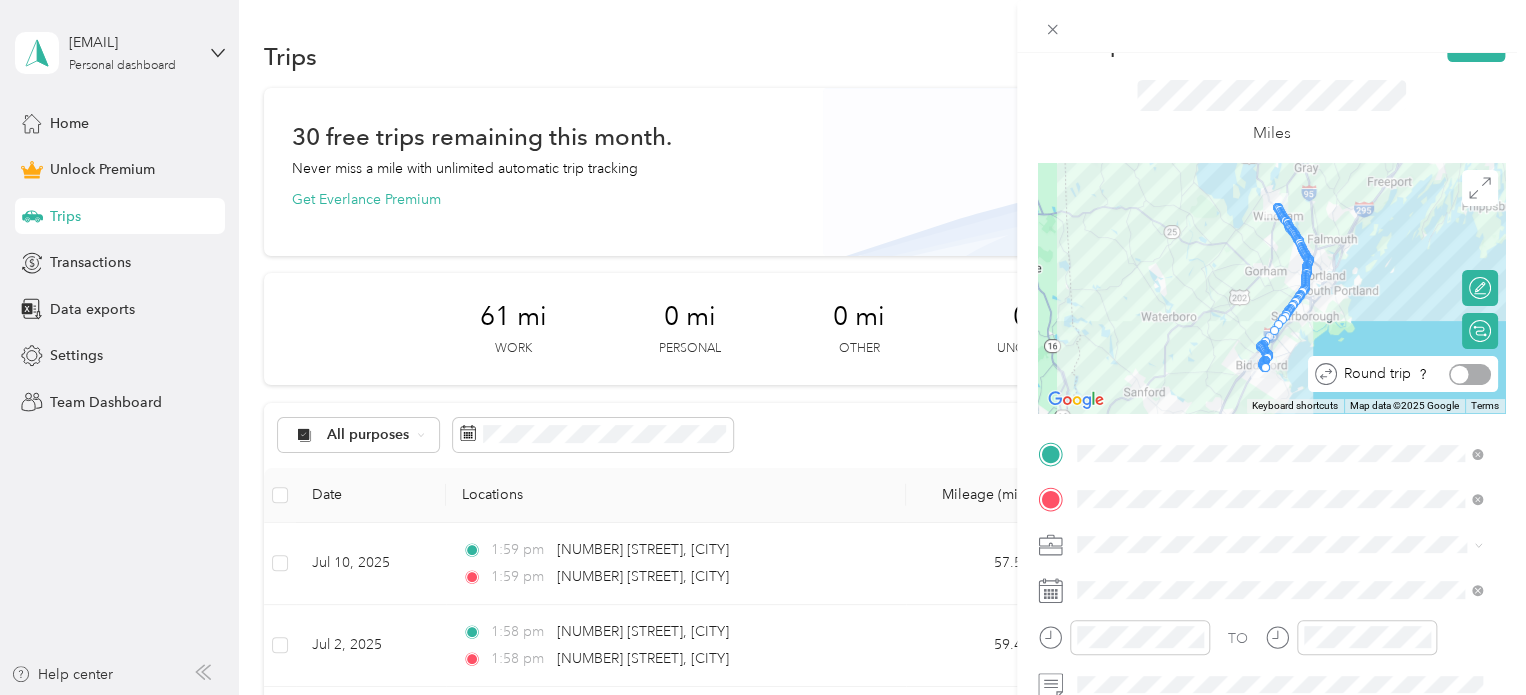 click at bounding box center [1470, 374] 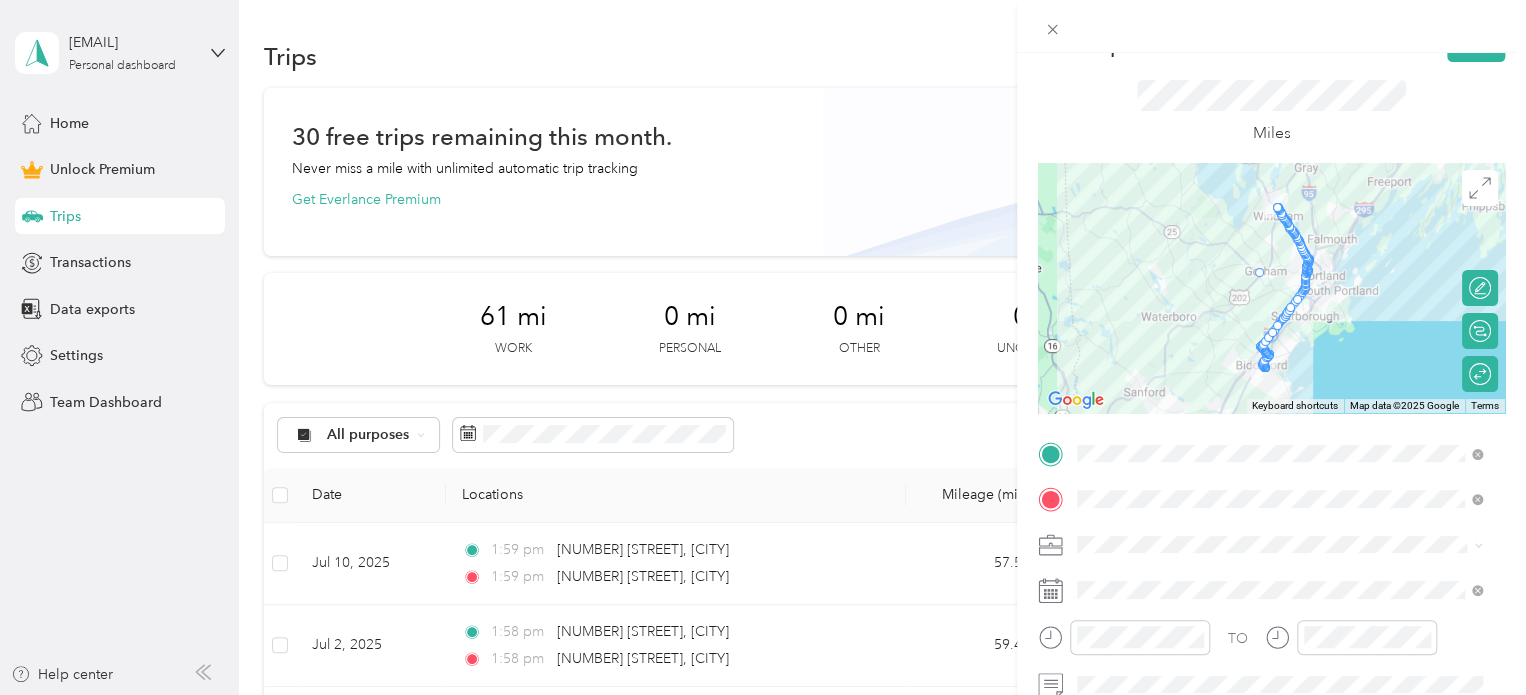 drag, startPoint x: 1300, startPoint y: 283, endPoint x: 1248, endPoint y: 287, distance: 52.153618 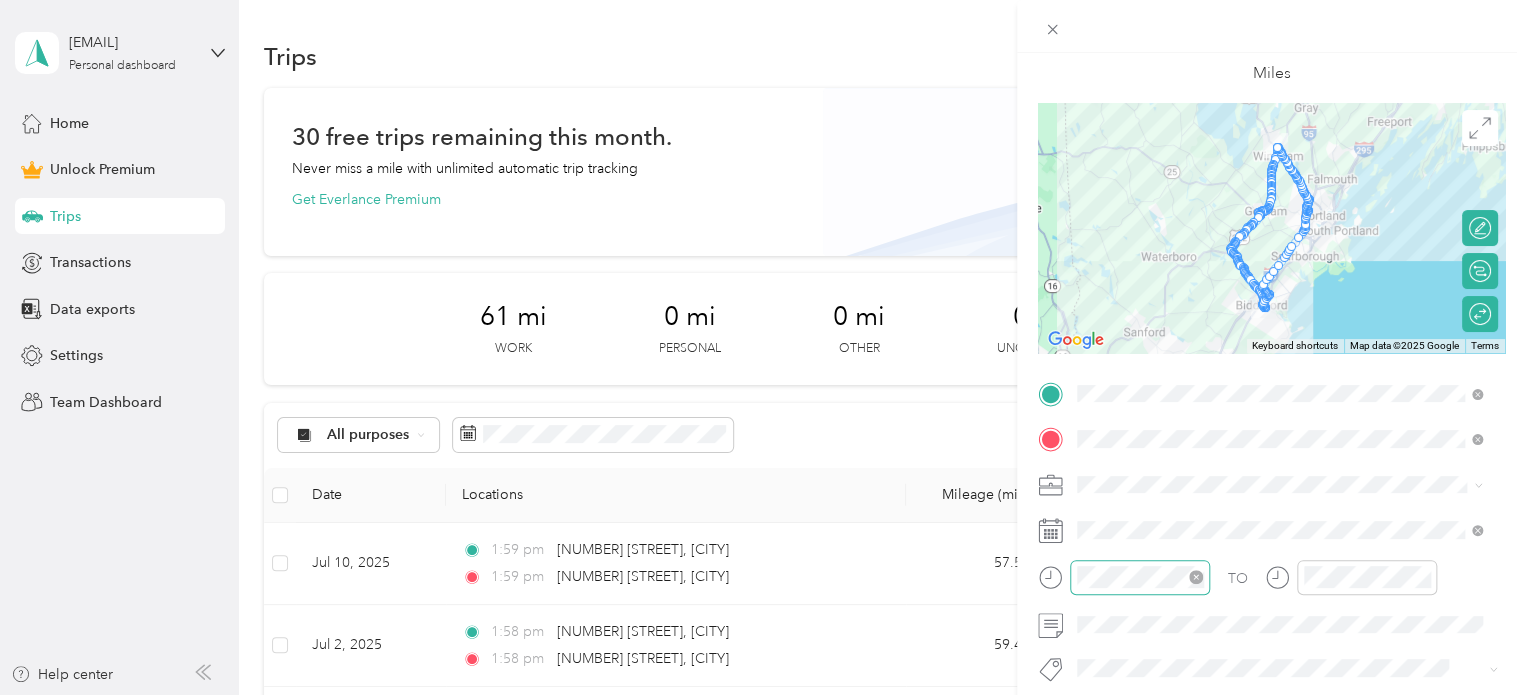 scroll, scrollTop: 107, scrollLeft: 0, axis: vertical 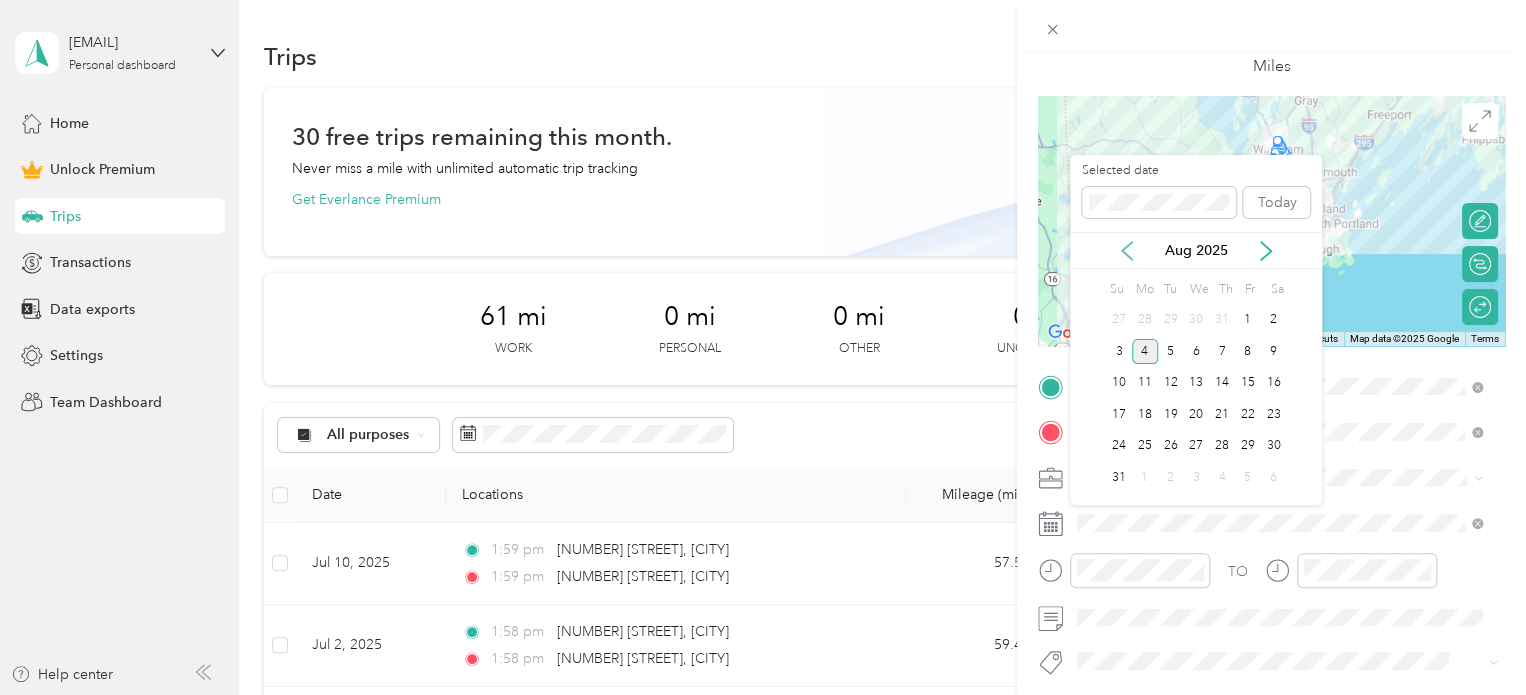 click 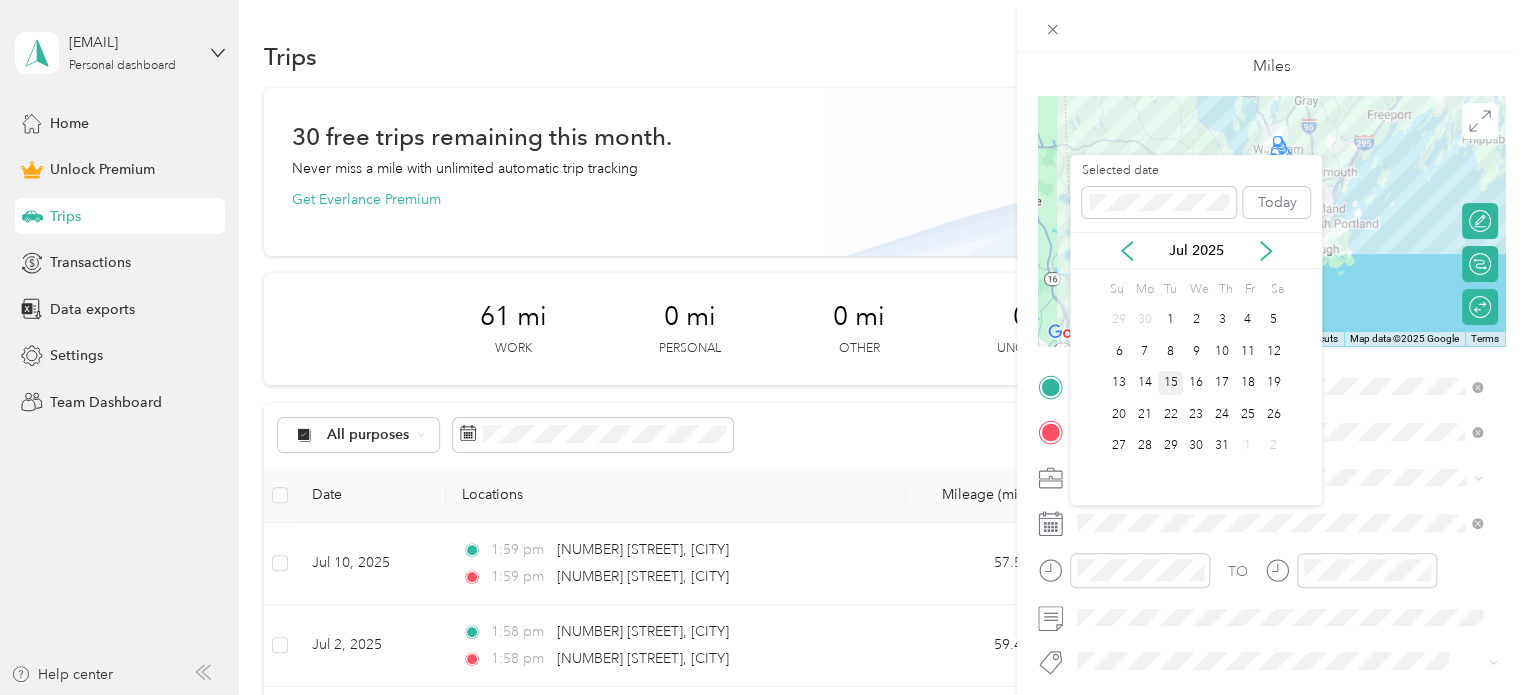 click on "15" at bounding box center [1171, 383] 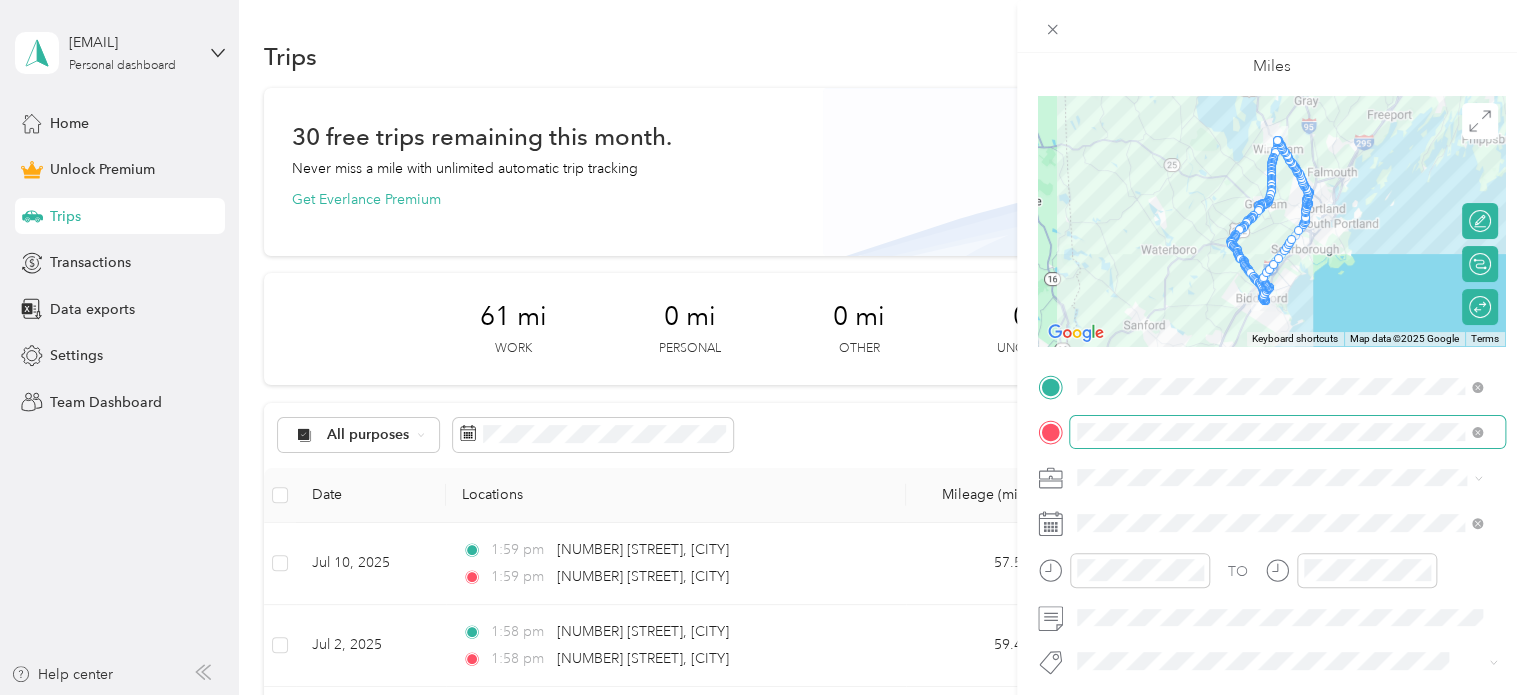 scroll, scrollTop: 0, scrollLeft: 0, axis: both 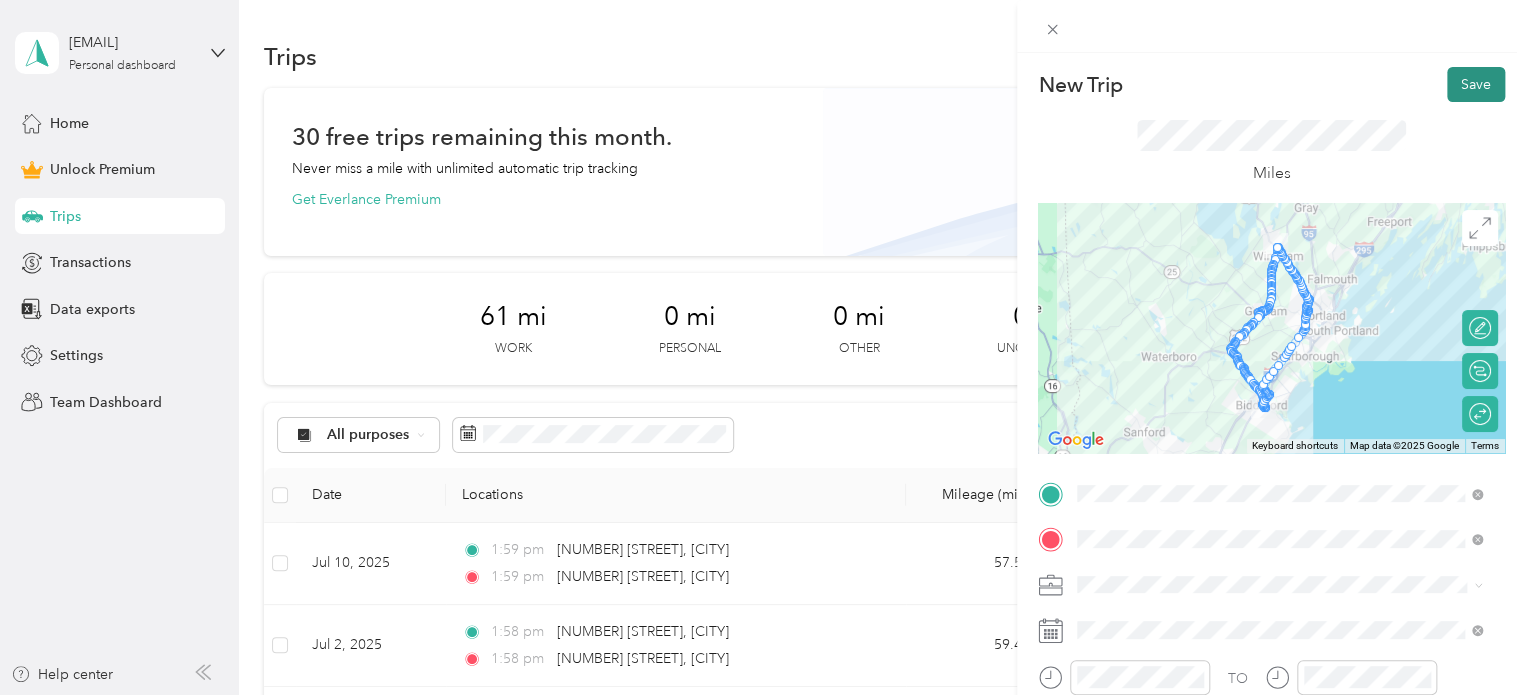 click on "Save" at bounding box center (1476, 84) 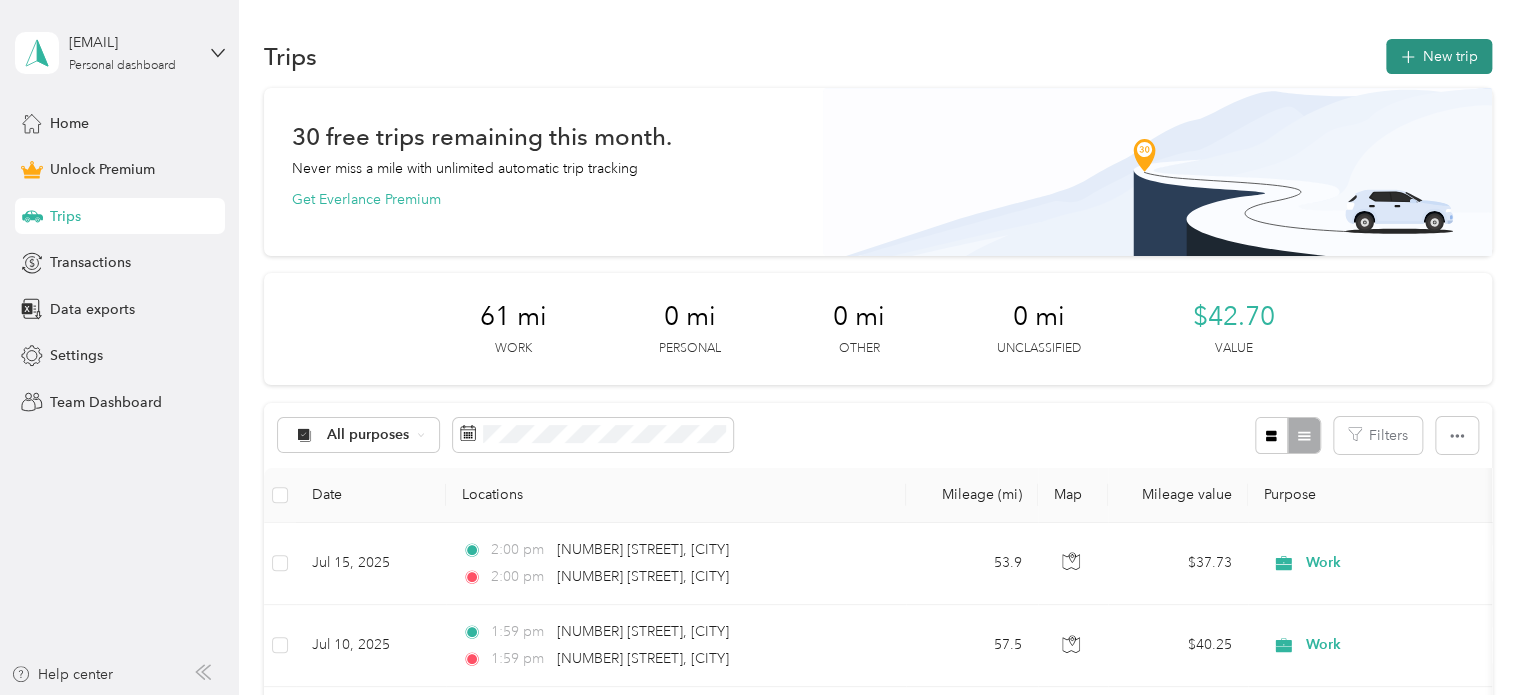 click on "New trip" at bounding box center [1439, 56] 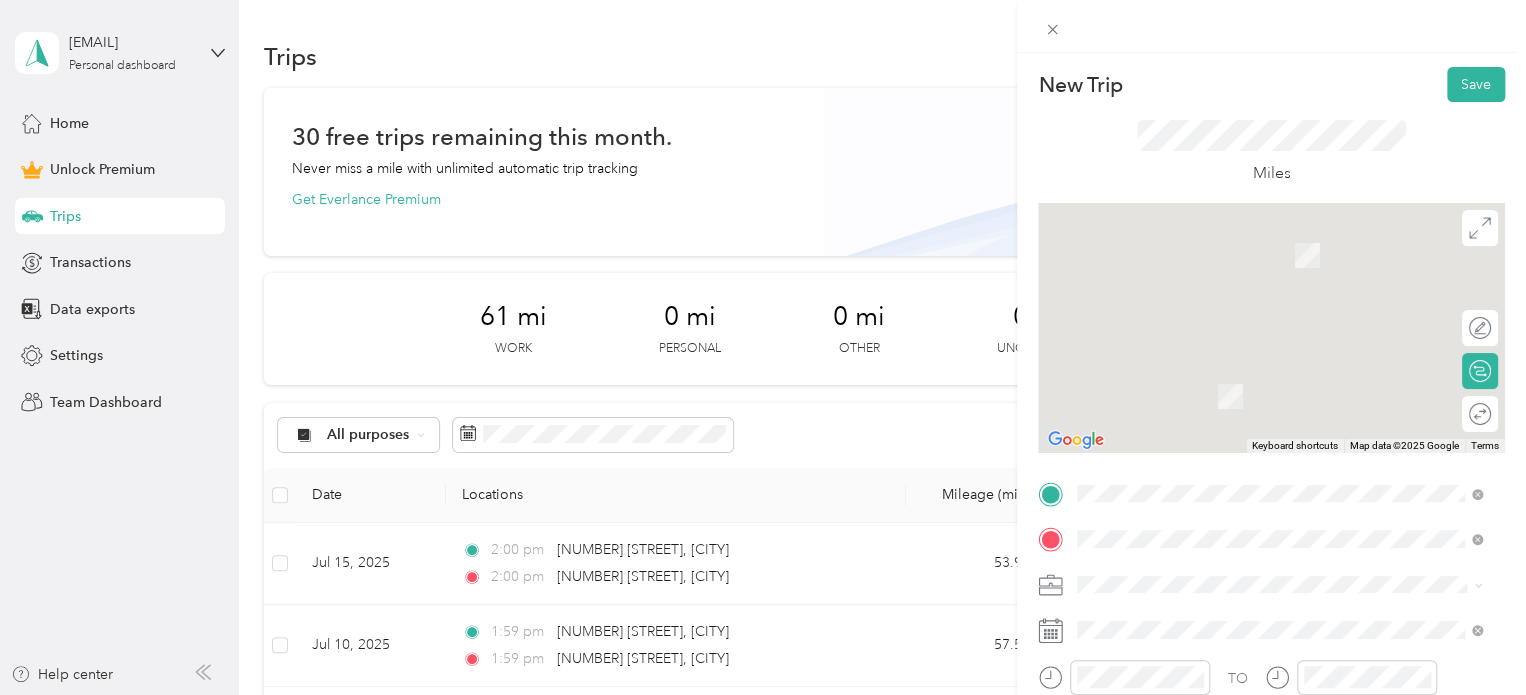 click at bounding box center (1287, 585) 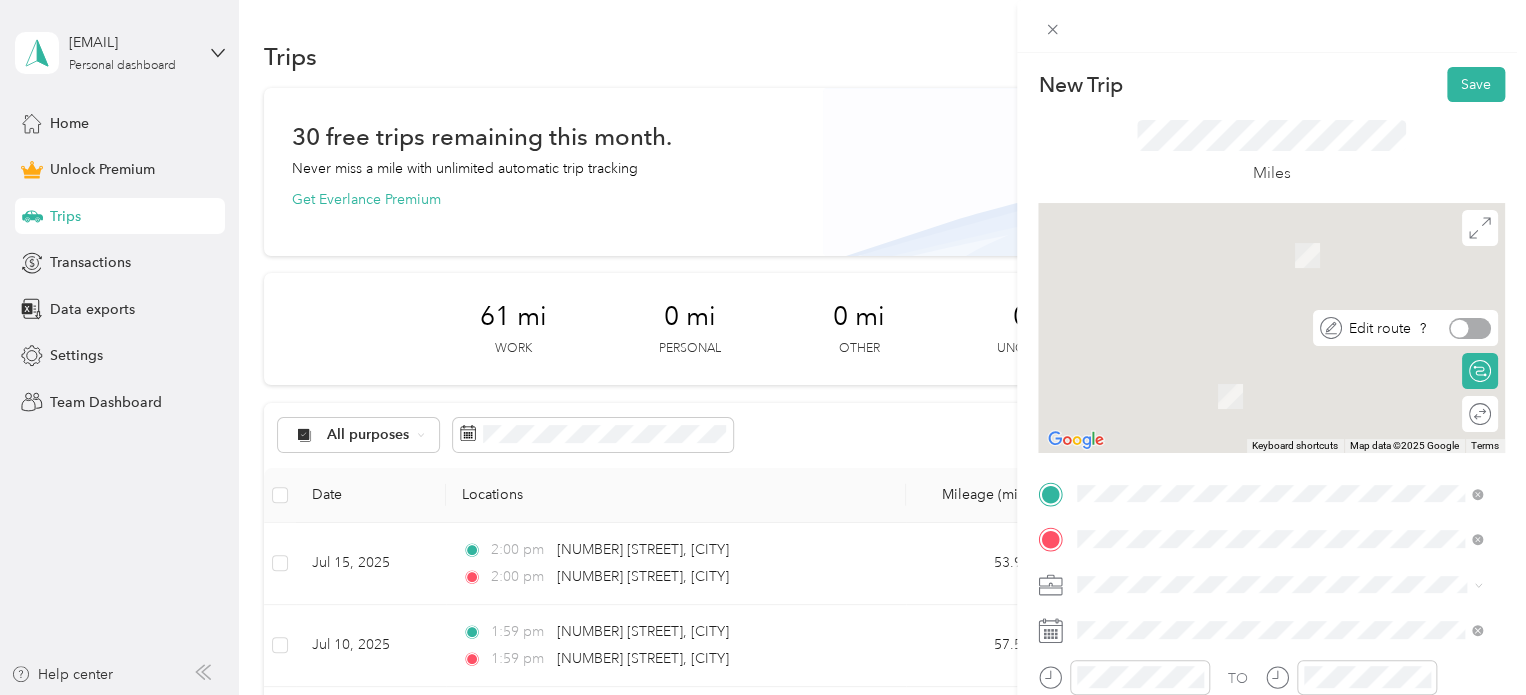 click at bounding box center (1470, 328) 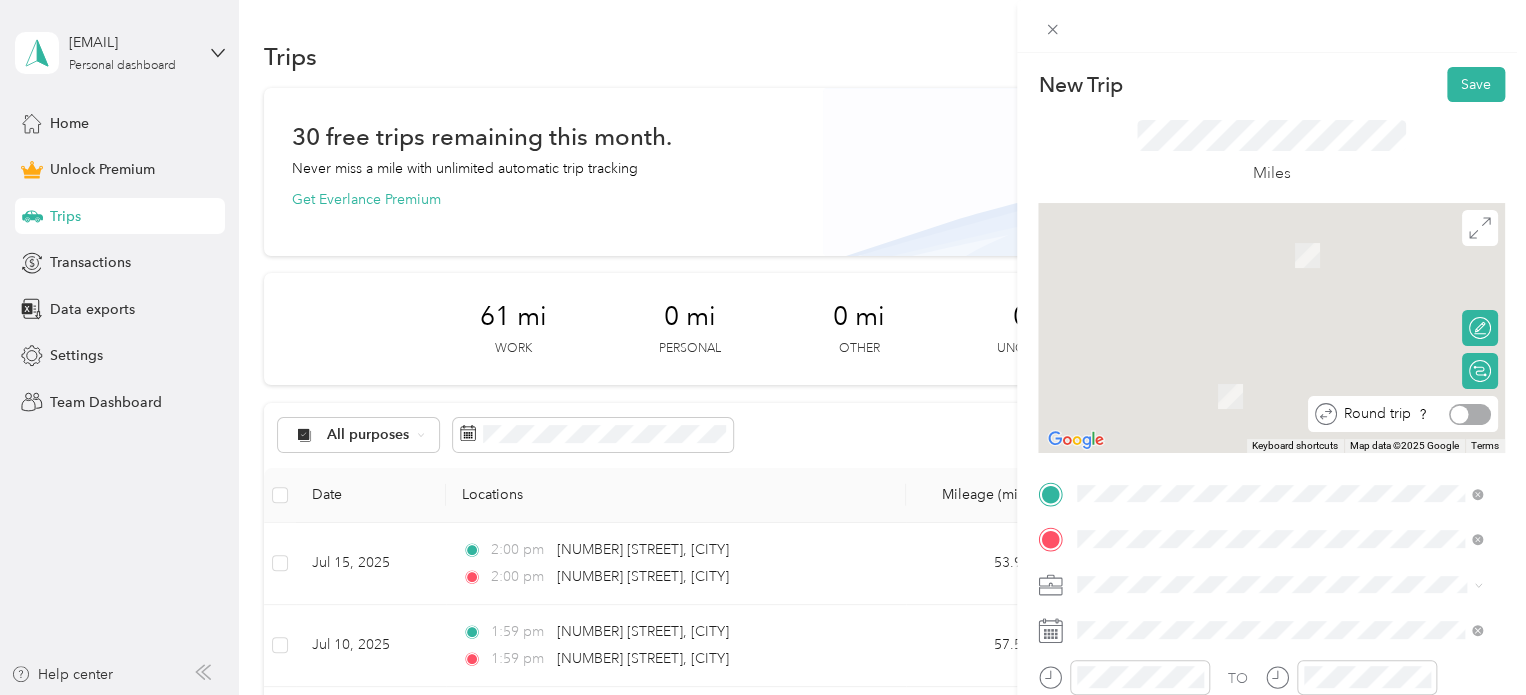 click at bounding box center [1470, 414] 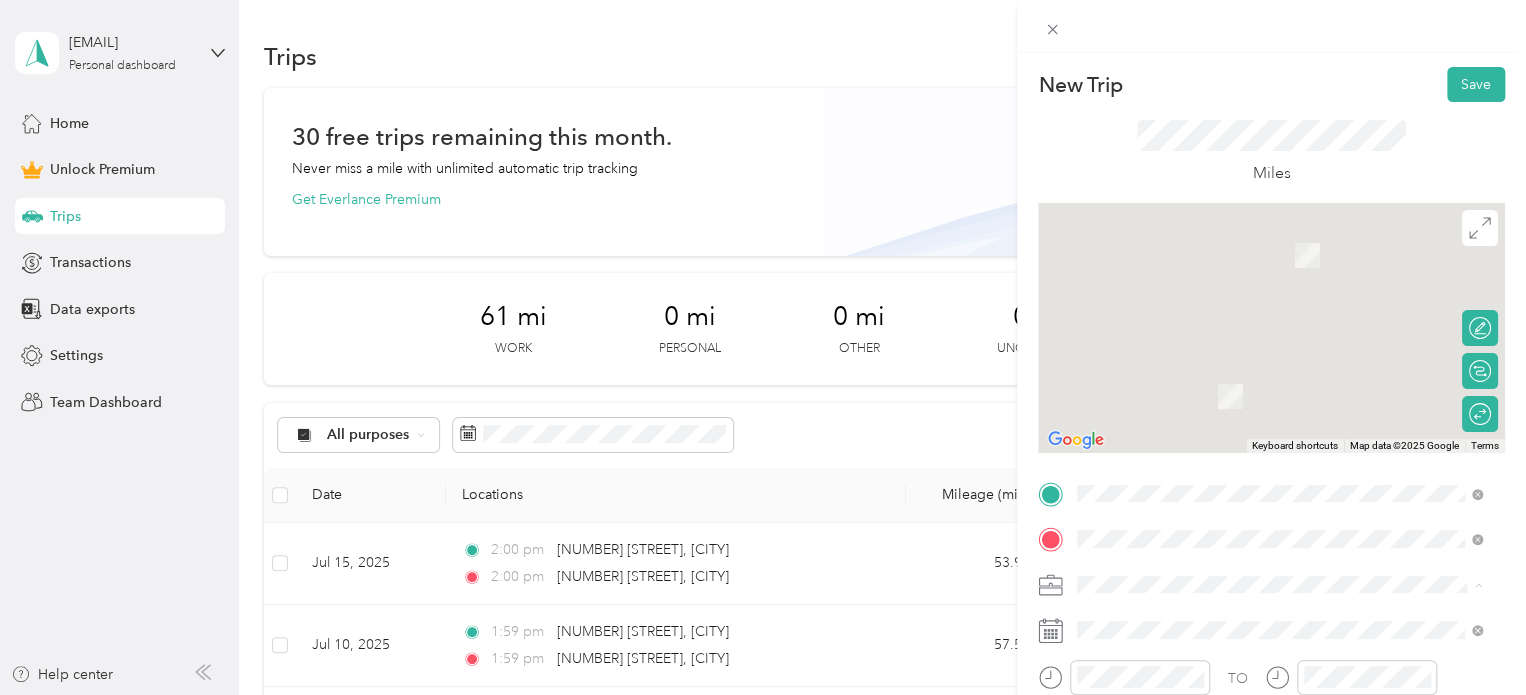 click on "Work" at bounding box center [1279, 304] 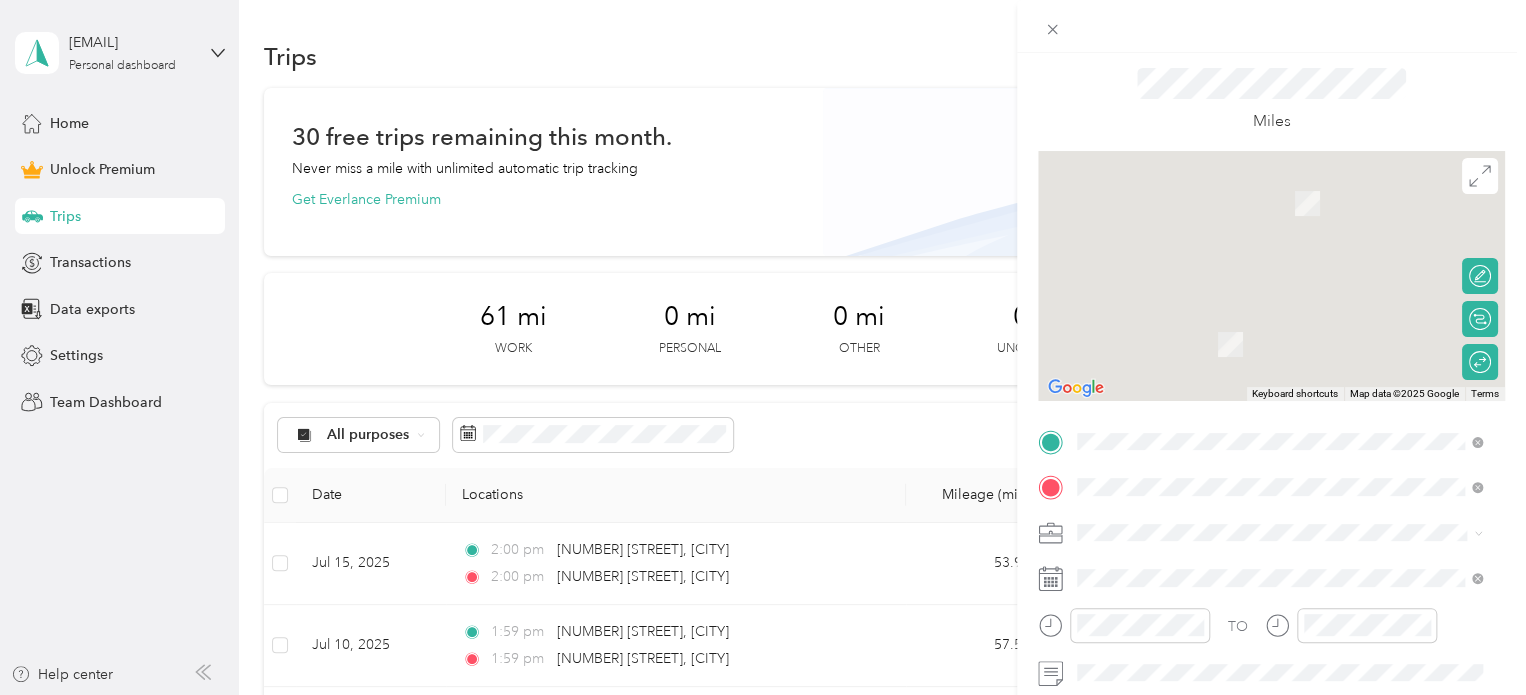scroll, scrollTop: 60, scrollLeft: 0, axis: vertical 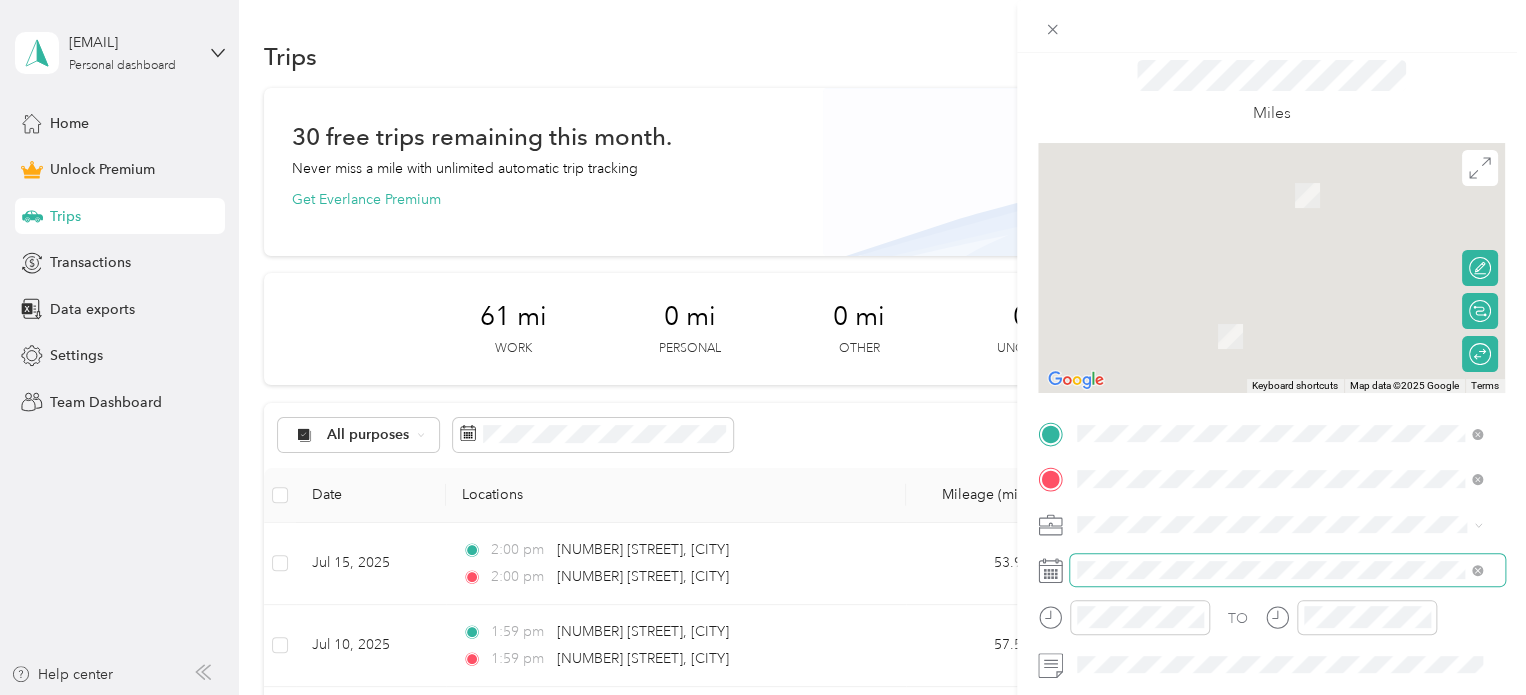 click at bounding box center (1287, 570) 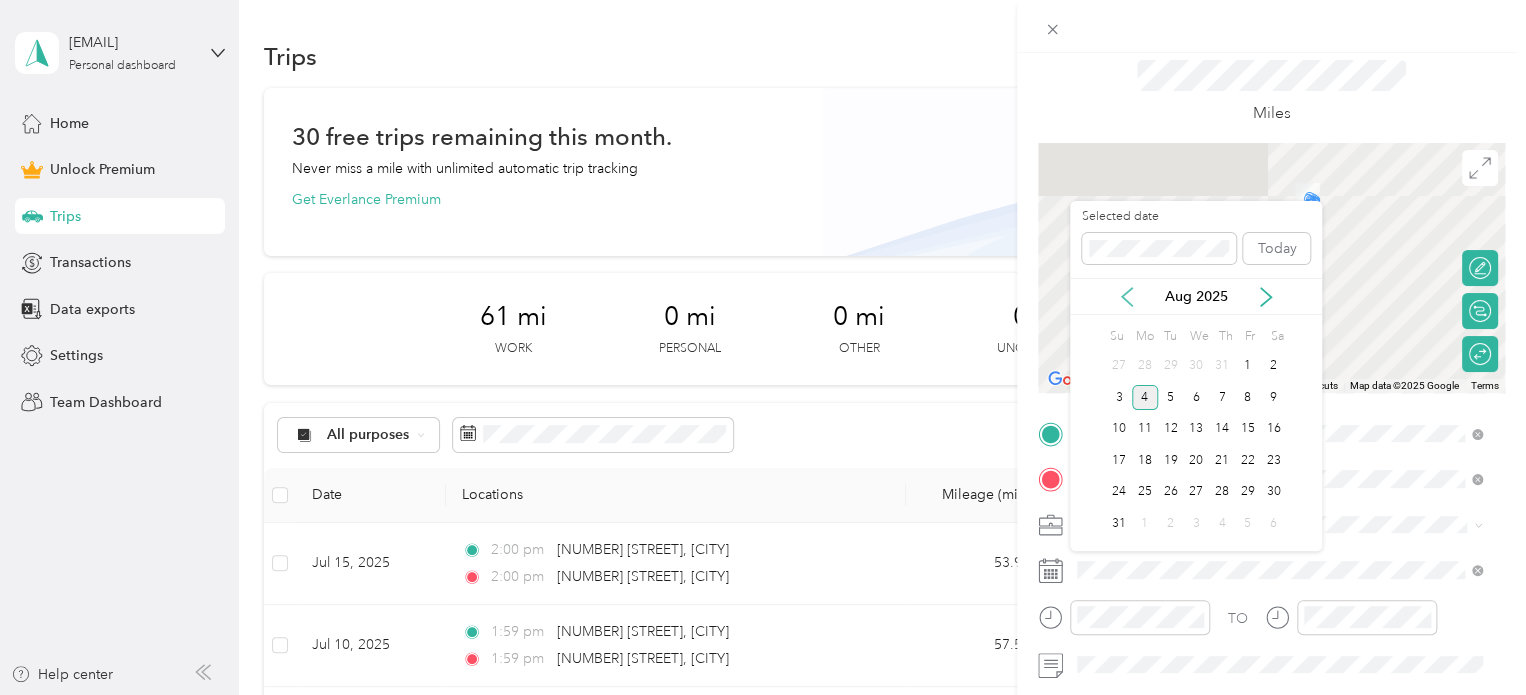 click 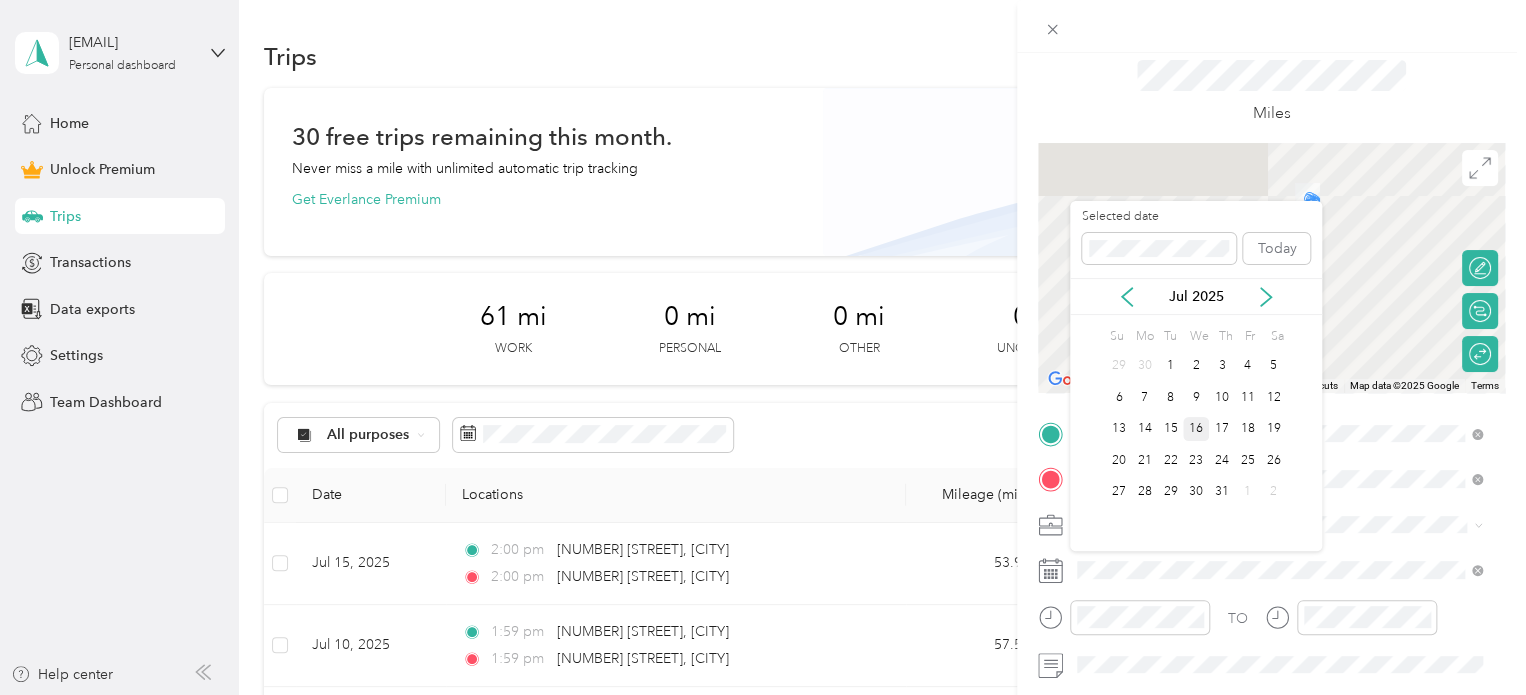 click on "16" at bounding box center [1196, 429] 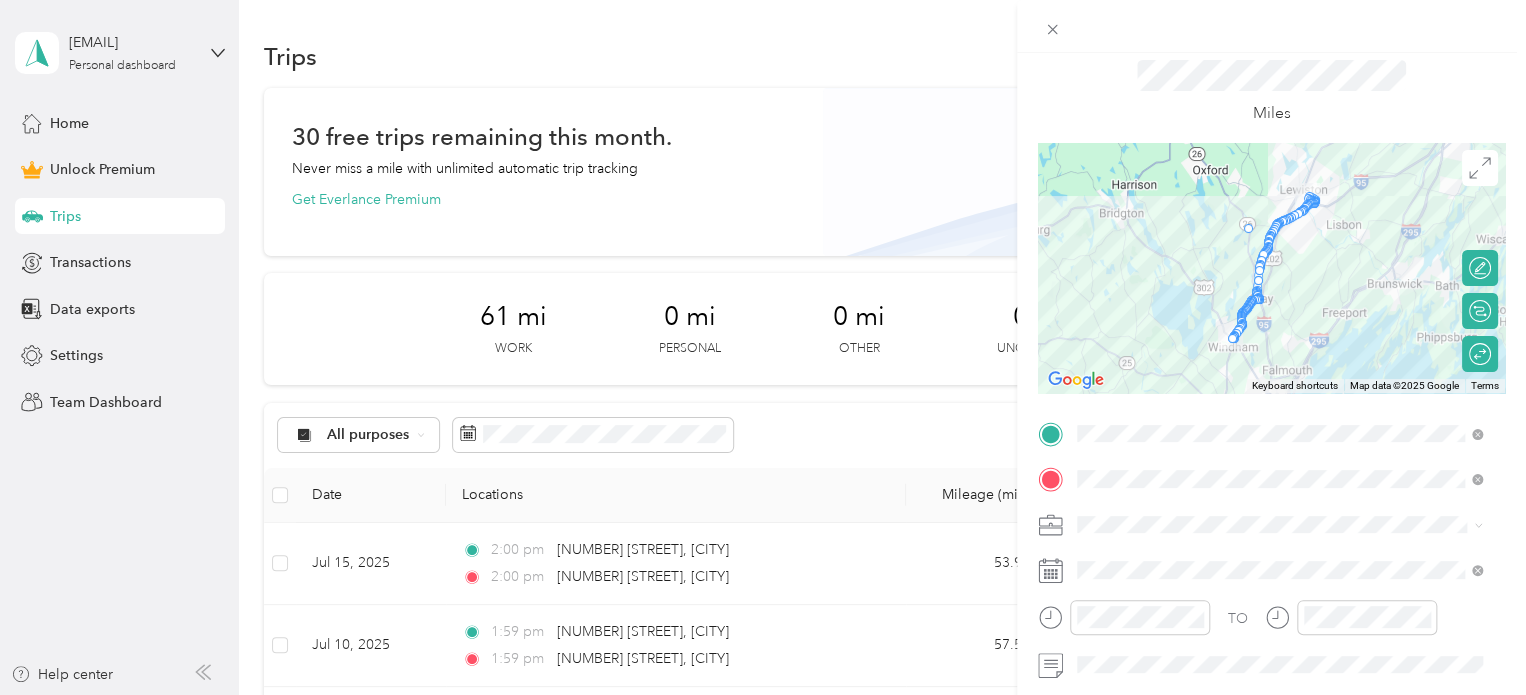 drag, startPoint x: 1261, startPoint y: 243, endPoint x: 1246, endPoint y: 213, distance: 33.54102 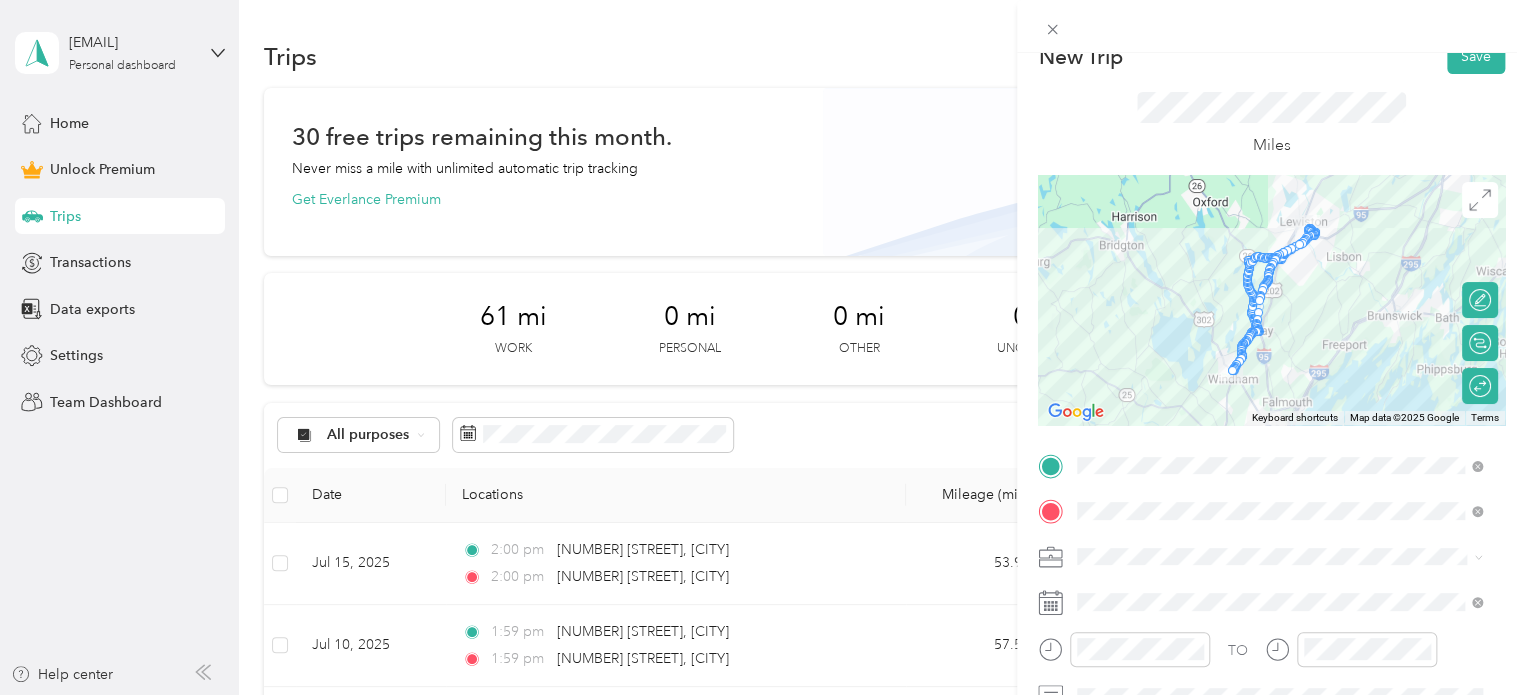 scroll, scrollTop: 0, scrollLeft: 0, axis: both 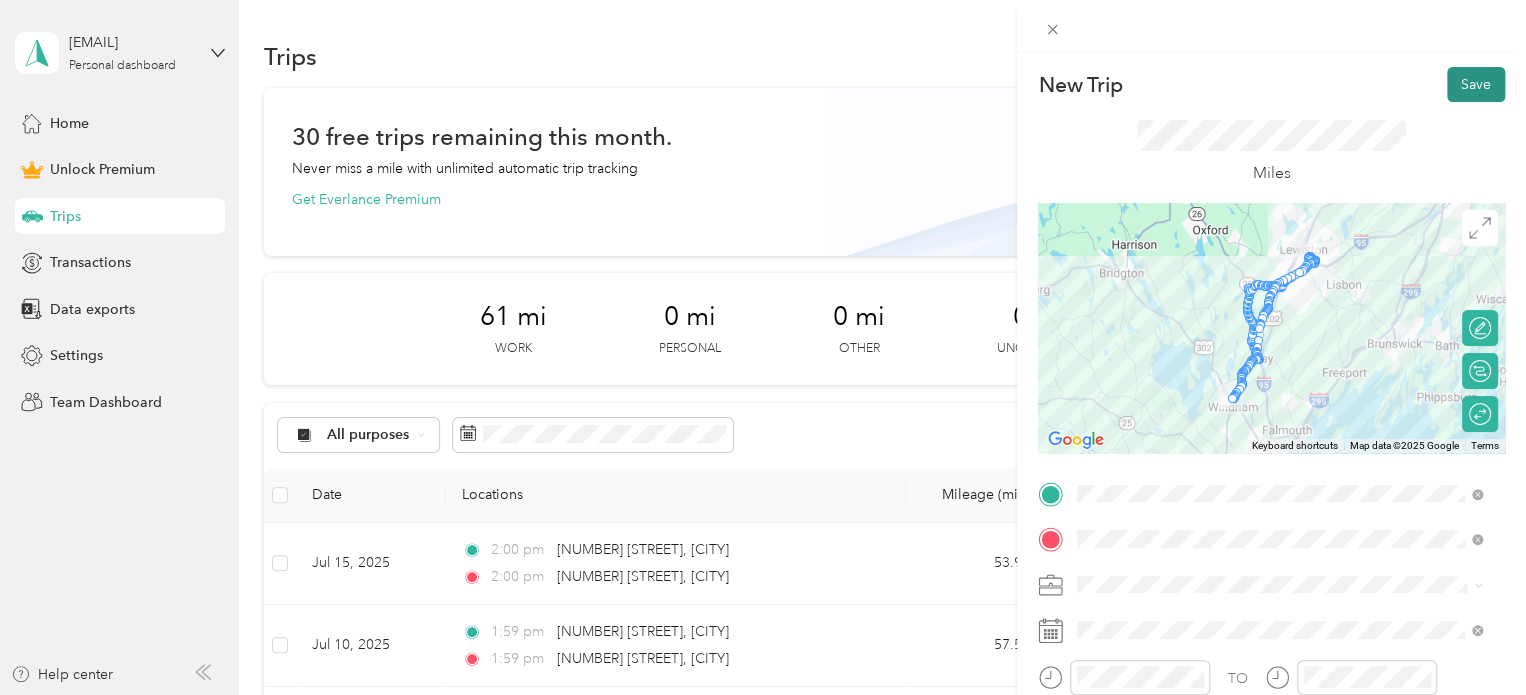 click on "Save" at bounding box center (1476, 84) 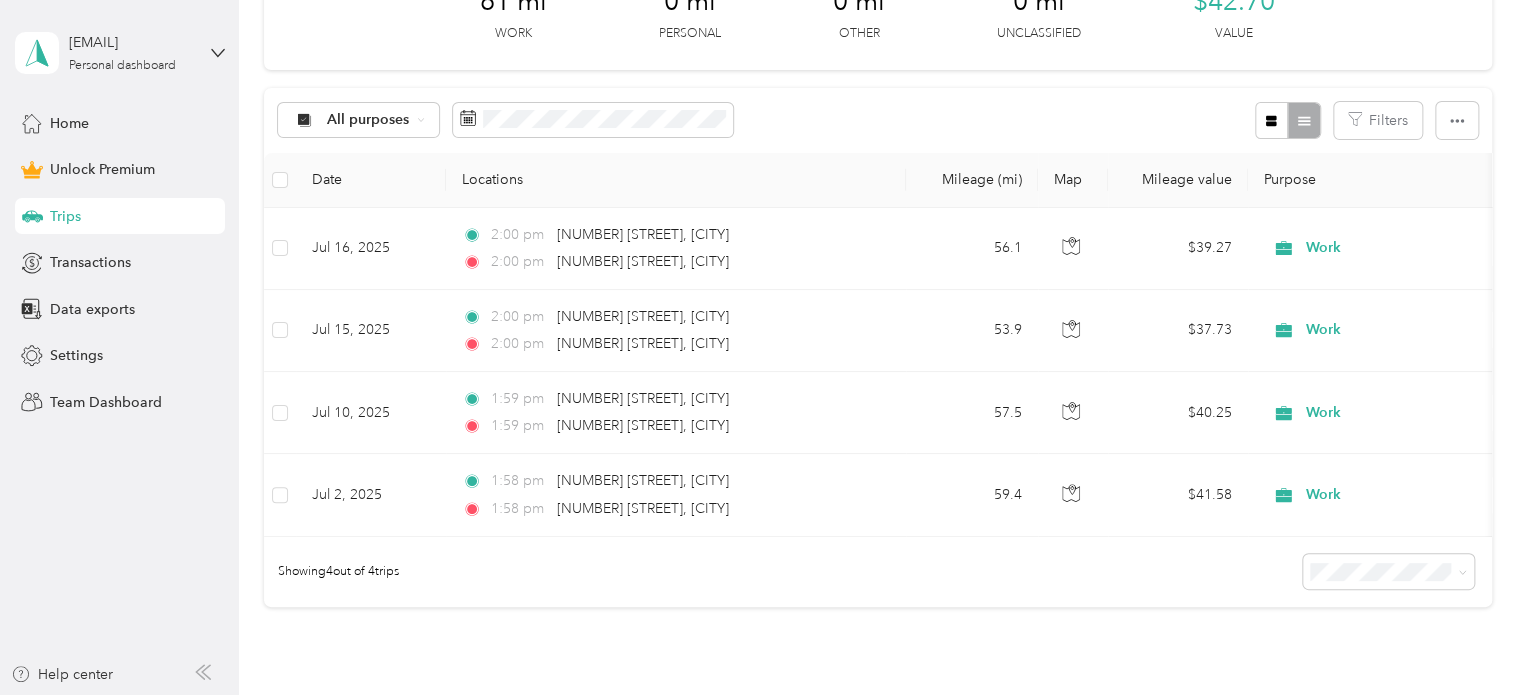 scroll, scrollTop: 0, scrollLeft: 0, axis: both 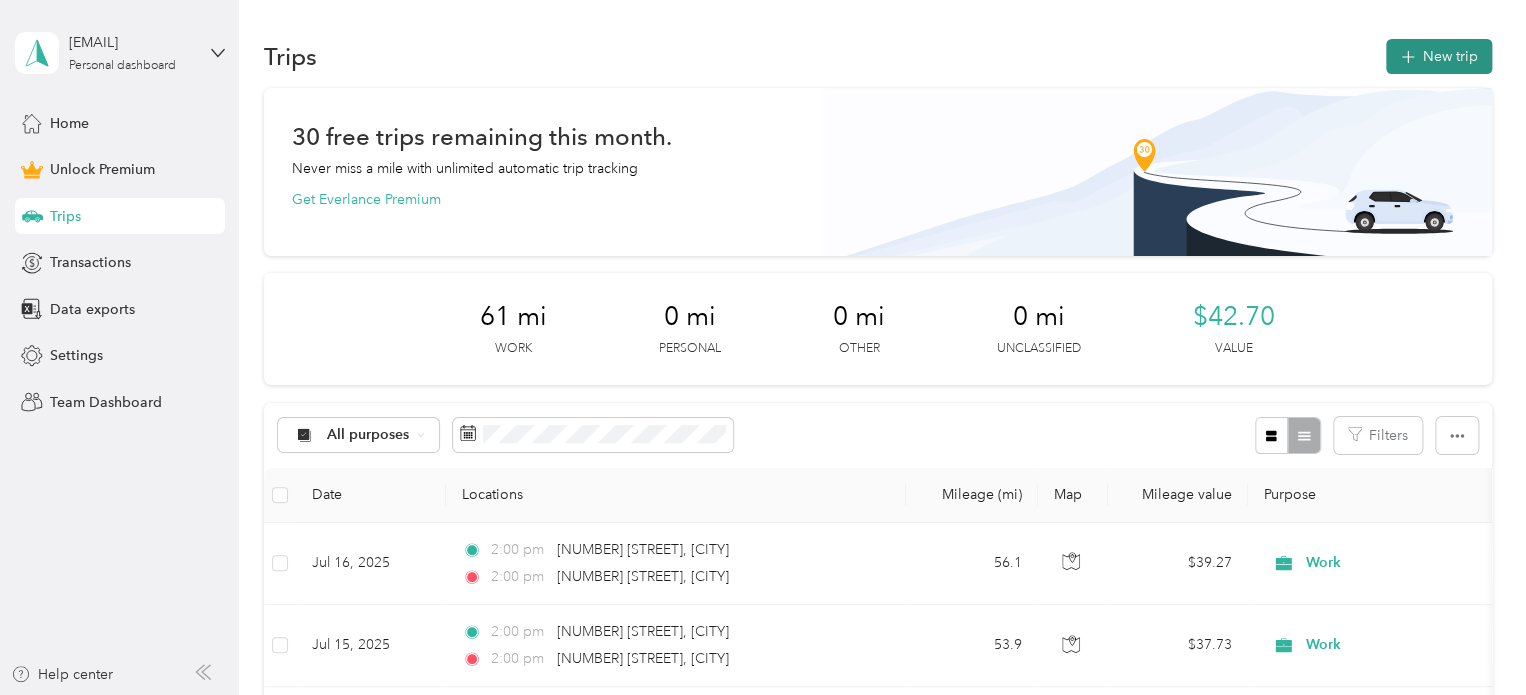 click on "New trip" at bounding box center [1439, 56] 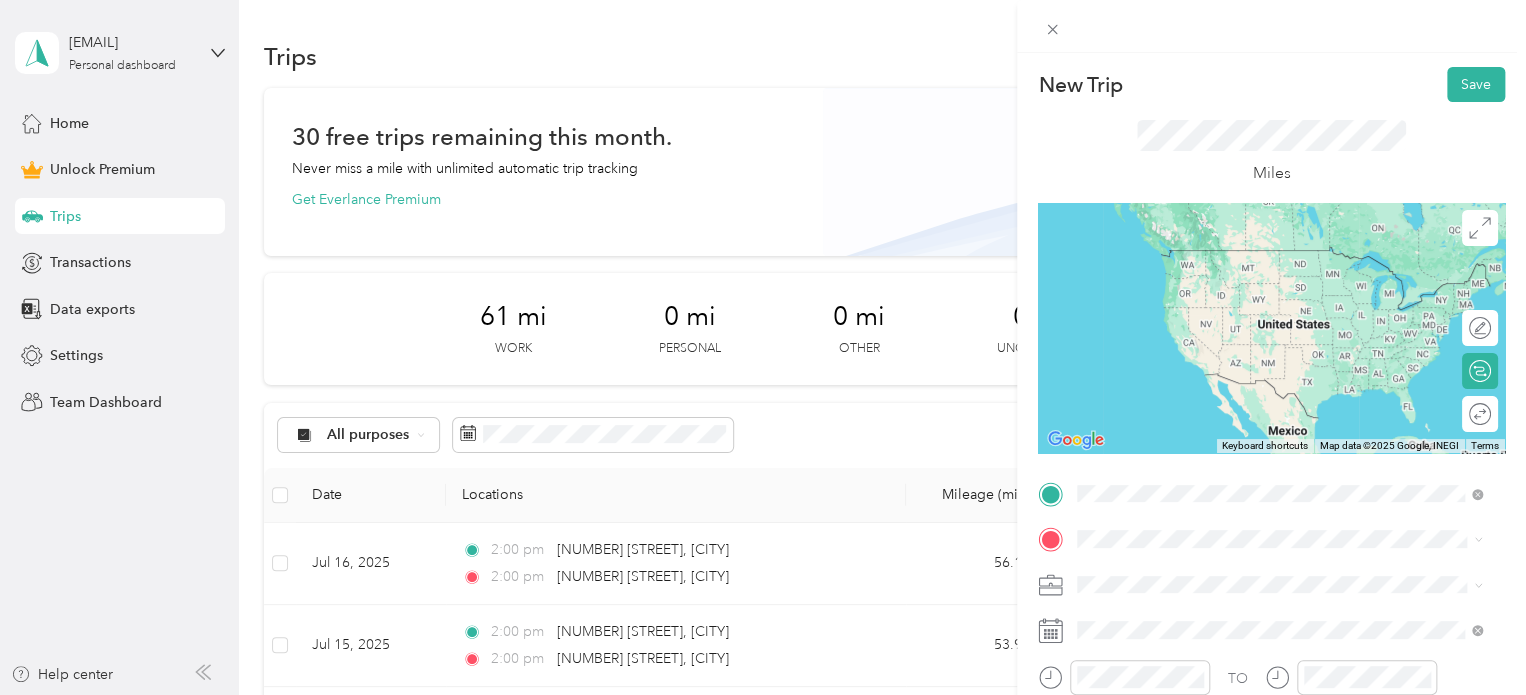 click on "[NUMBER] [STREET]
[CITY], [STATE] [POSTAL_CODE], [COUNTRY]" at bounding box center [1259, 258] 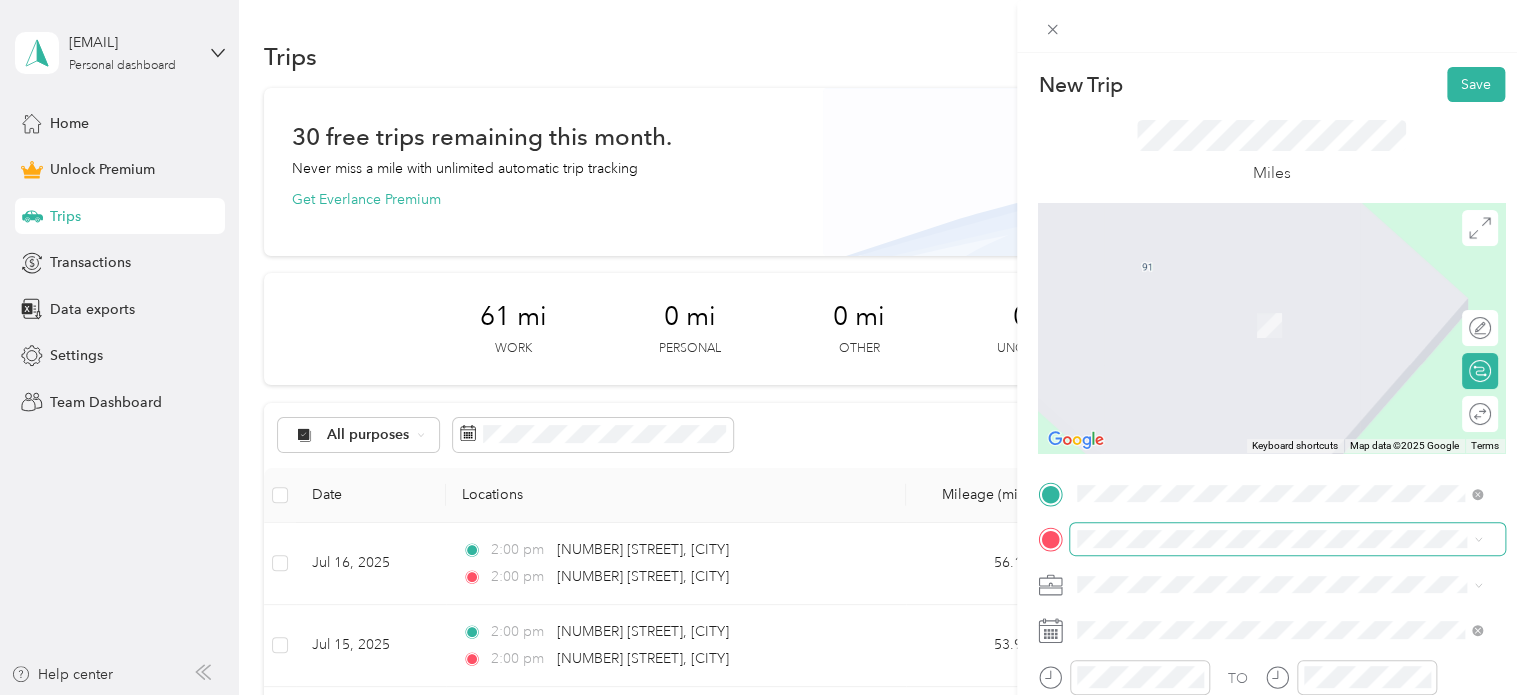 click at bounding box center [1287, 539] 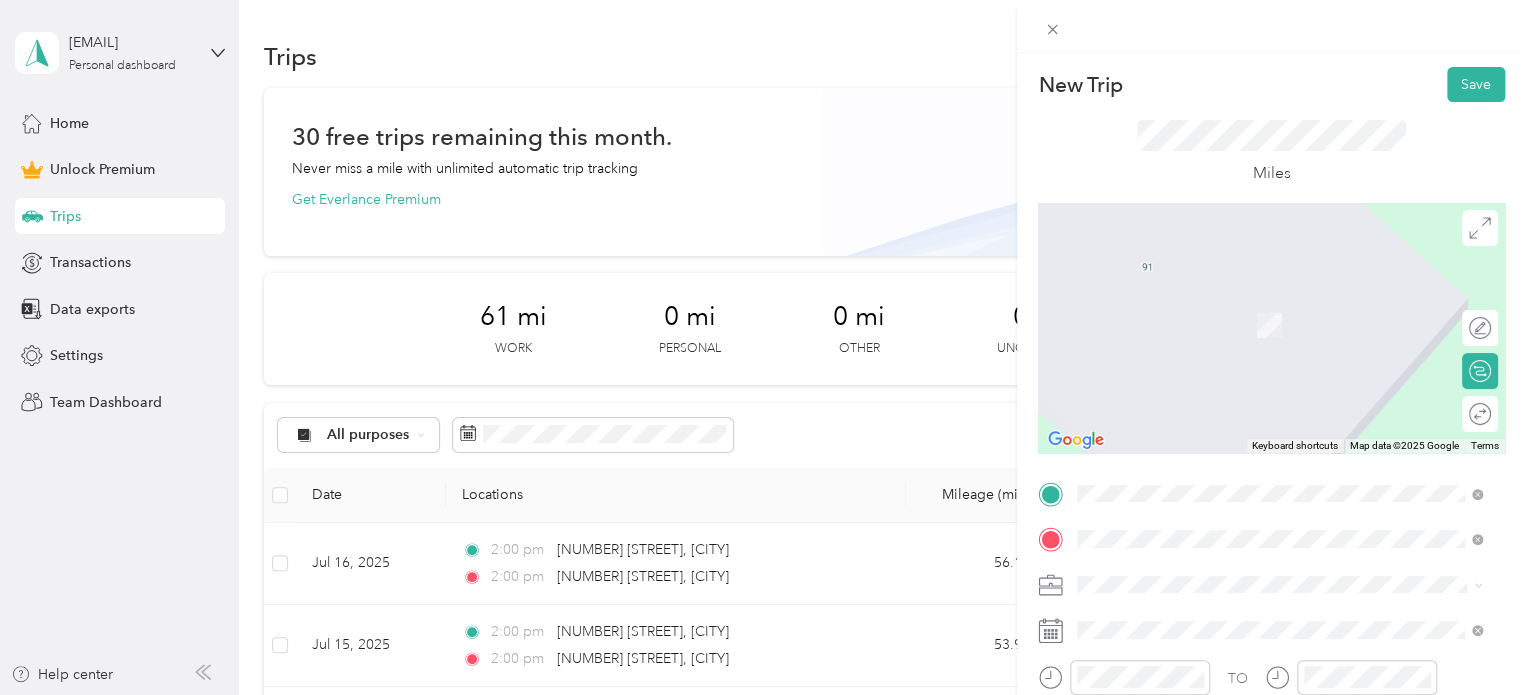 click on "[NUMBER] [STREET]
[CITY], [STATE] [POSTAL_CODE], [COUNTRY]" at bounding box center (1259, 360) 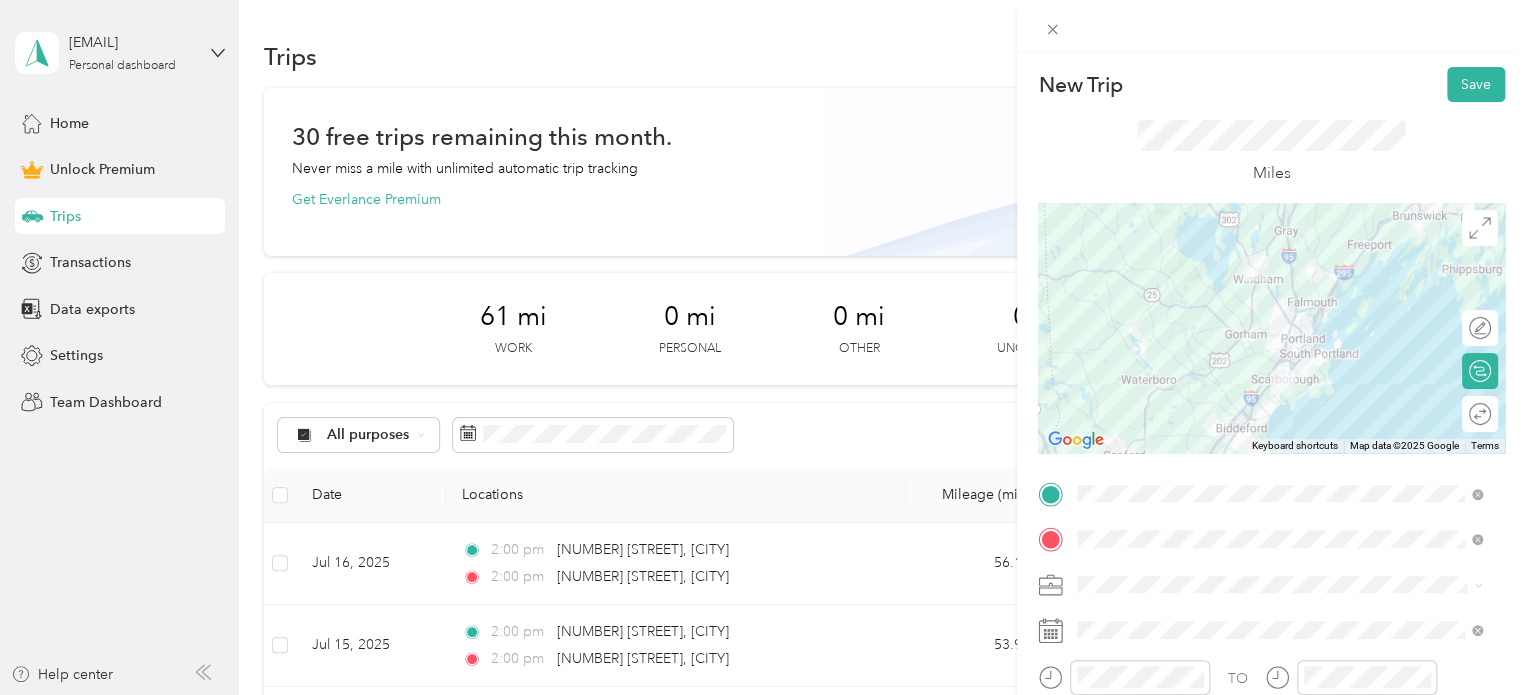 click on "TO Add photo" at bounding box center (1271, 697) 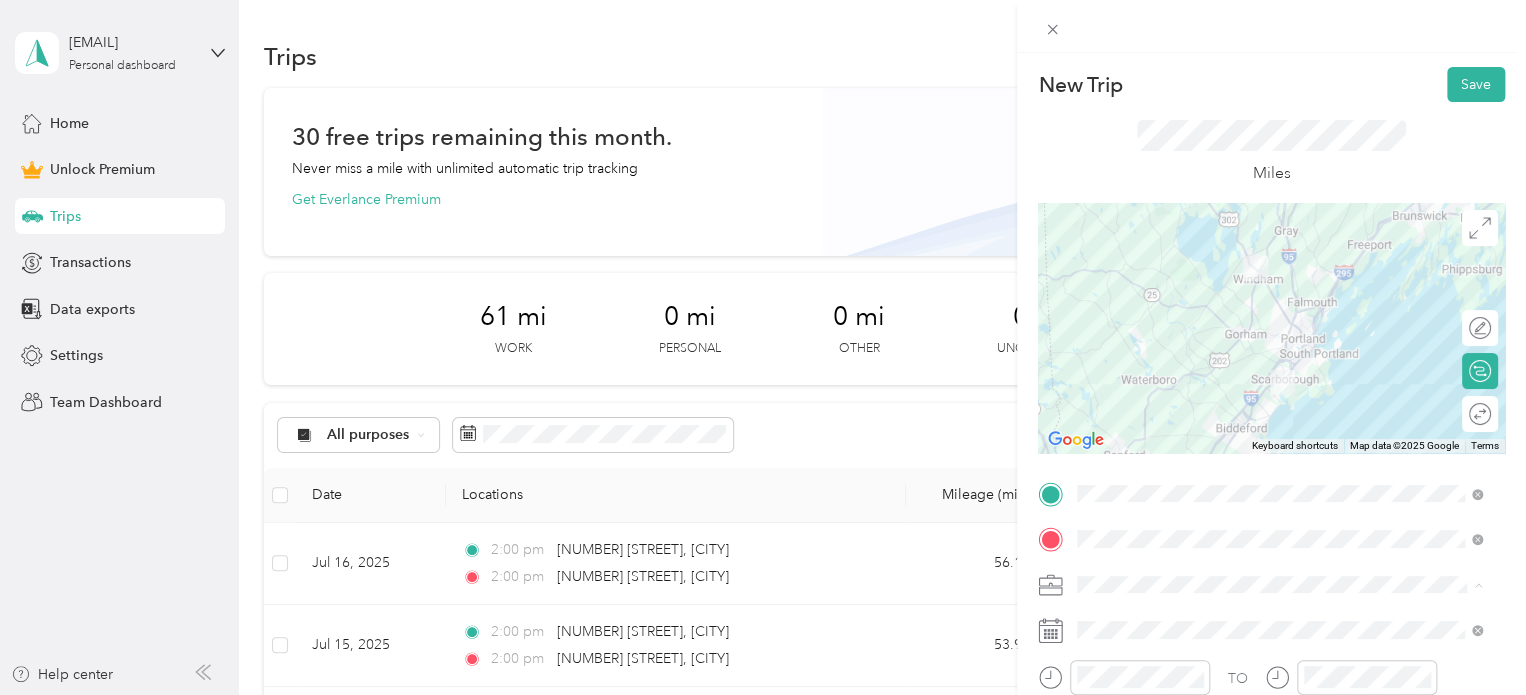 click on "Work" at bounding box center [1279, 304] 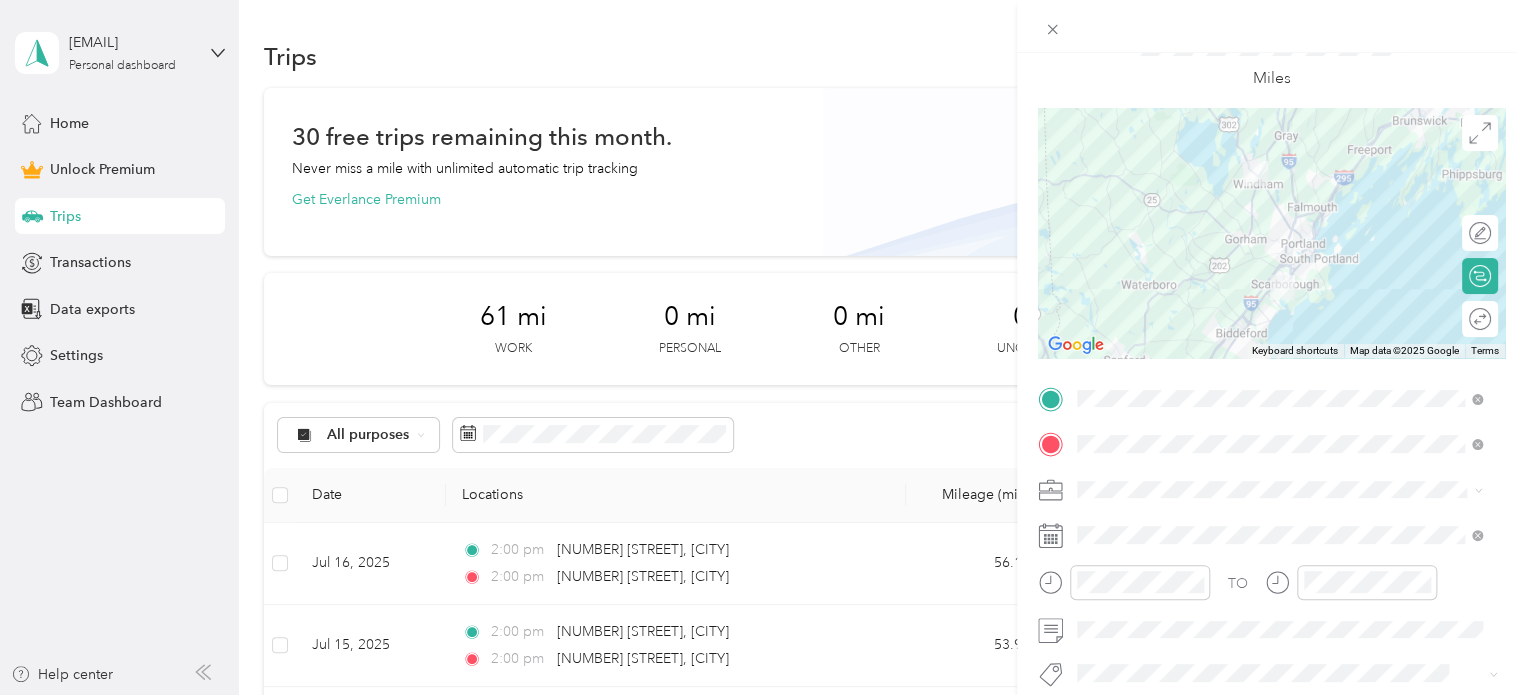 scroll, scrollTop: 96, scrollLeft: 0, axis: vertical 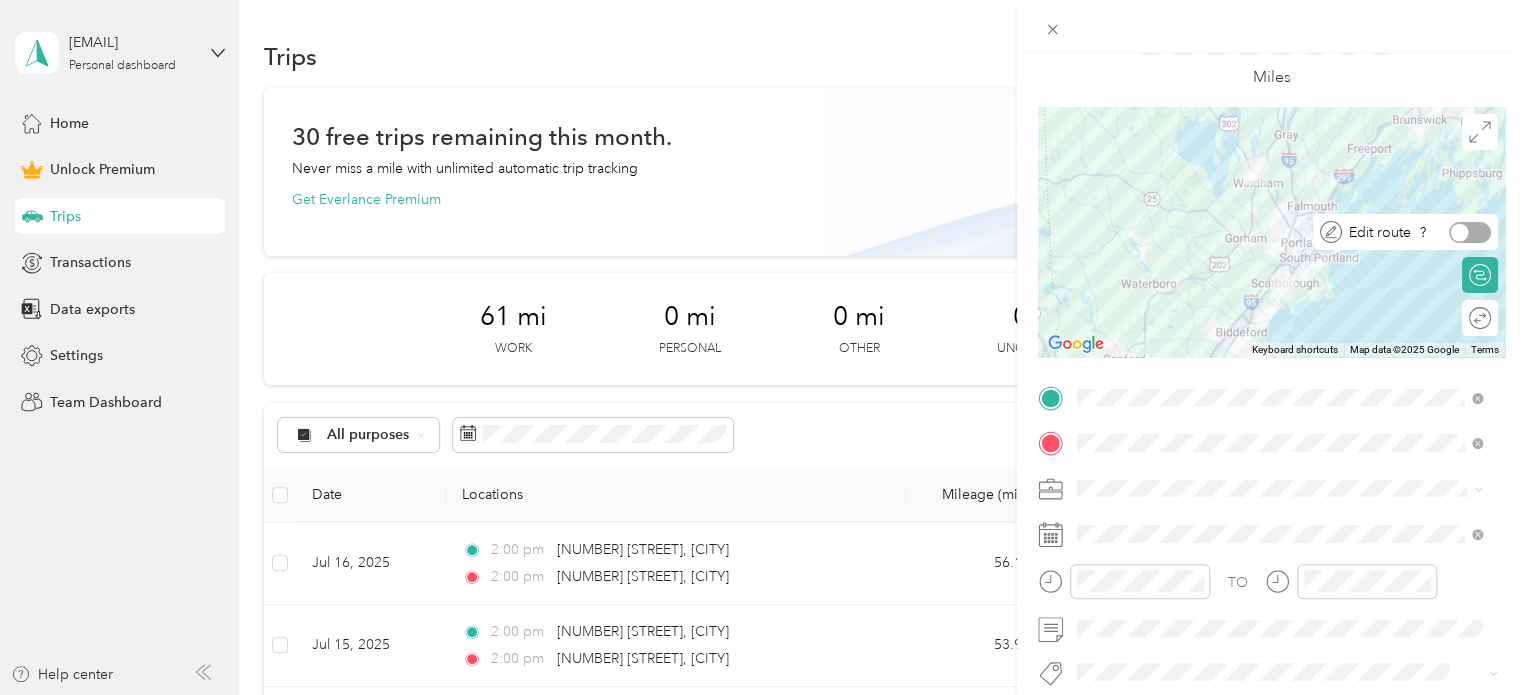 click at bounding box center (1470, 232) 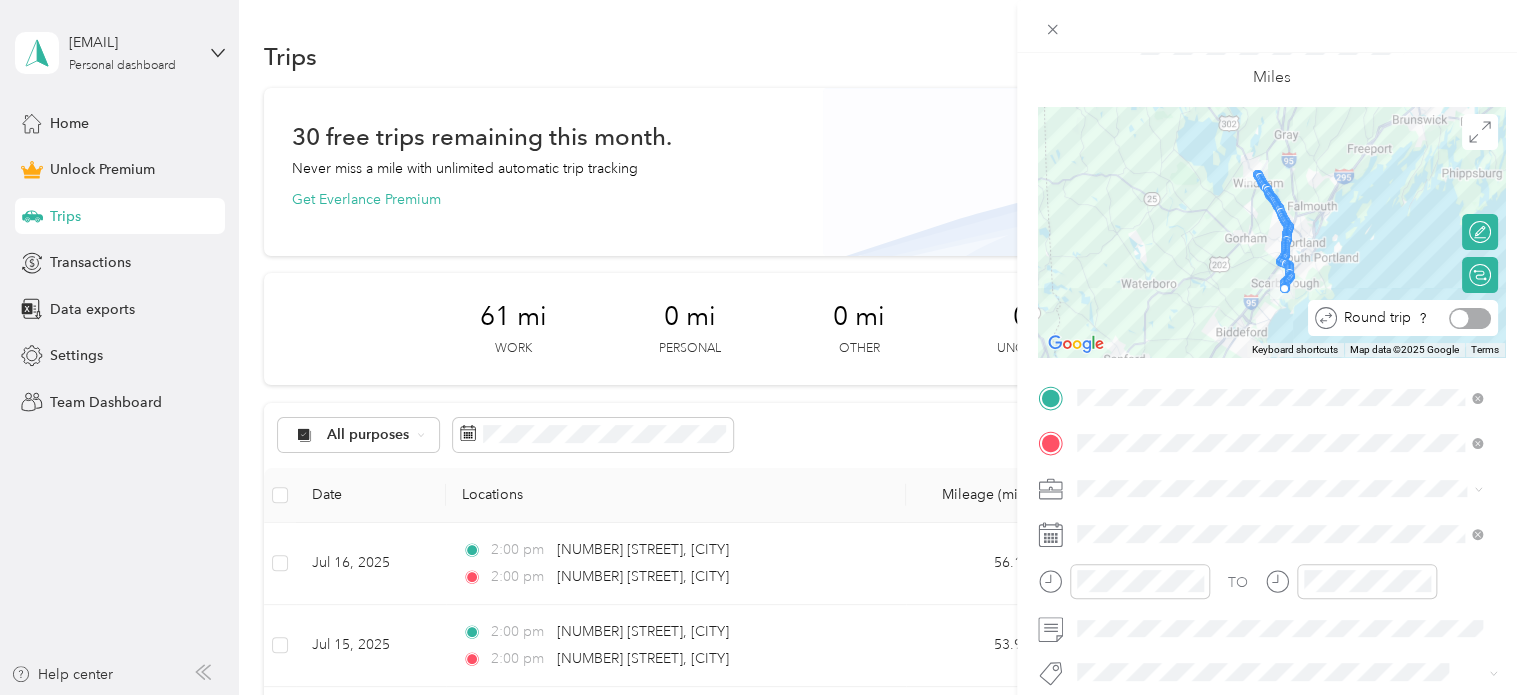click at bounding box center [1470, 318] 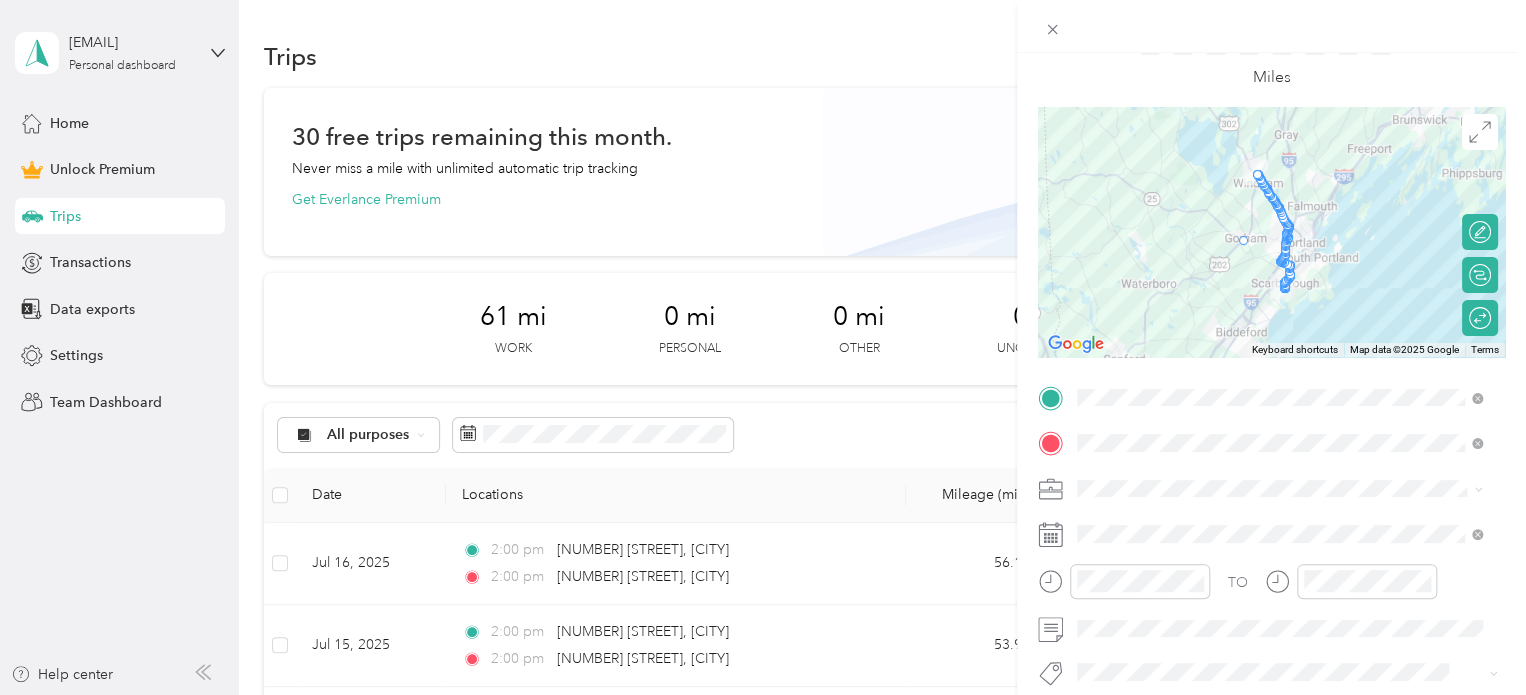 drag, startPoint x: 1291, startPoint y: 222, endPoint x: 1246, endPoint y: 244, distance: 50.08992 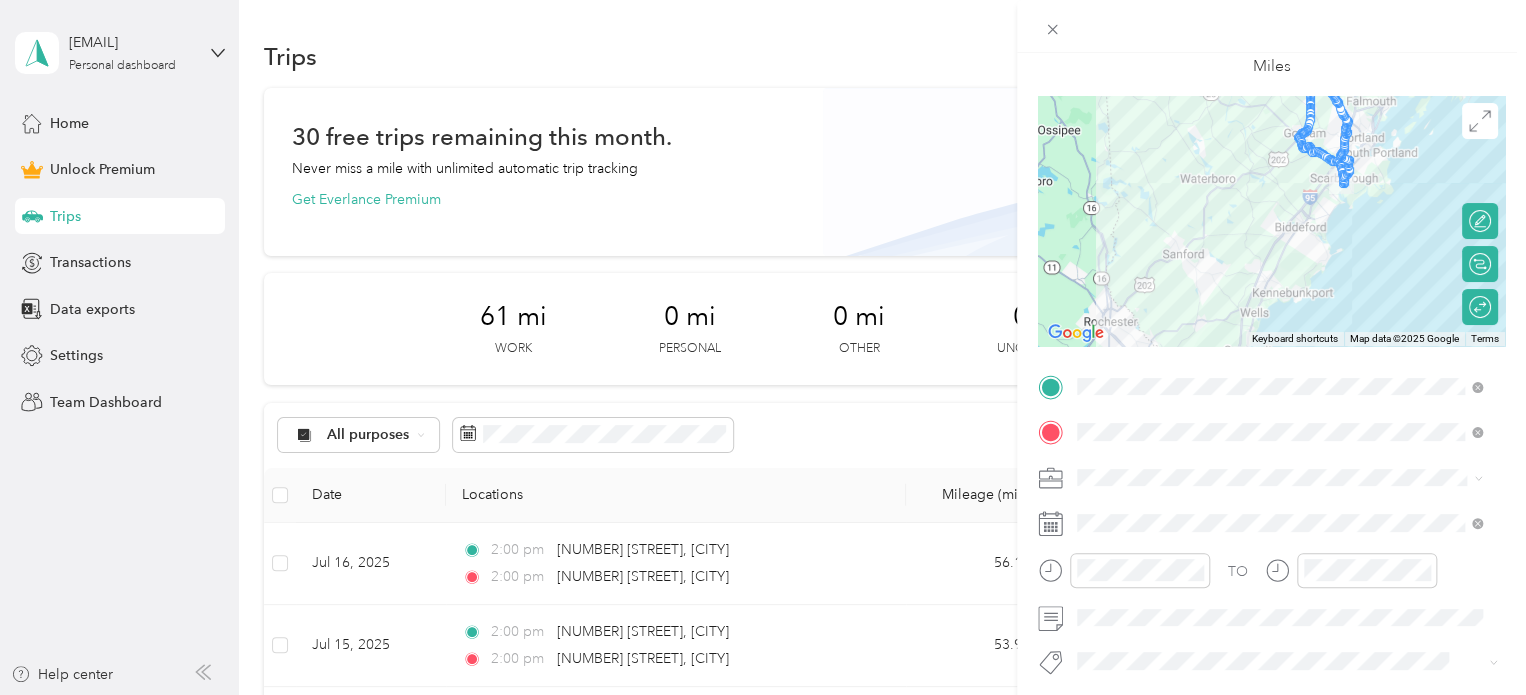 scroll, scrollTop: 124, scrollLeft: 0, axis: vertical 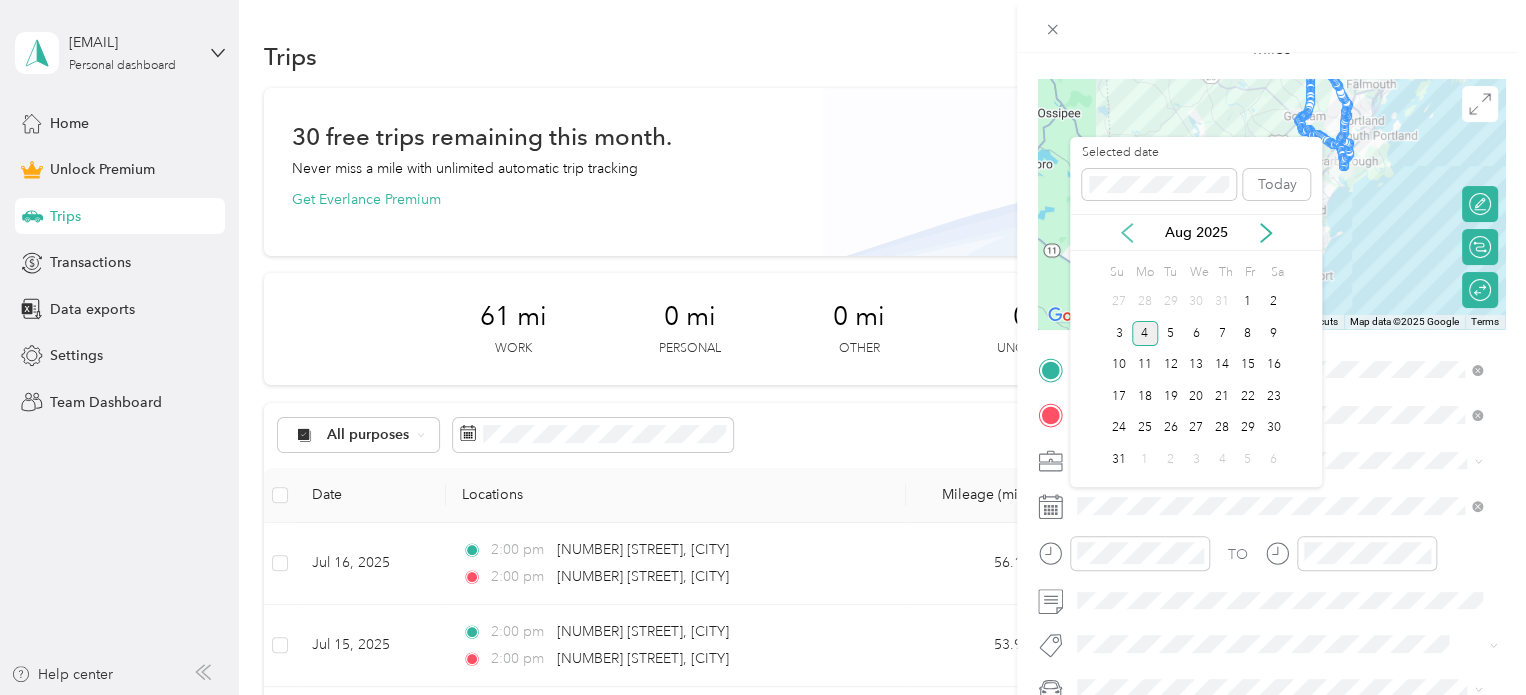 click 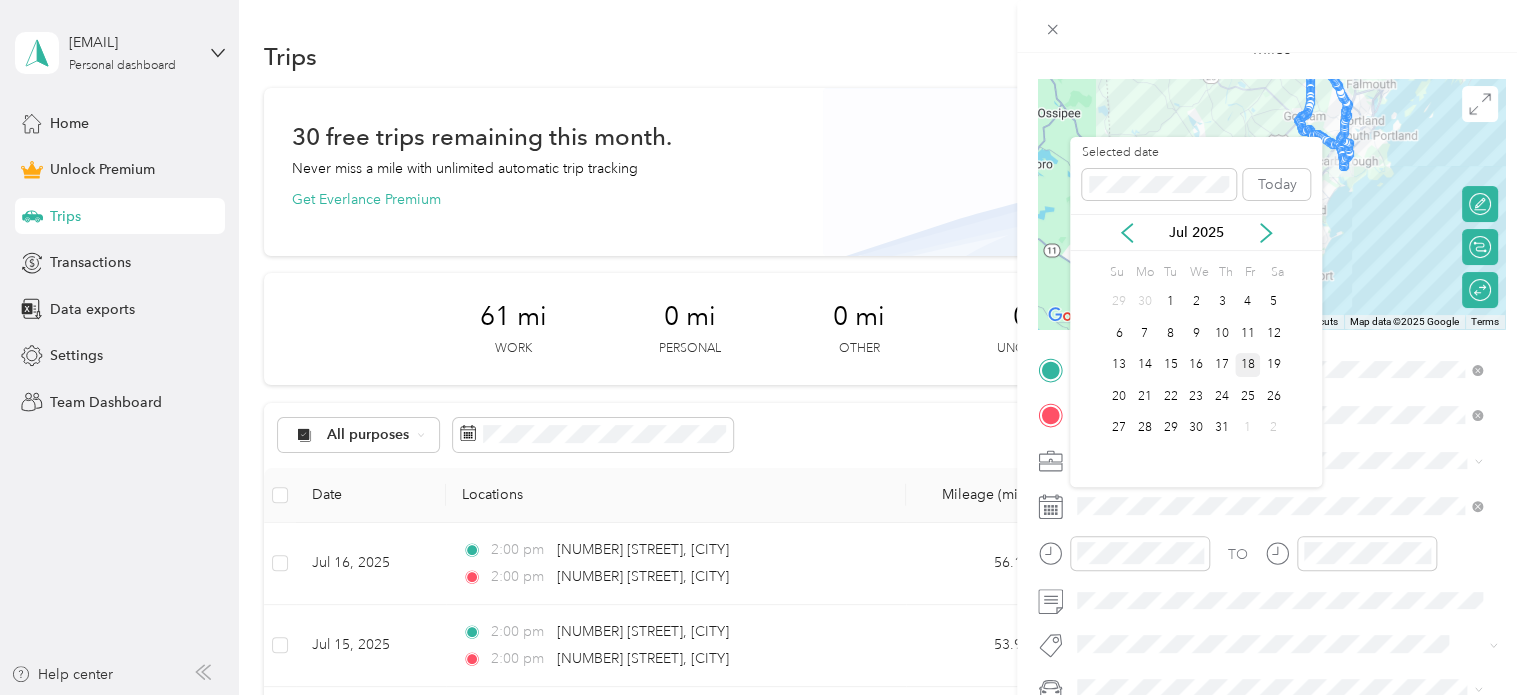 click on "18" at bounding box center (1248, 365) 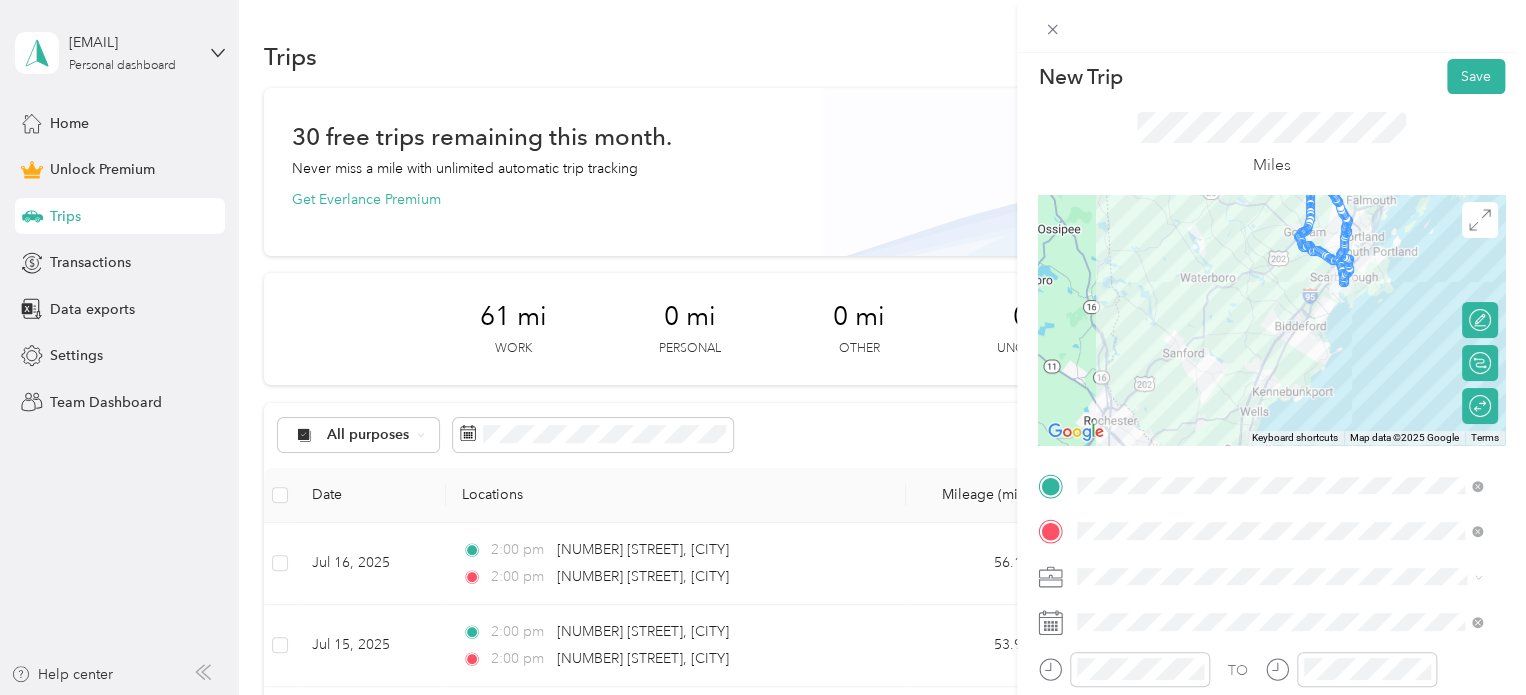 scroll, scrollTop: 0, scrollLeft: 0, axis: both 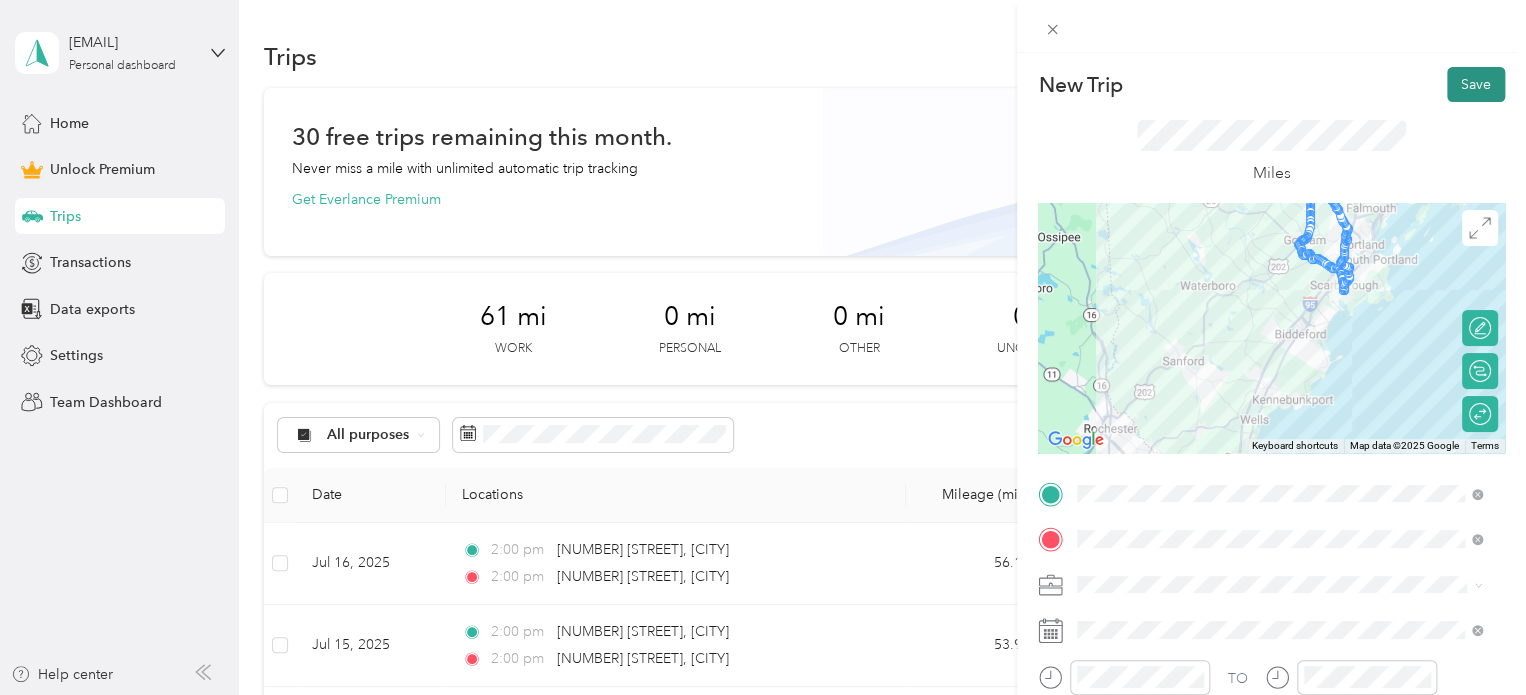 click on "Save" at bounding box center [1476, 84] 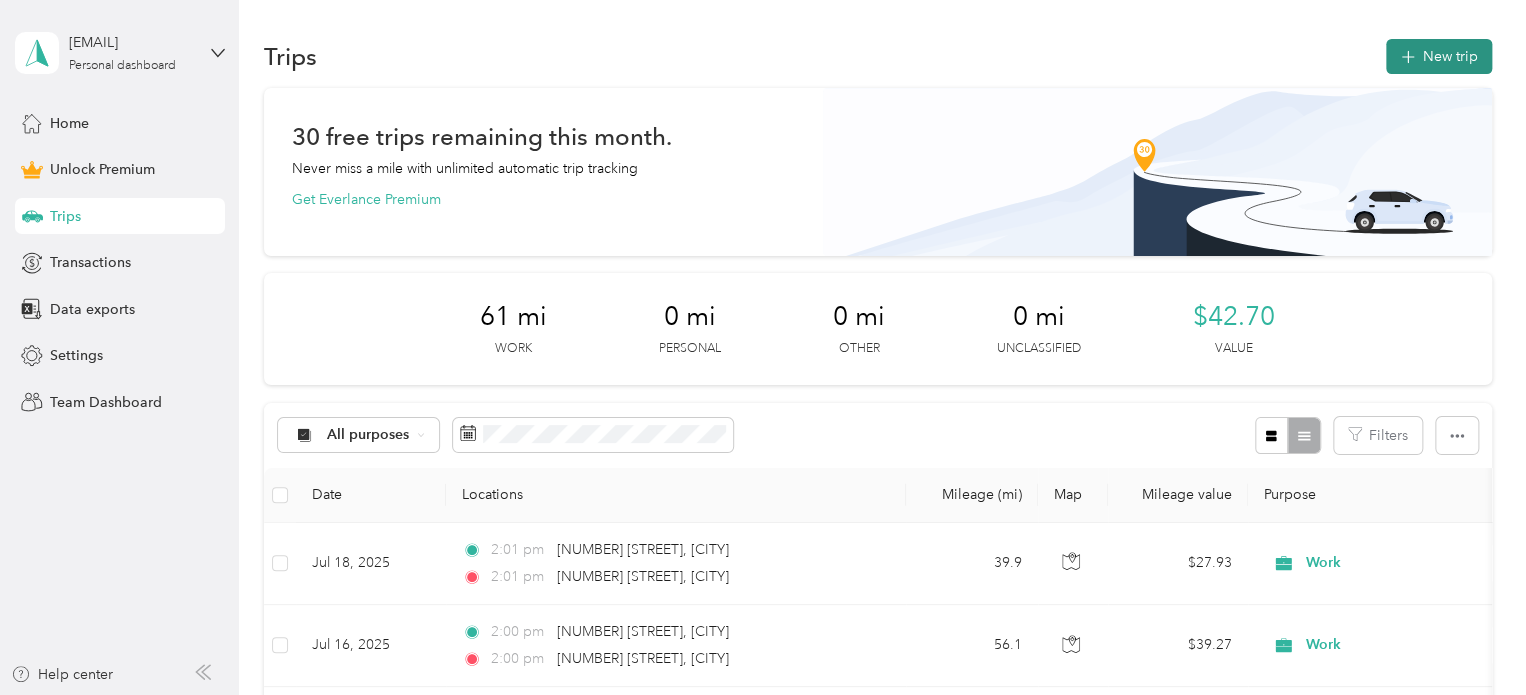 click on "New trip" at bounding box center [1439, 56] 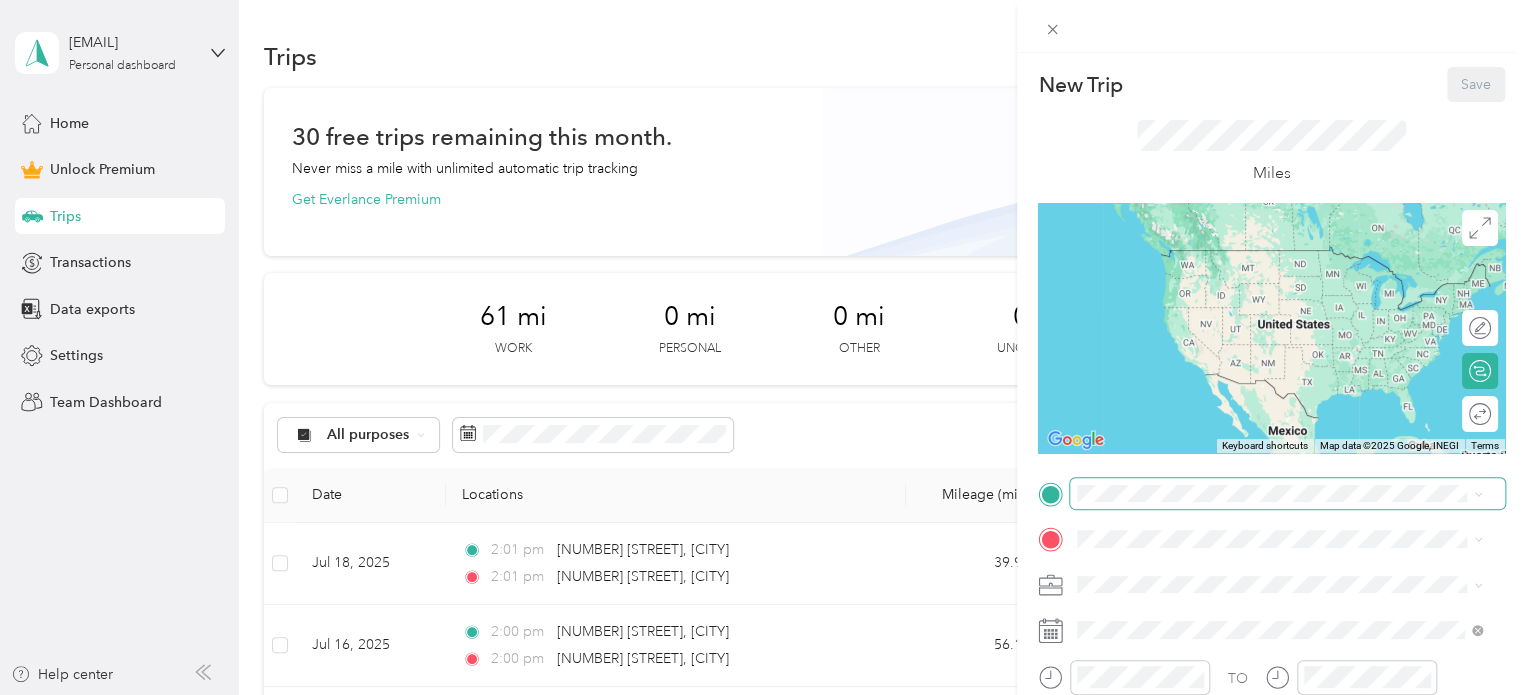 click at bounding box center (1287, 494) 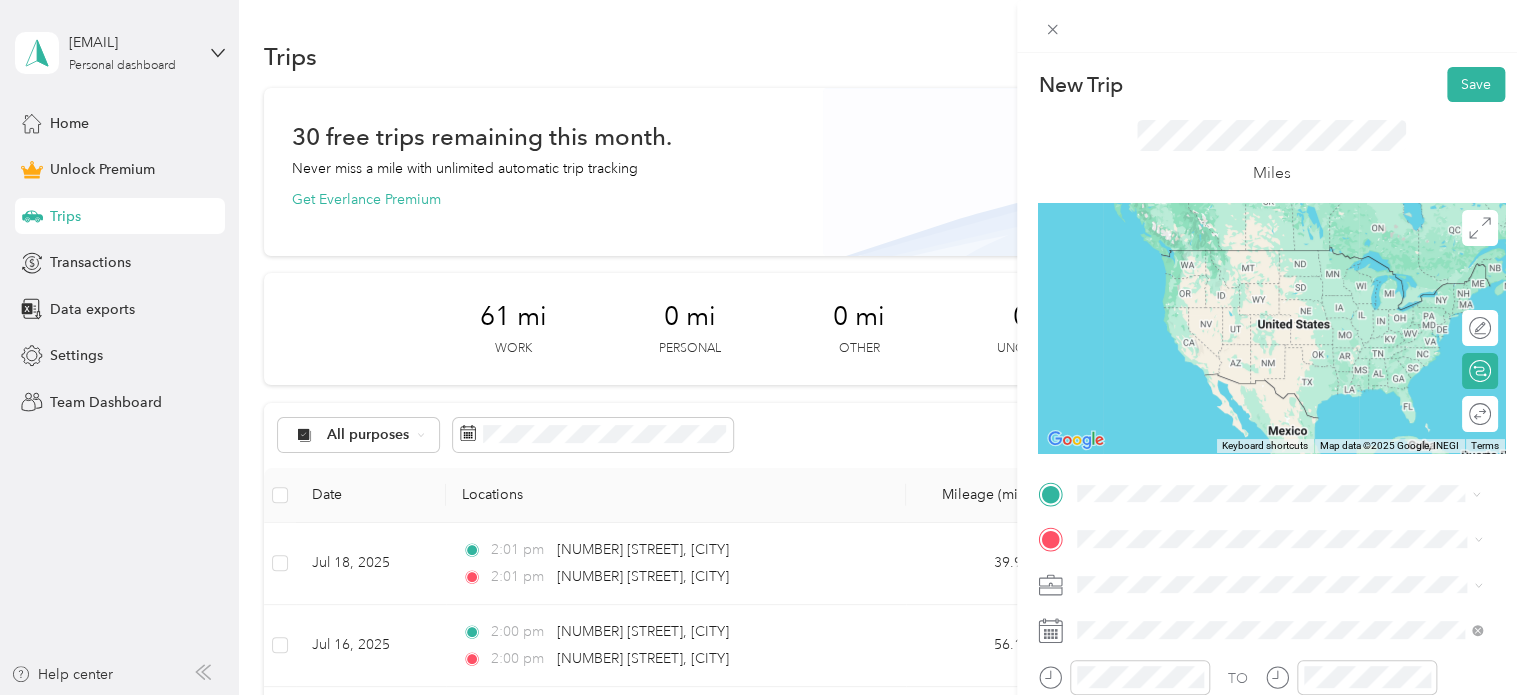 click on "[NUMBER] [STREET]
[CITY], [STATE] [POSTAL_CODE], [COUNTRY]" at bounding box center [1259, 258] 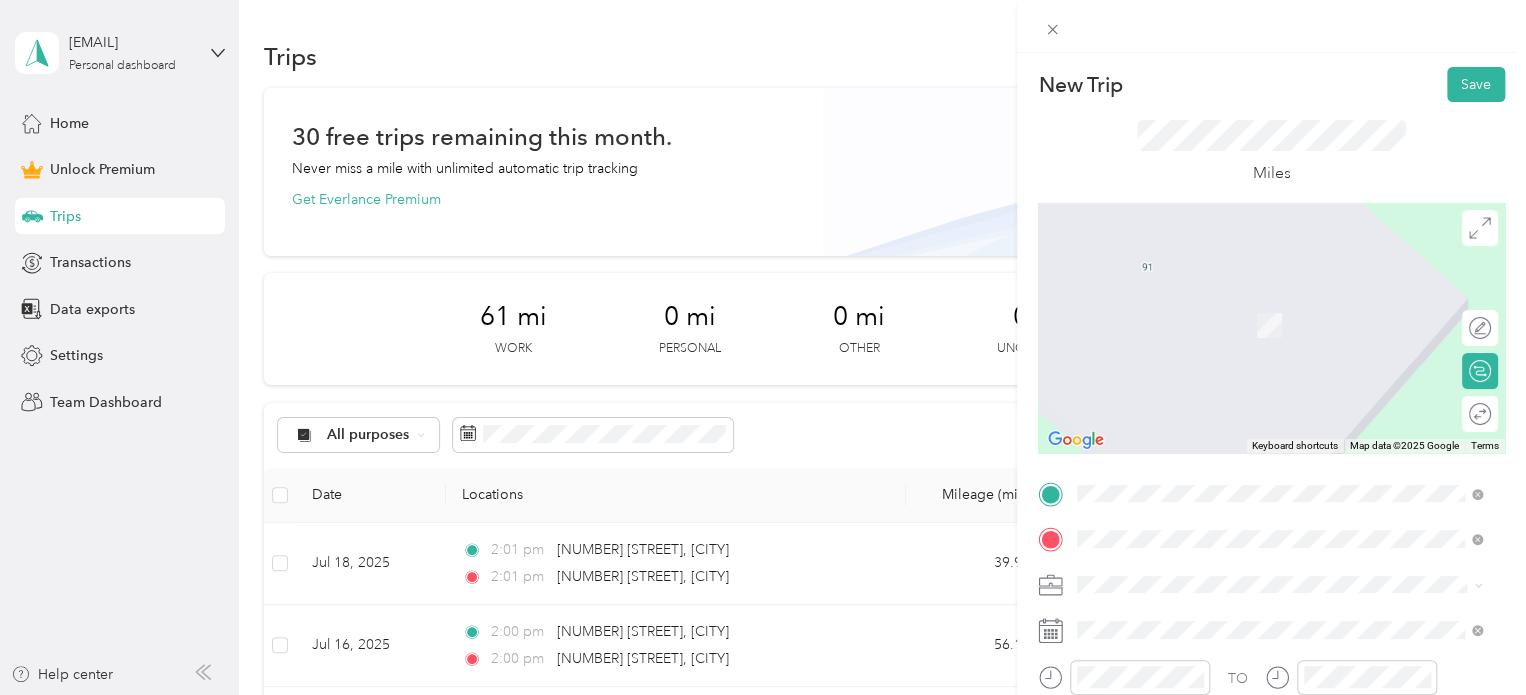 click on "[NUMBER] [STREET]
[CITY], [STATE] [POSTAL_CODE], [COUNTRY]" at bounding box center [1279, 304] 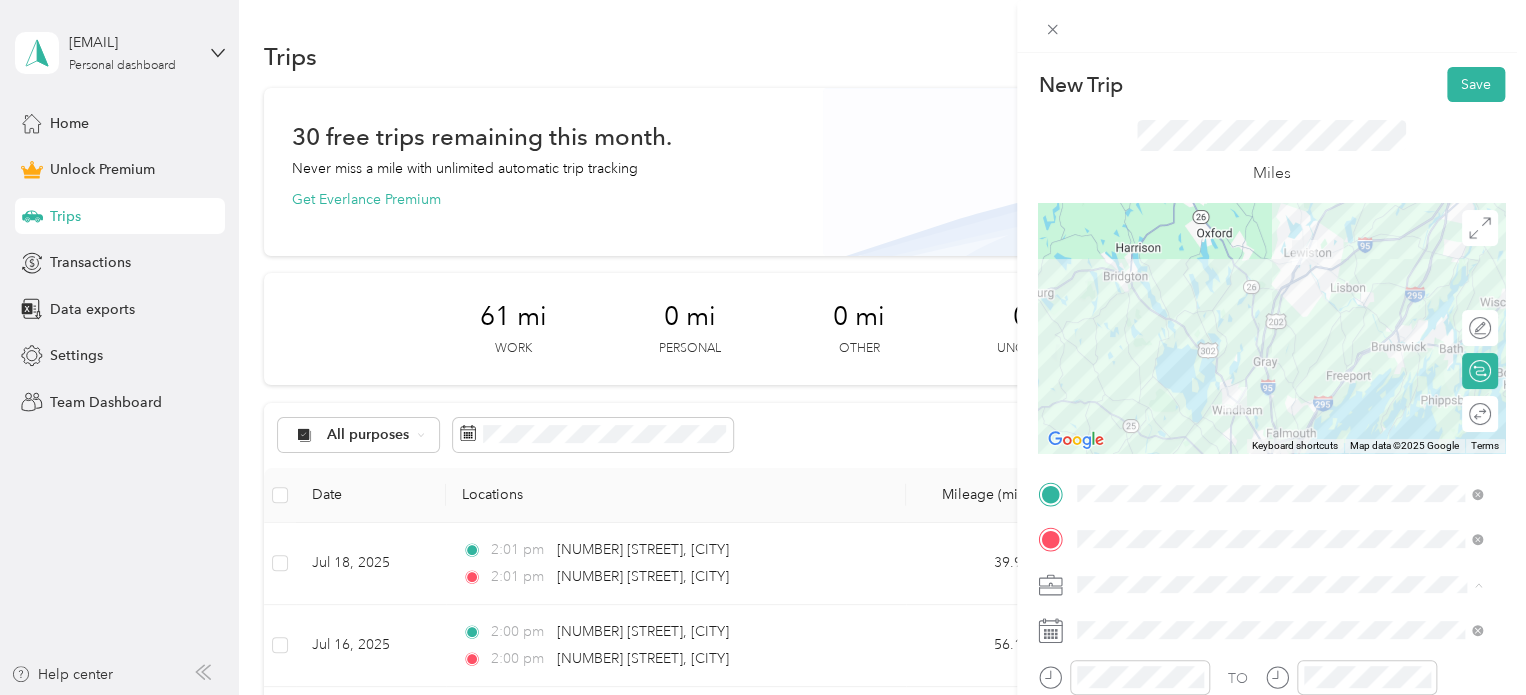 click on "Work" at bounding box center (1279, 304) 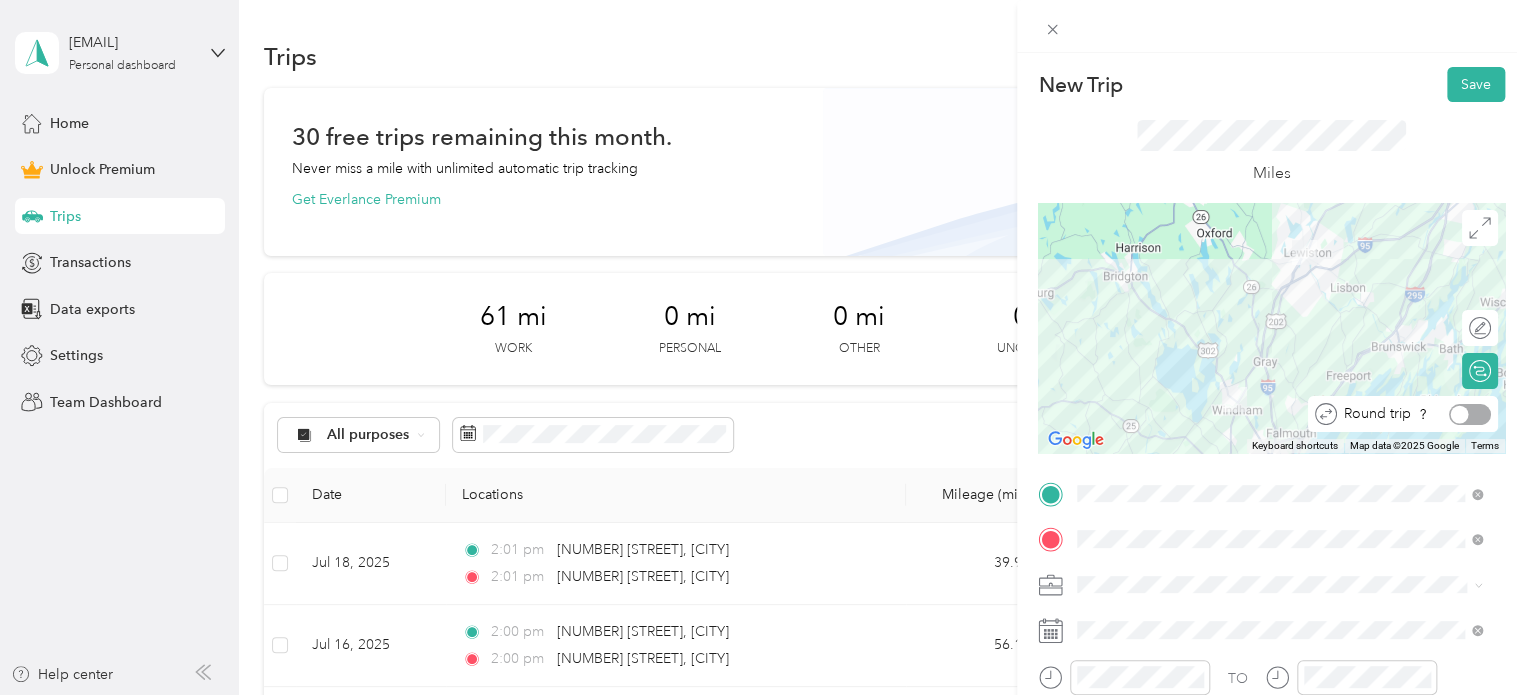 click at bounding box center (1470, 414) 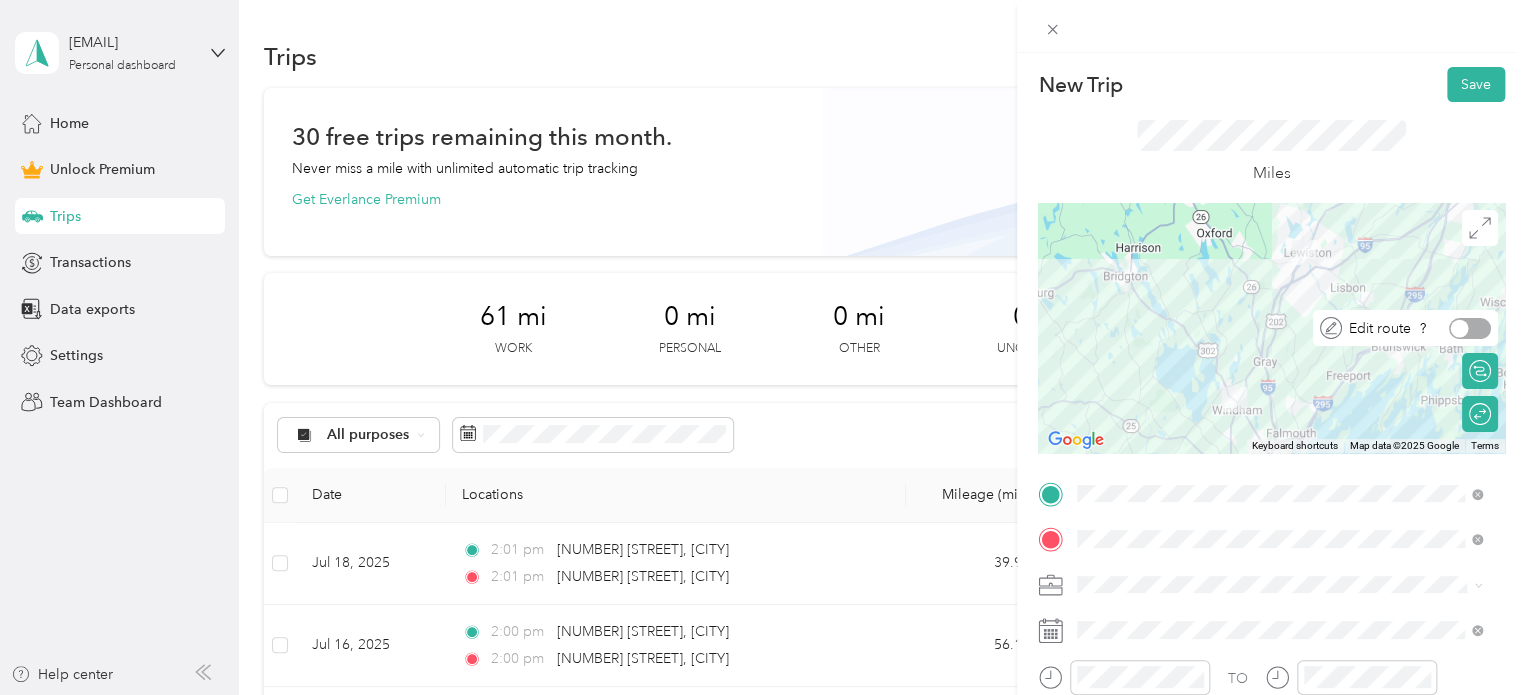 click at bounding box center [1470, 328] 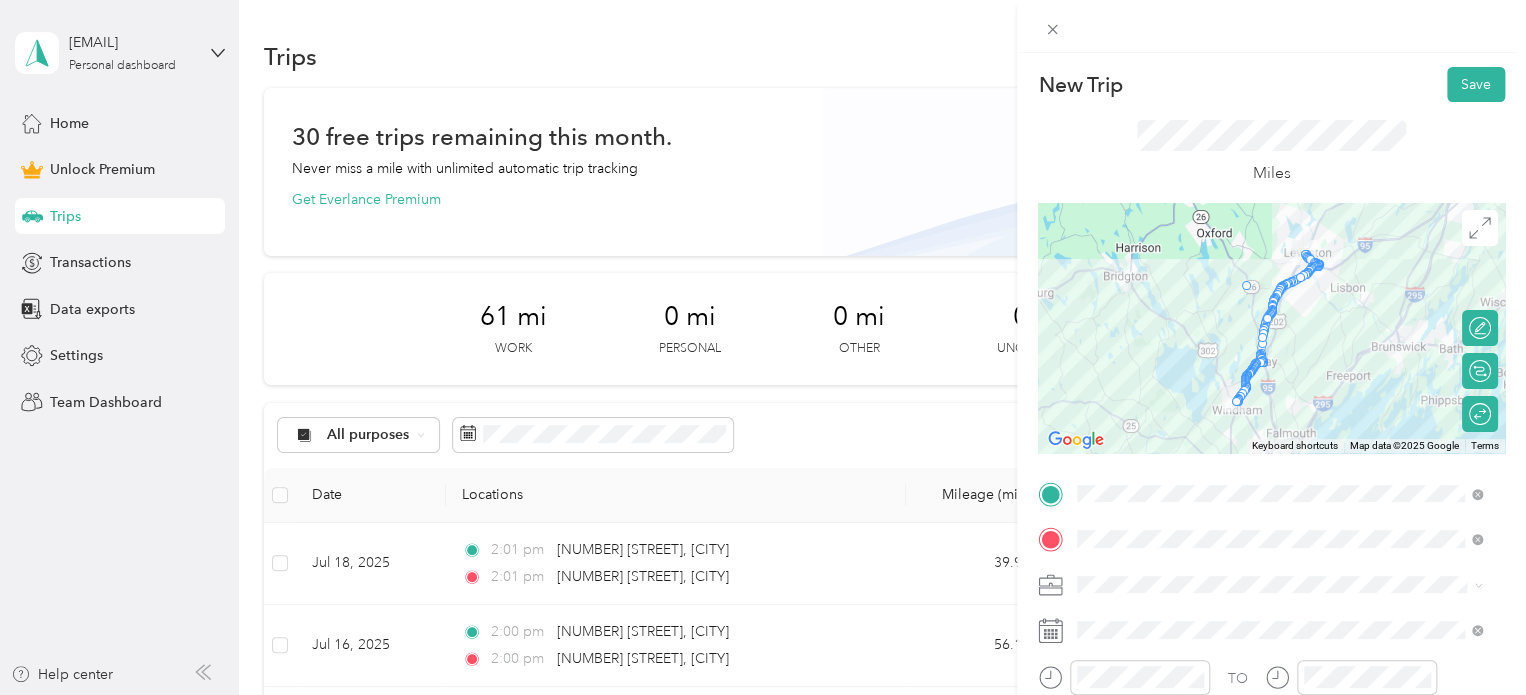 drag, startPoint x: 1272, startPoint y: 312, endPoint x: 1253, endPoint y: 271, distance: 45.188496 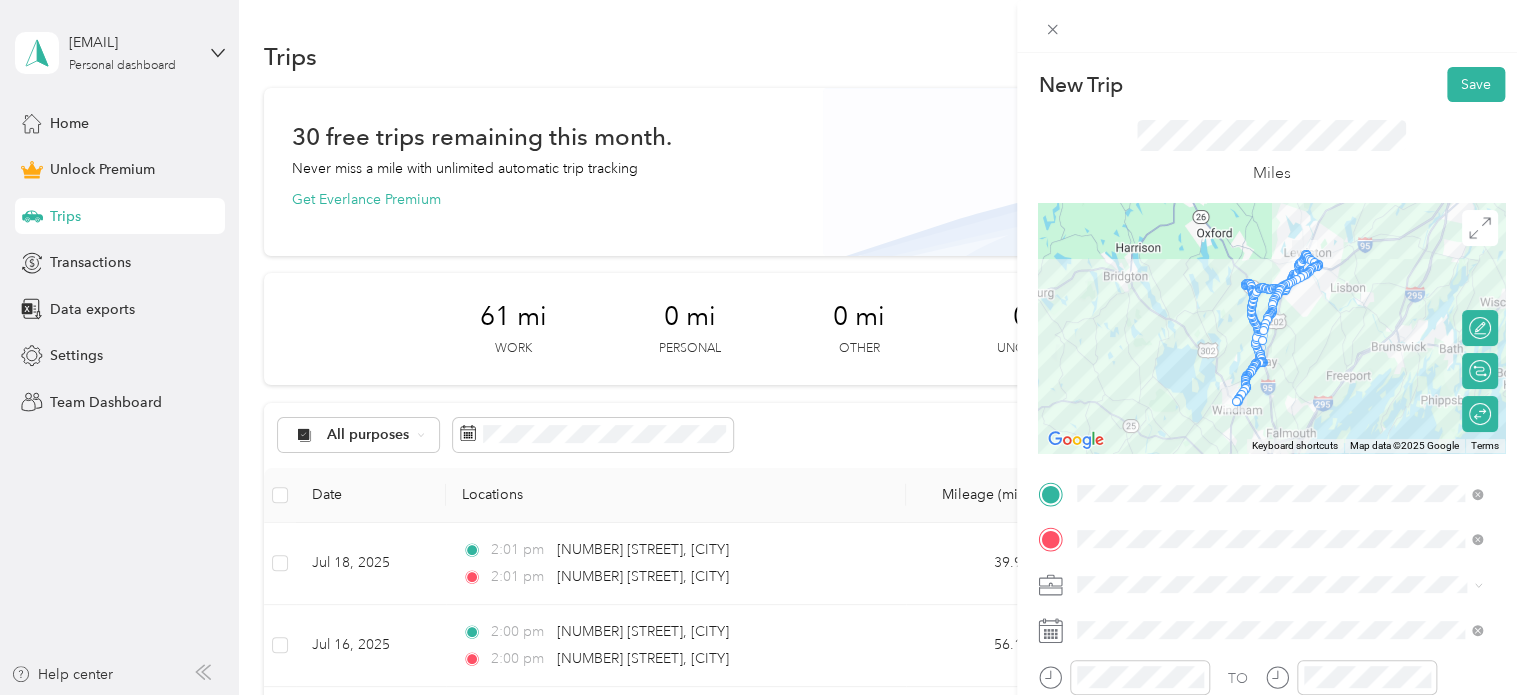 scroll, scrollTop: 83, scrollLeft: 0, axis: vertical 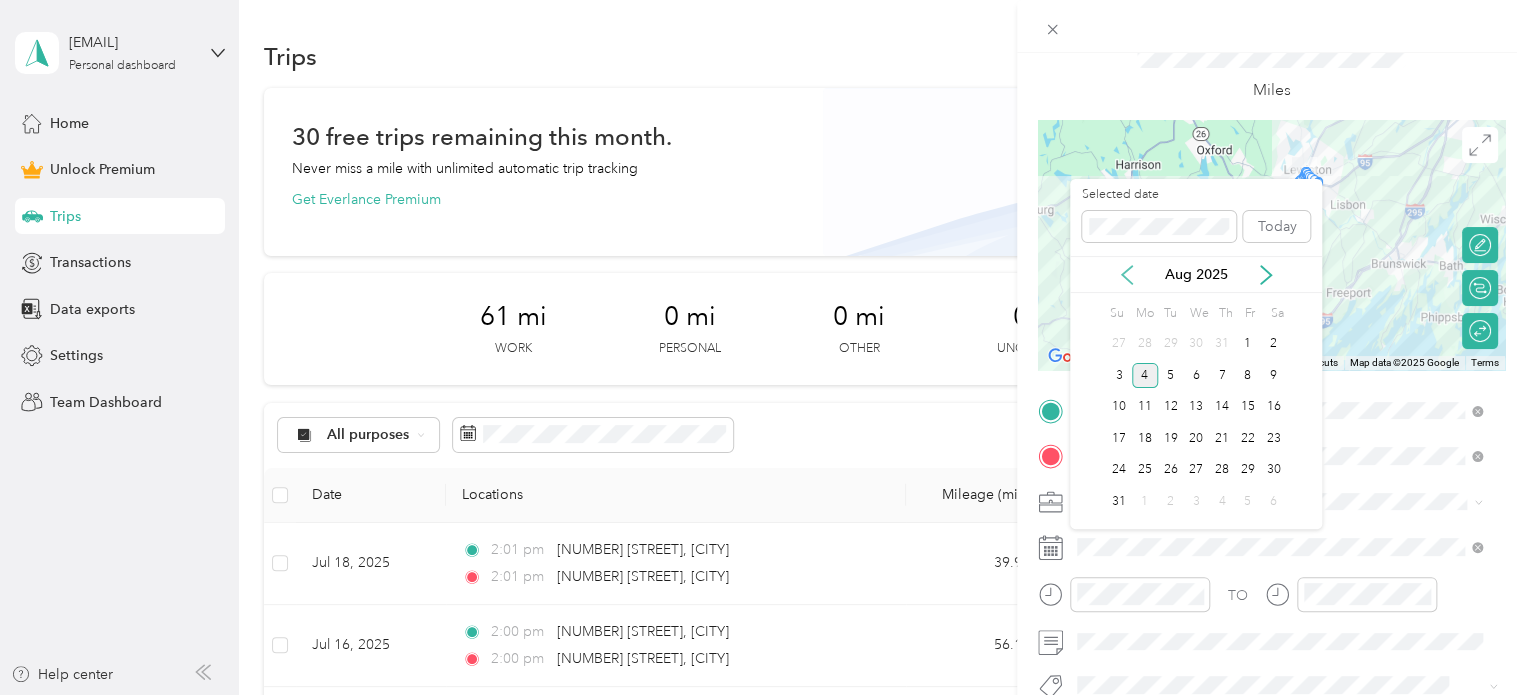 click 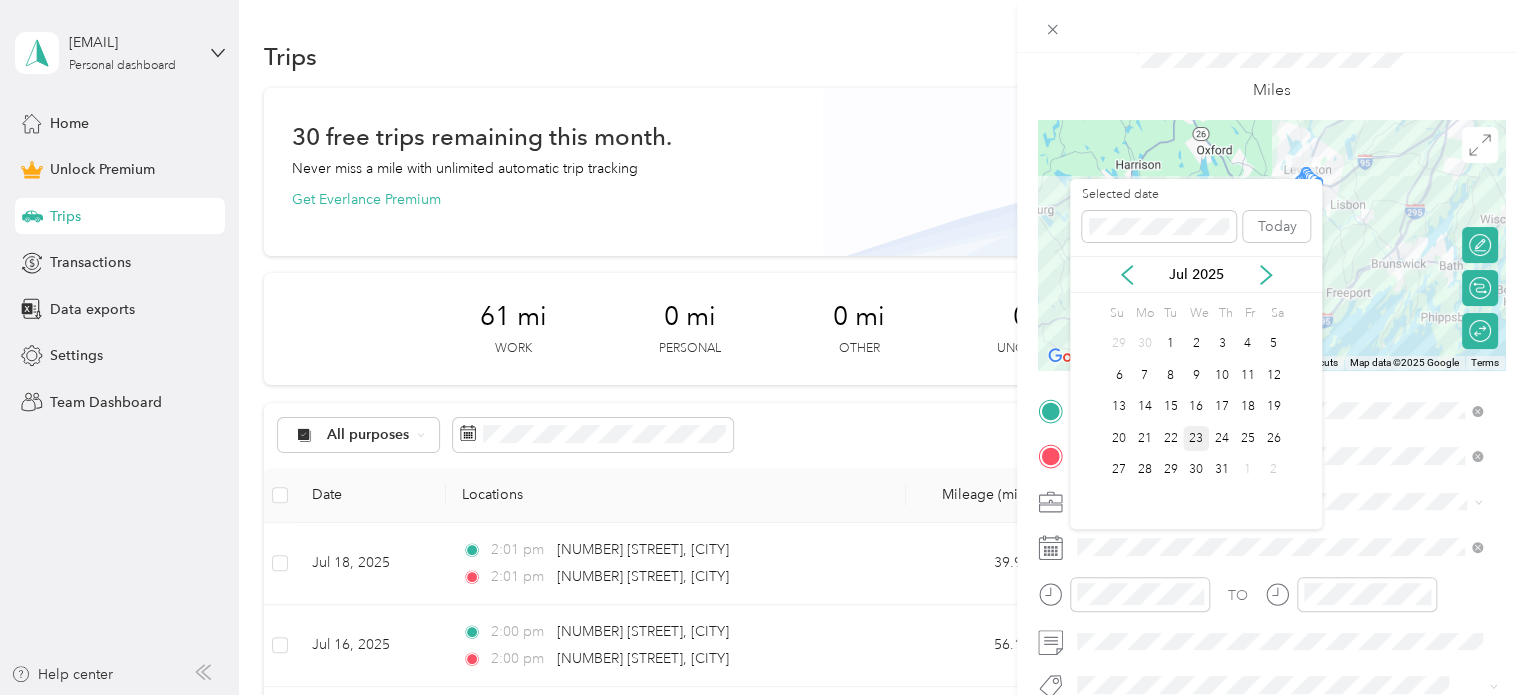 click on "23" at bounding box center [1196, 438] 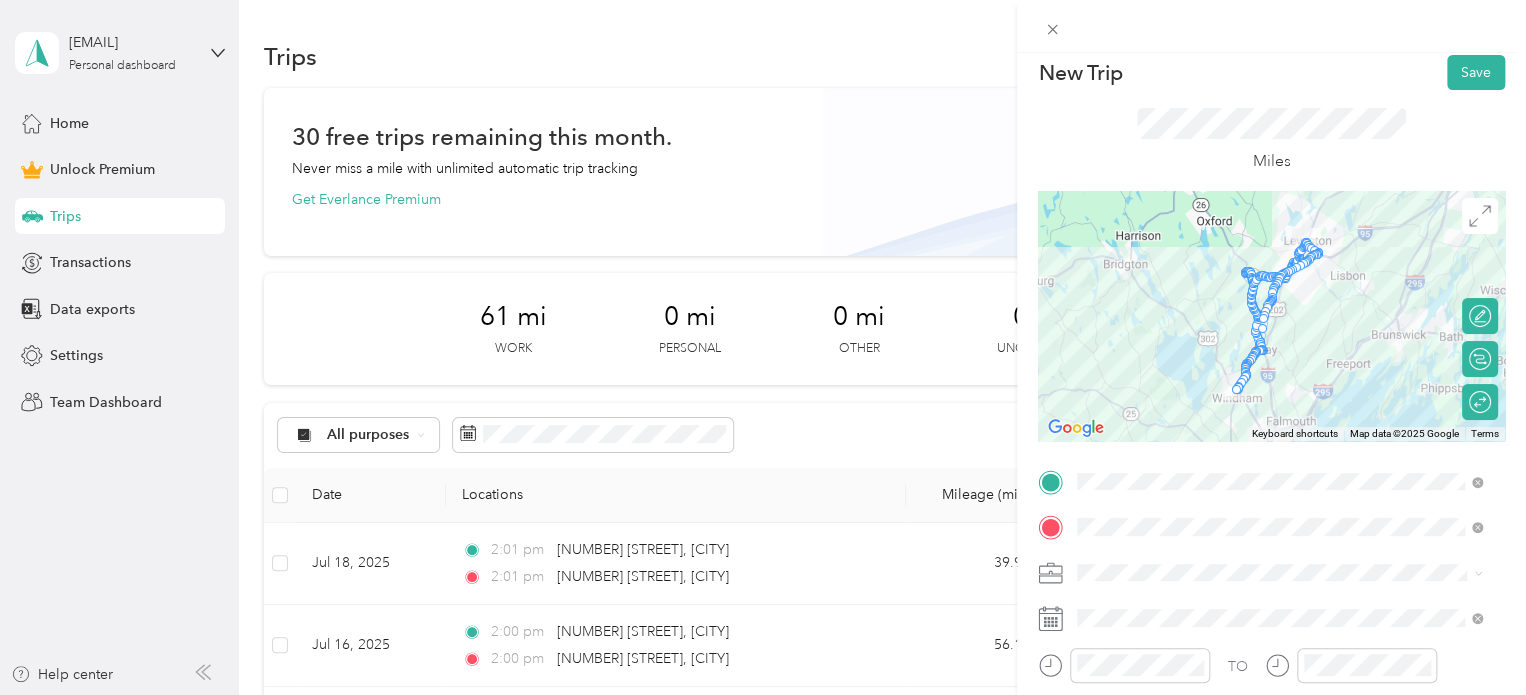 scroll, scrollTop: 0, scrollLeft: 0, axis: both 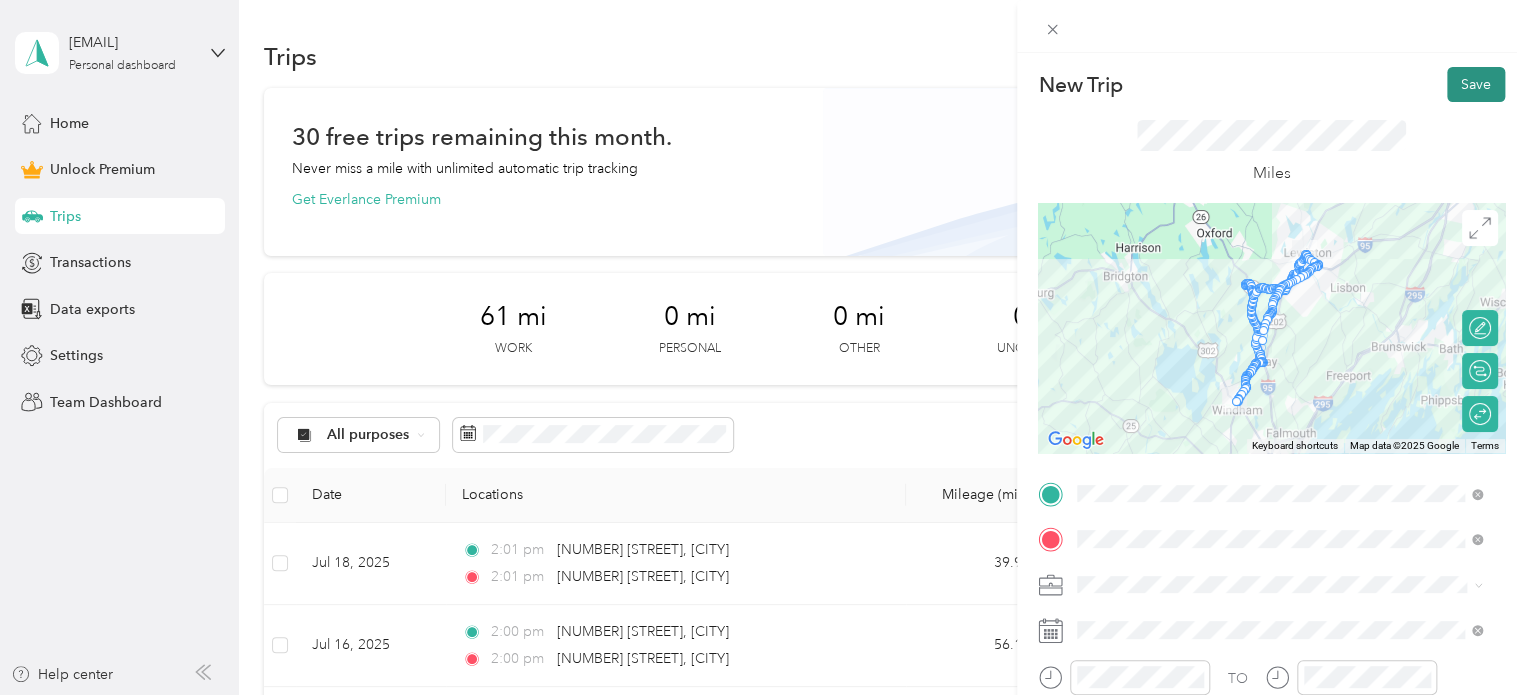 click on "Save" at bounding box center [1476, 84] 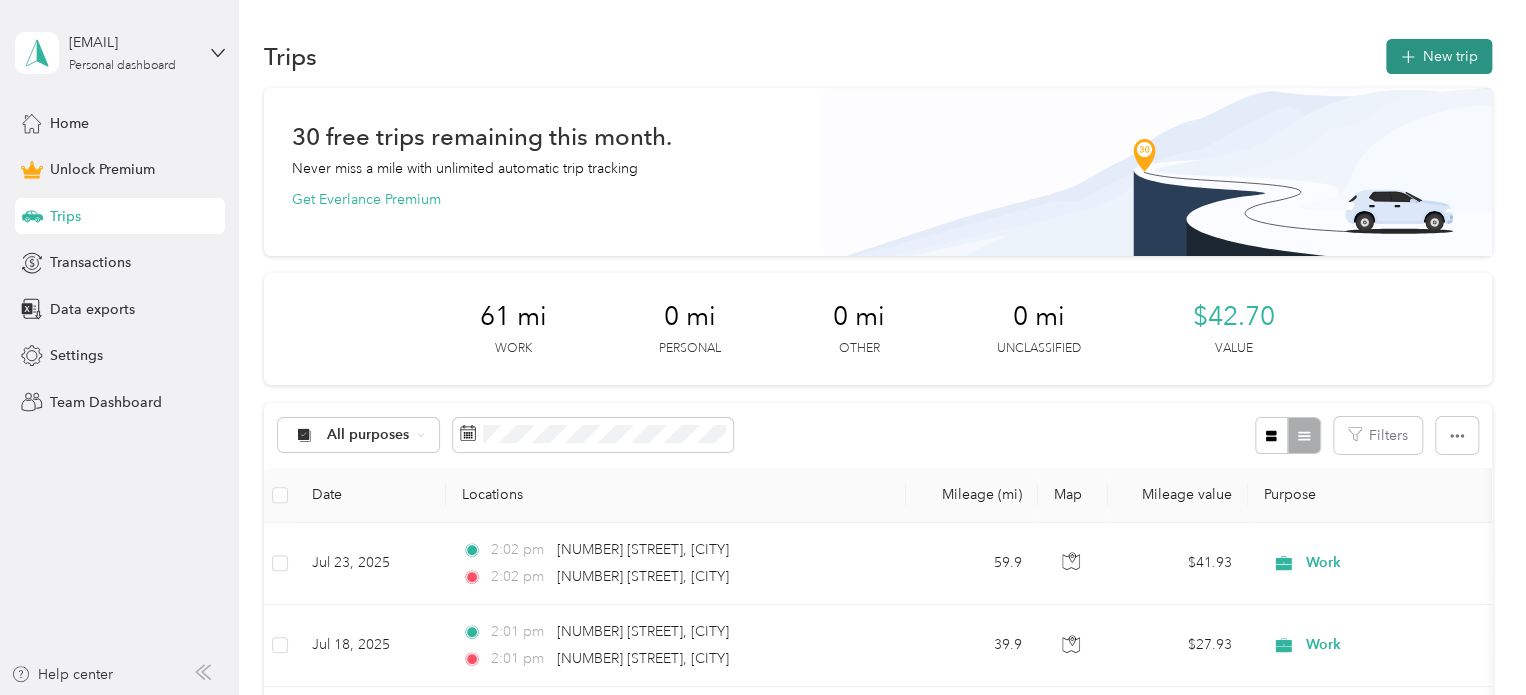 click on "New trip" at bounding box center [1439, 56] 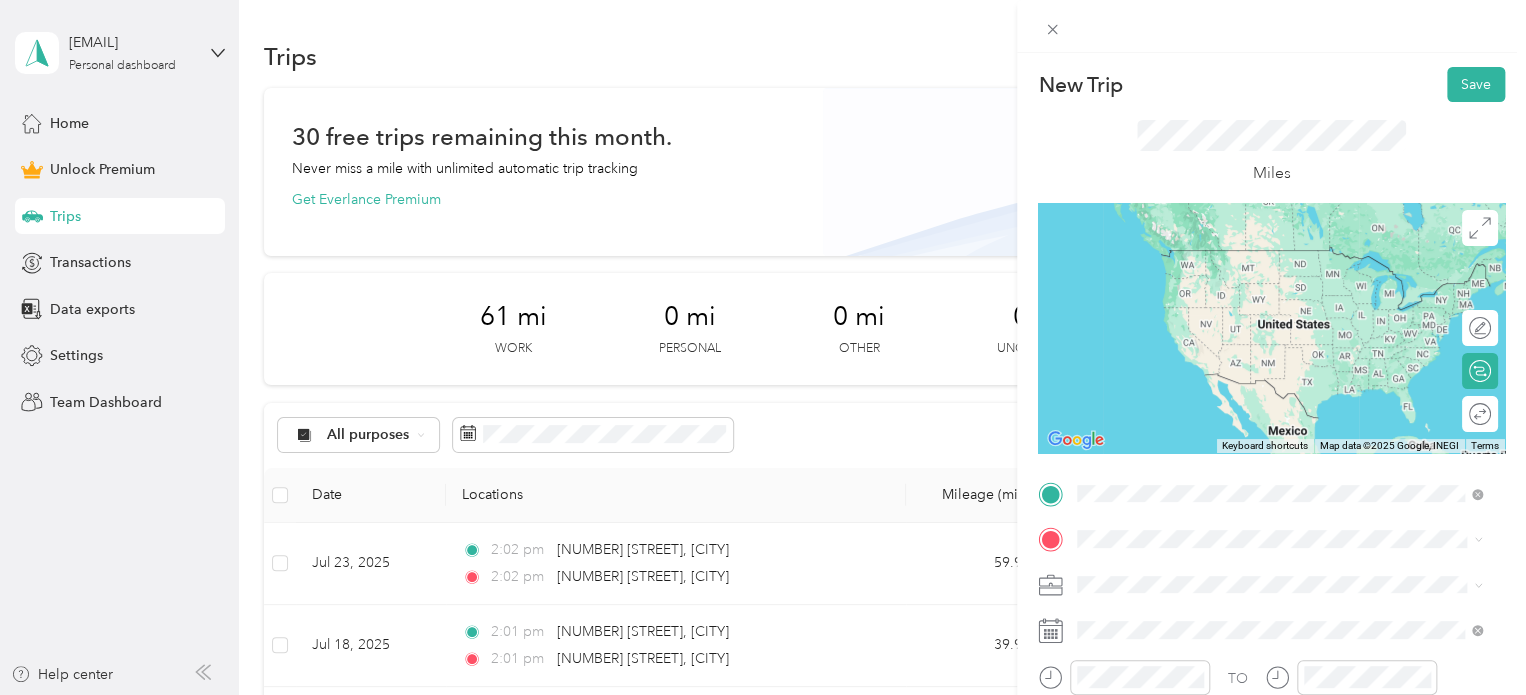 click on "[NUMBER] [STREET]
[CITY], [STATE] [POSTAL_CODE], [COUNTRY]" at bounding box center (1279, 259) 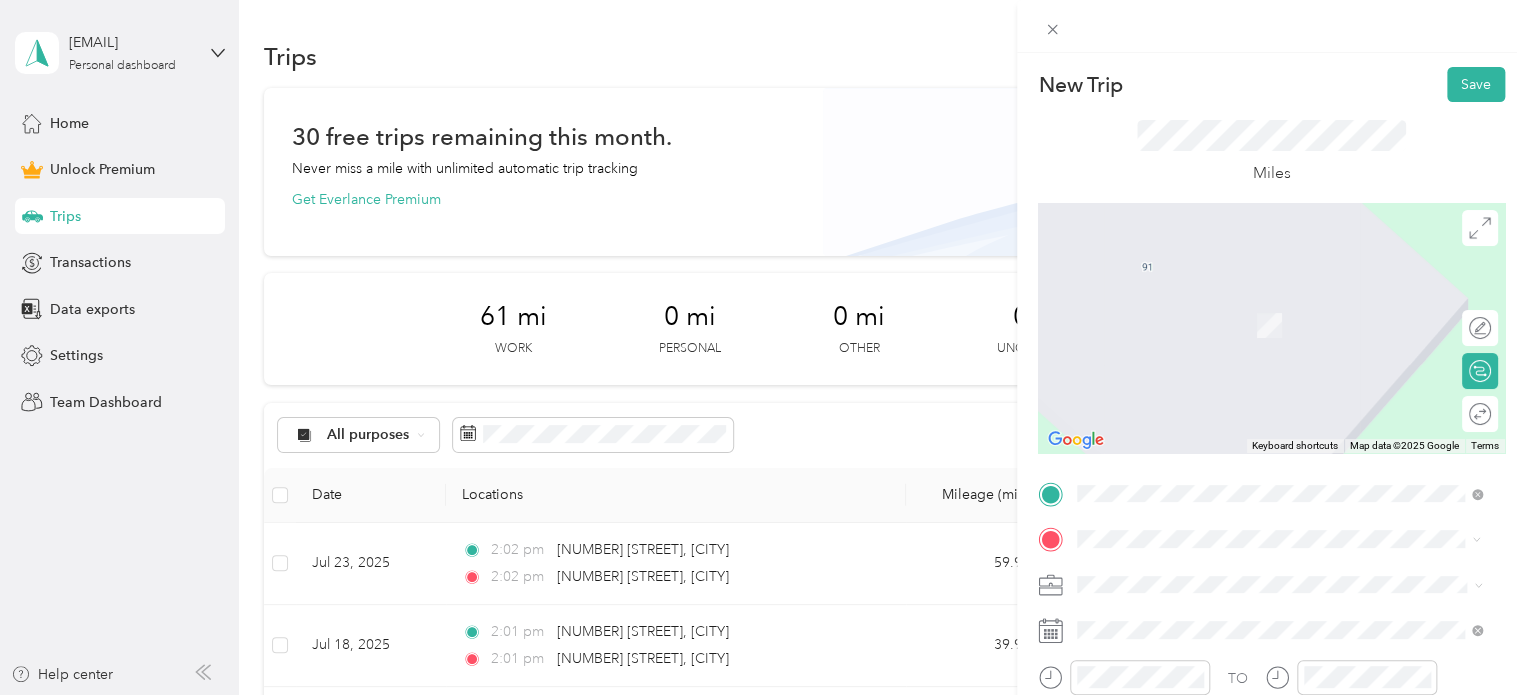 click on "[NUMBER] [STREET]
[CITY], [STATE] [POSTAL_CODE], [COUNTRY]" at bounding box center (1259, 360) 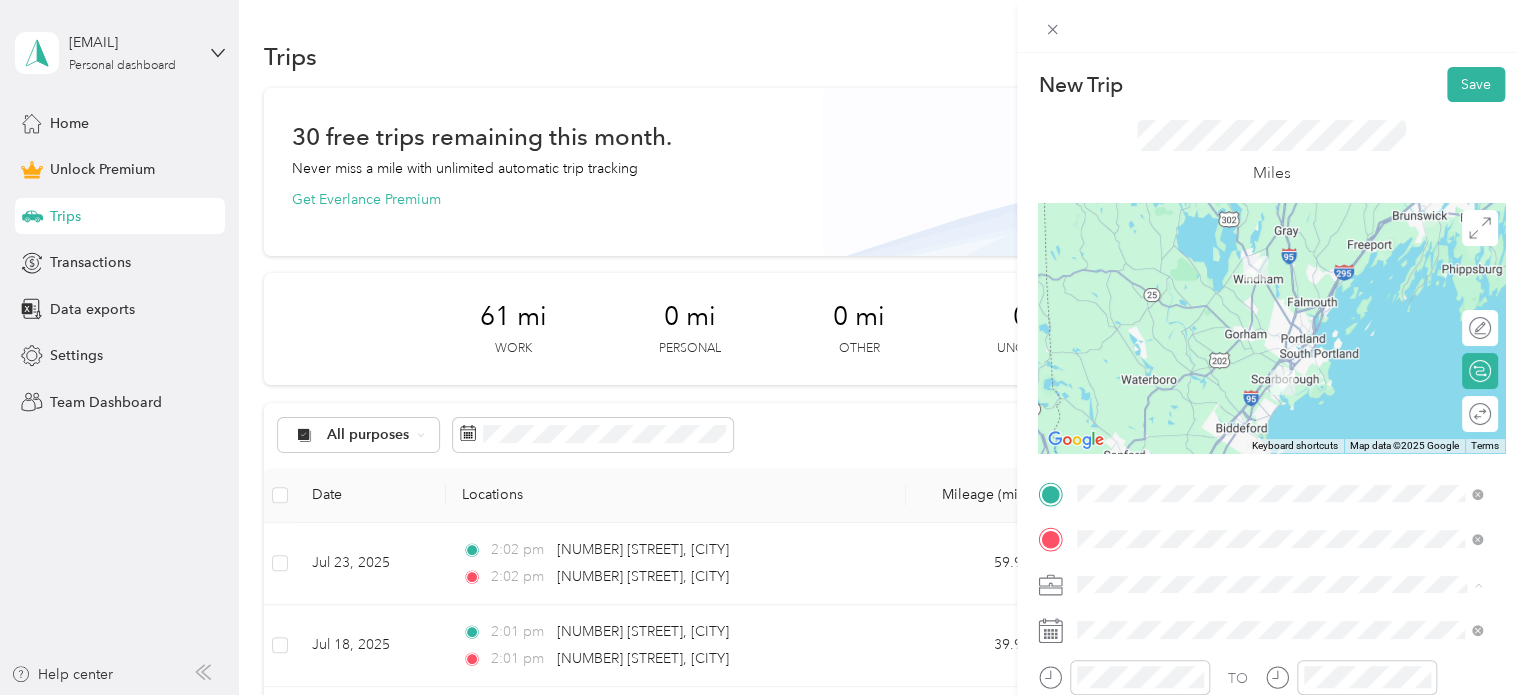 click on "Work" at bounding box center (1279, 304) 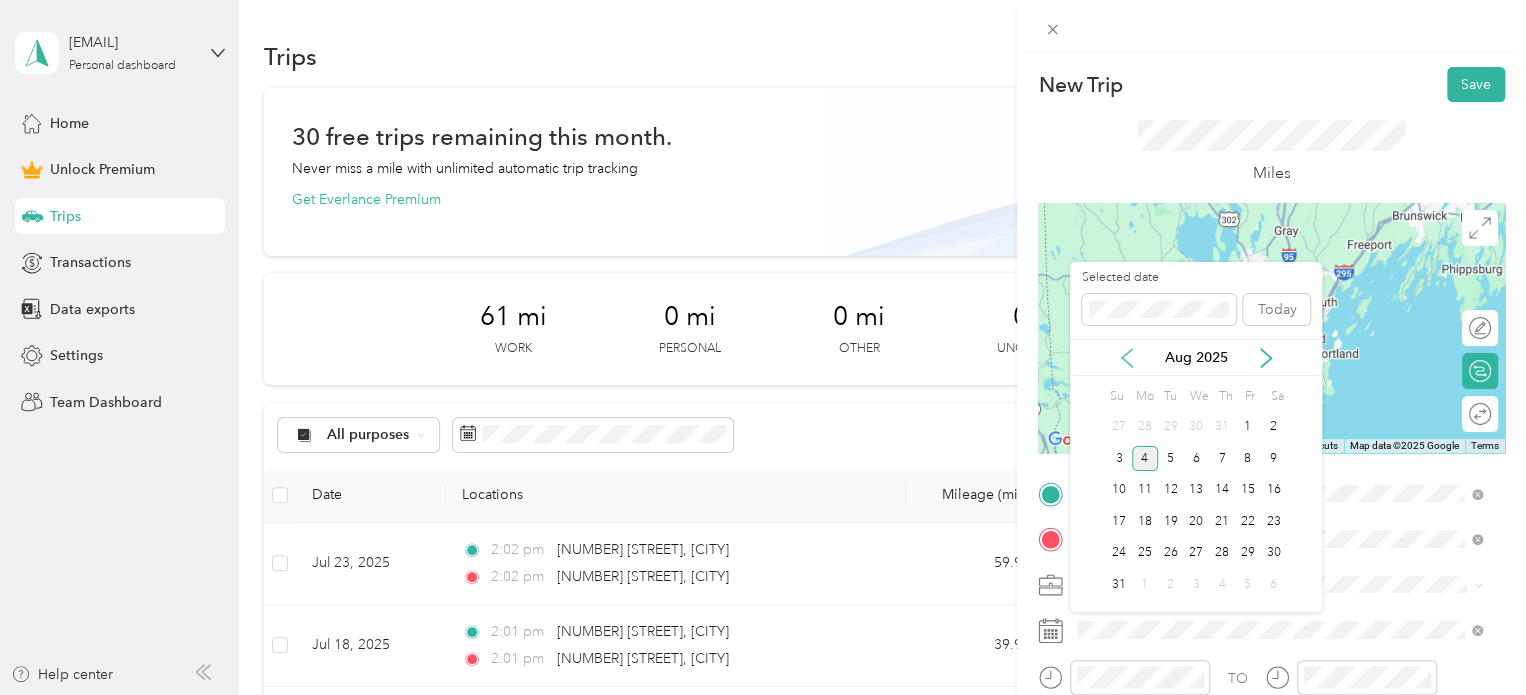 click 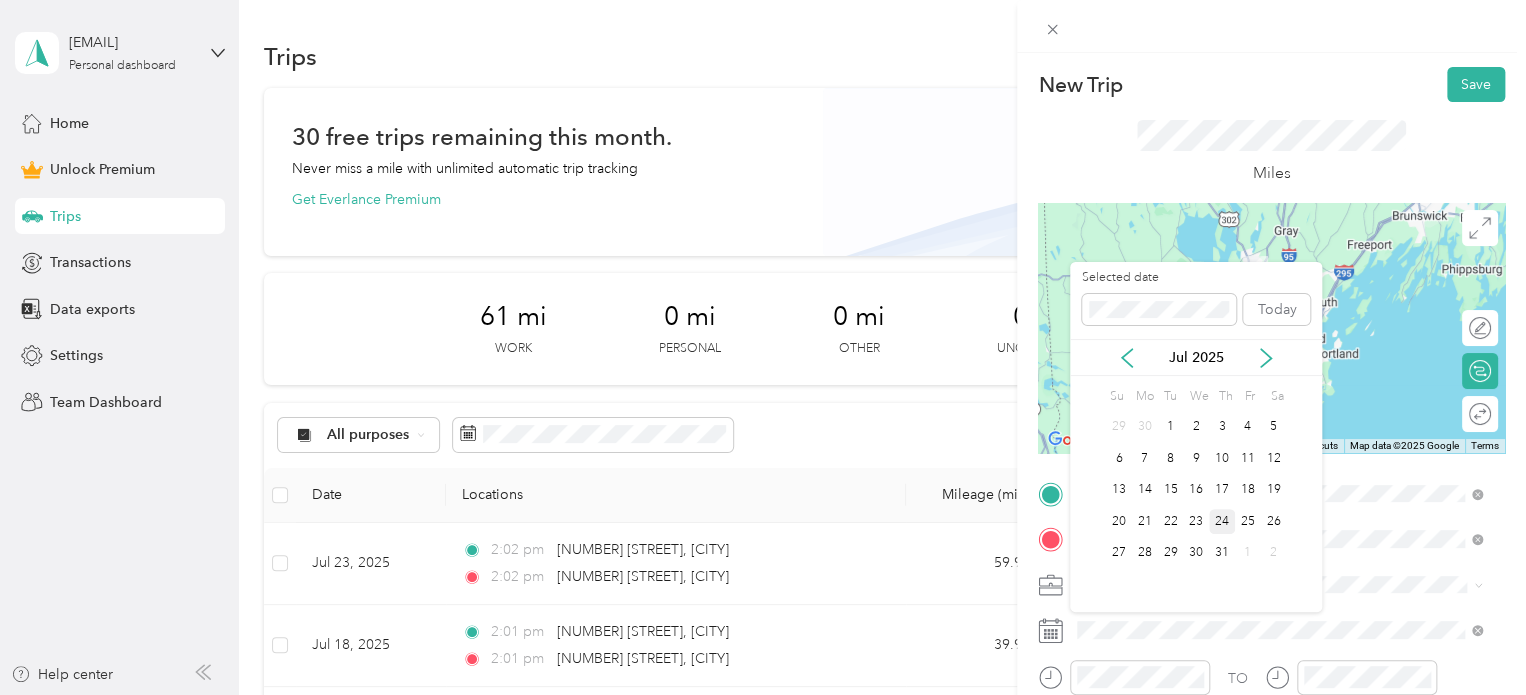 click on "24" at bounding box center (1222, 521) 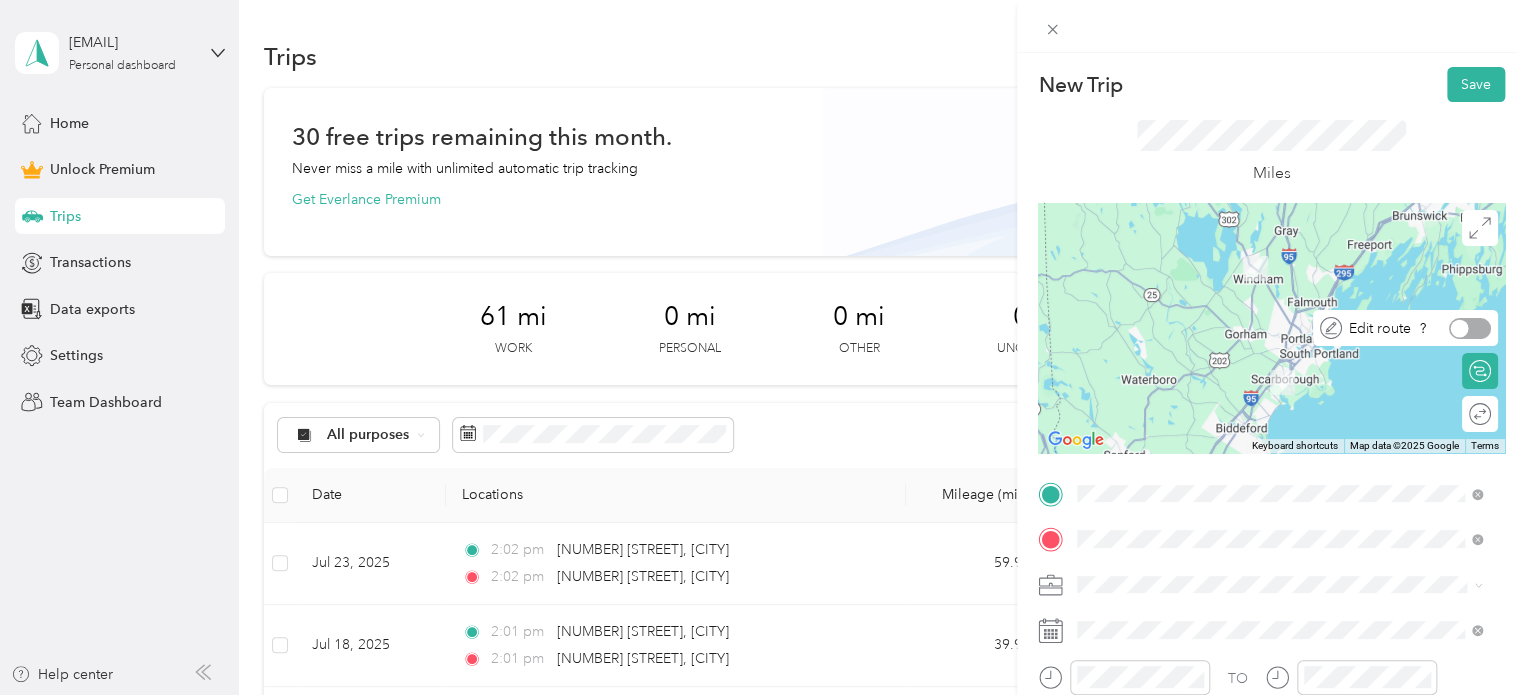 click at bounding box center [1470, 328] 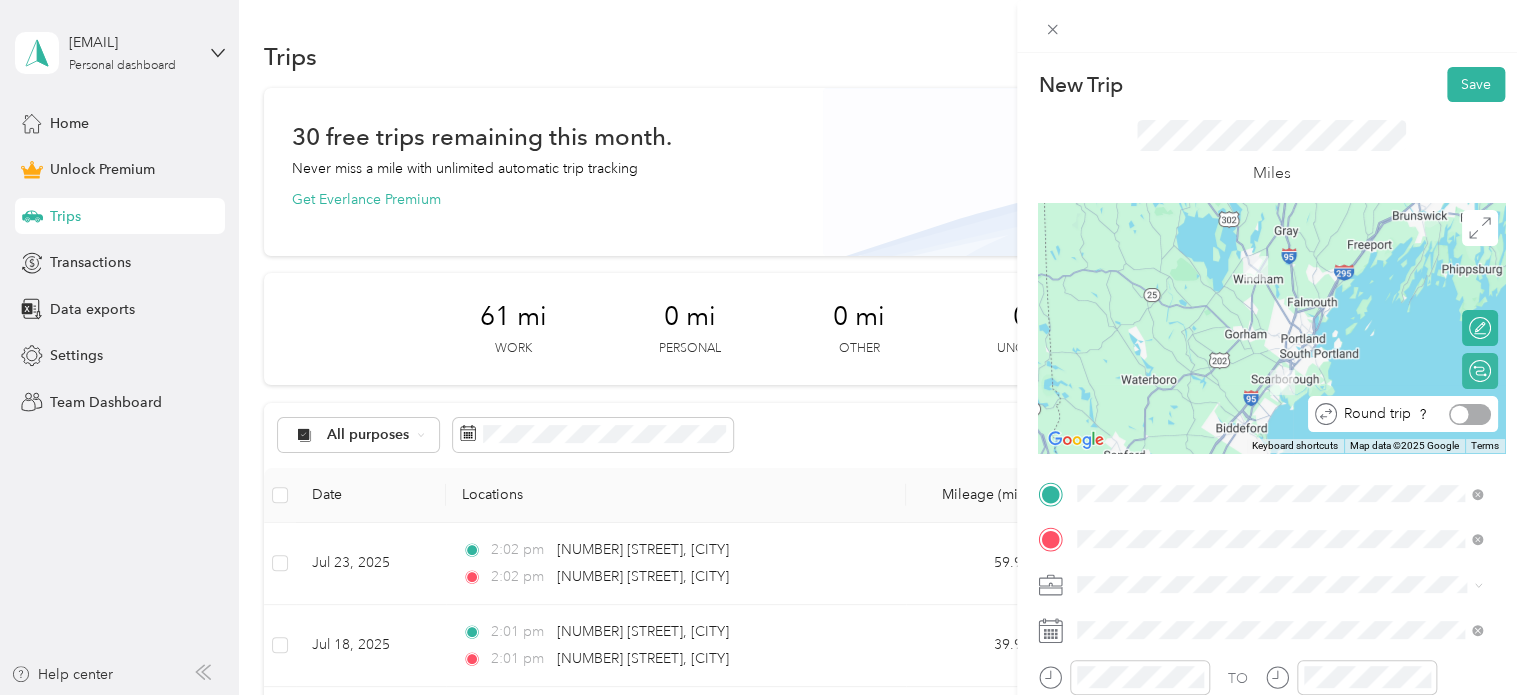 click at bounding box center (1470, 414) 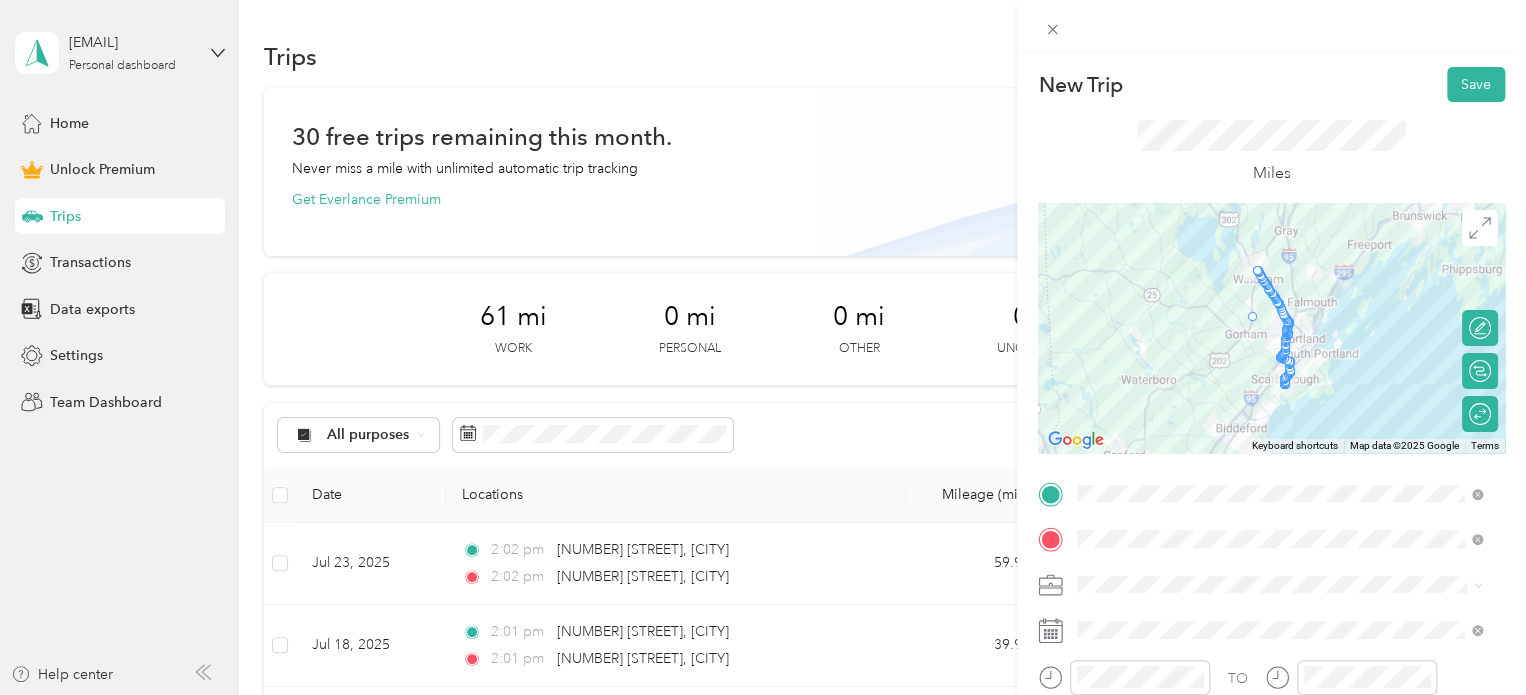 drag, startPoint x: 1274, startPoint y: 316, endPoint x: 1247, endPoint y: 331, distance: 30.88689 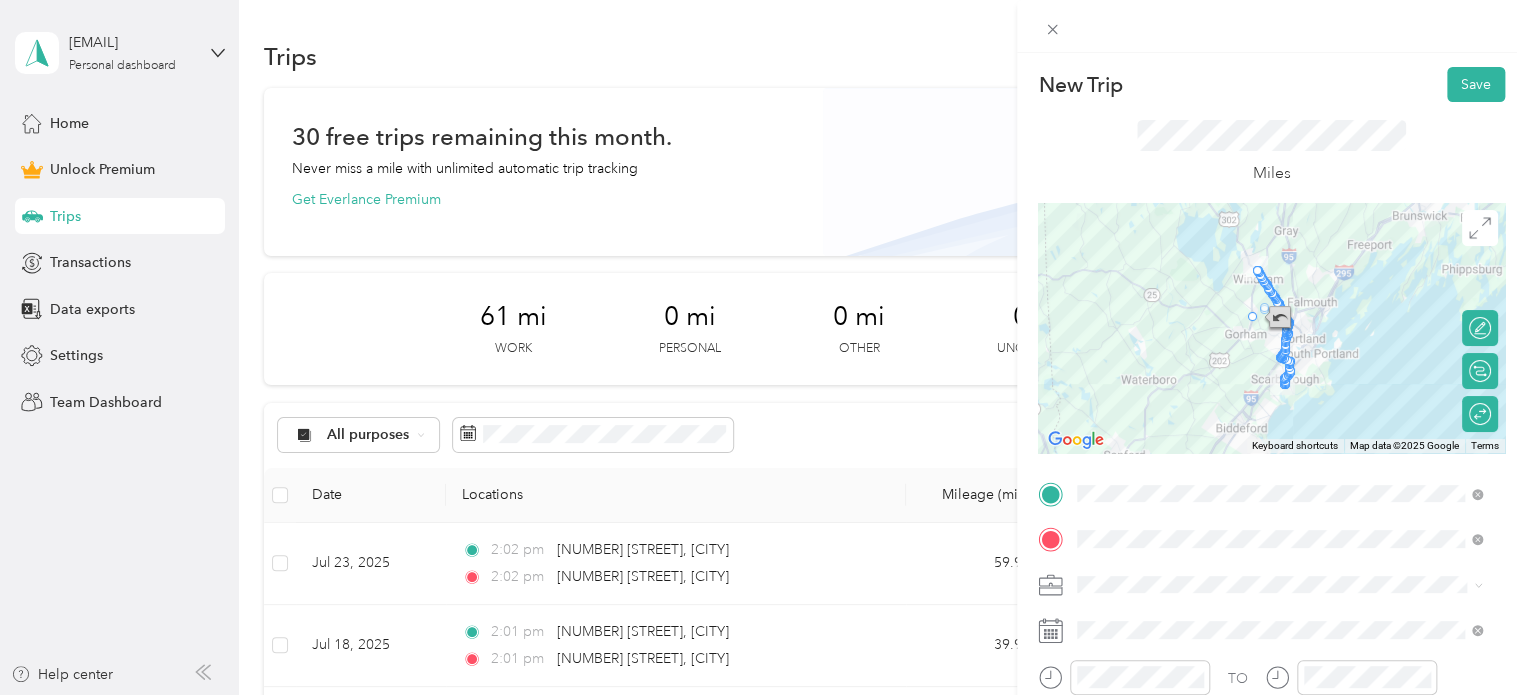 click at bounding box center [1278, 319] 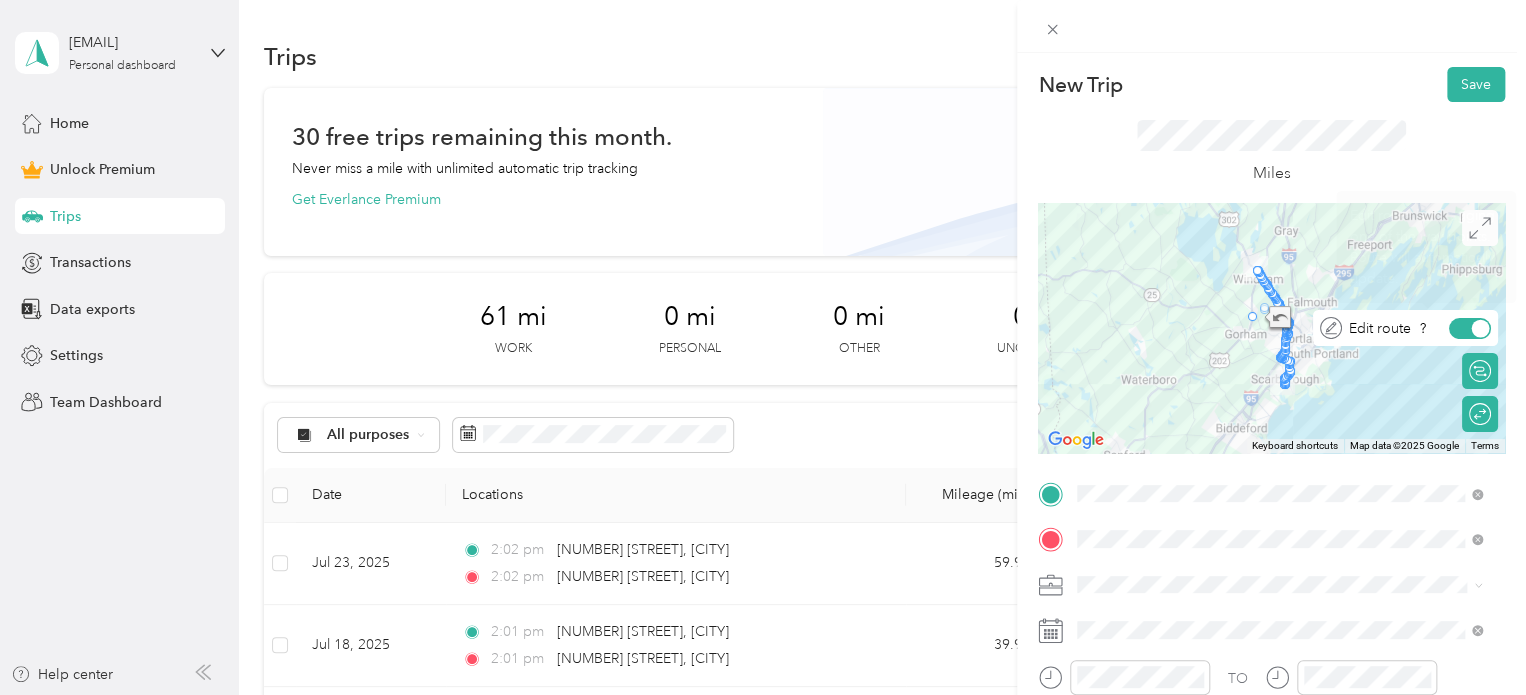 click at bounding box center [1481, 328] 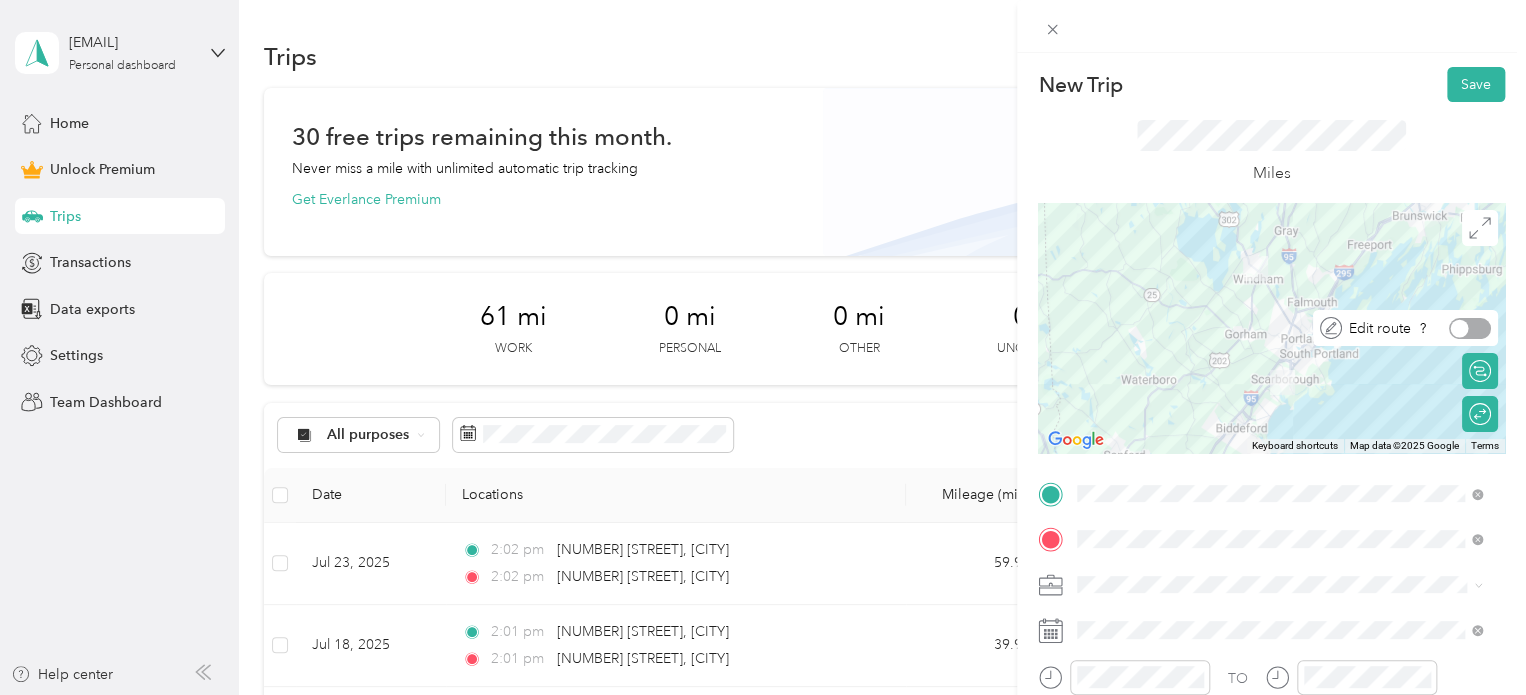 click at bounding box center [1470, 328] 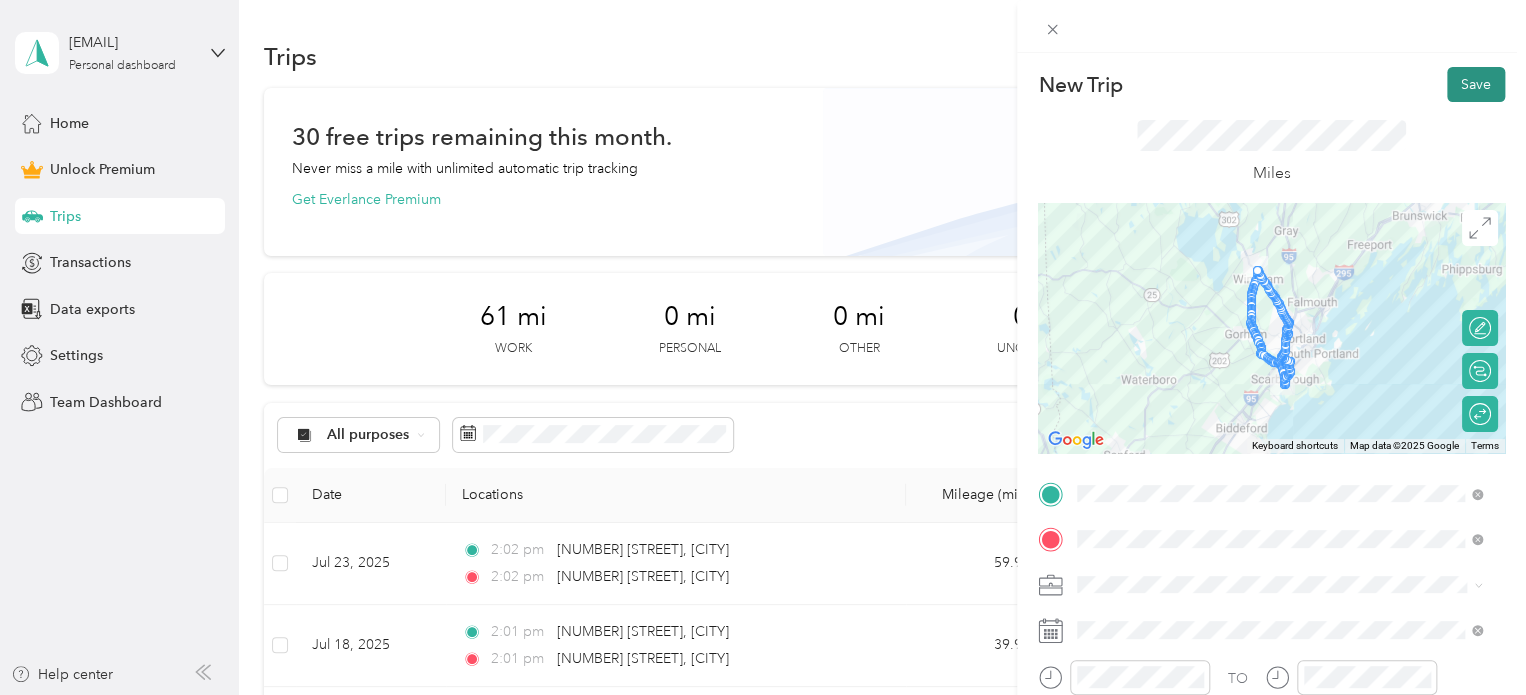 click on "Save" at bounding box center (1476, 84) 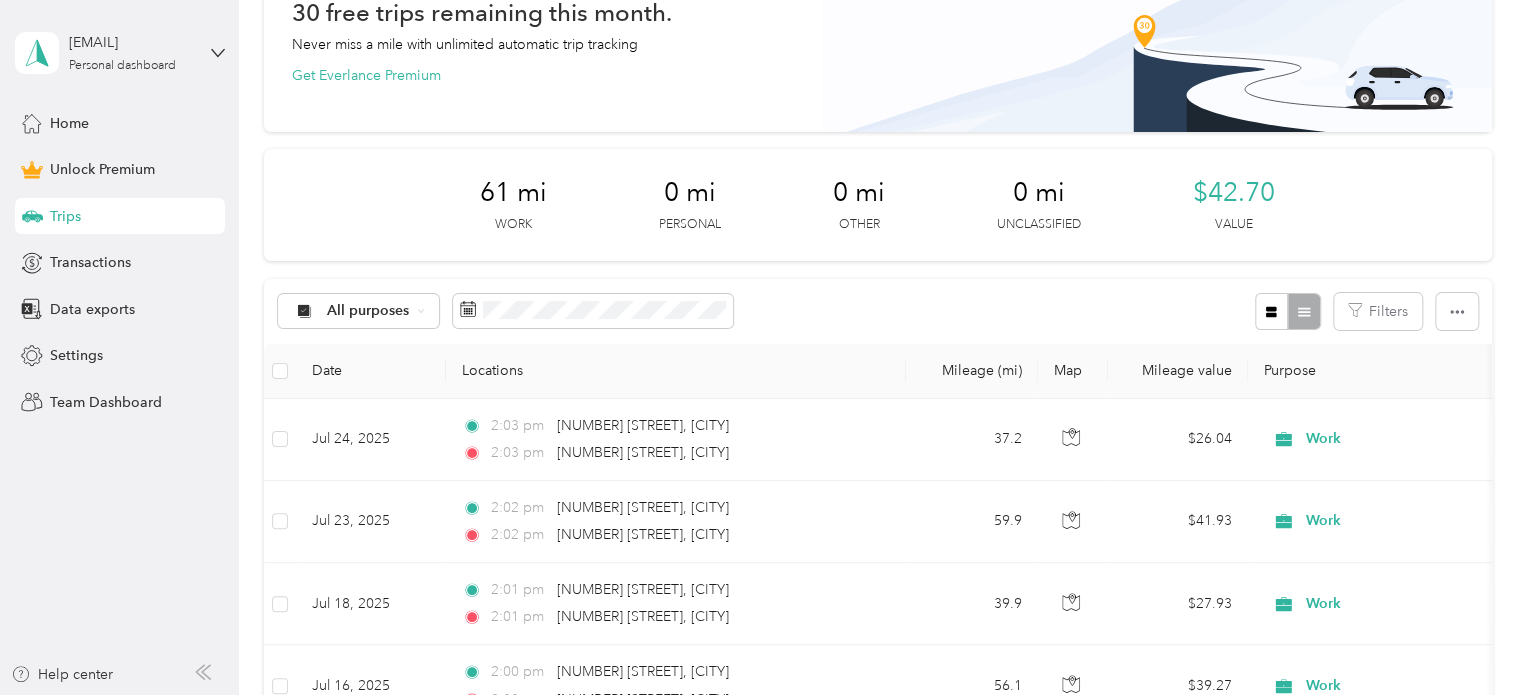 scroll, scrollTop: 0, scrollLeft: 0, axis: both 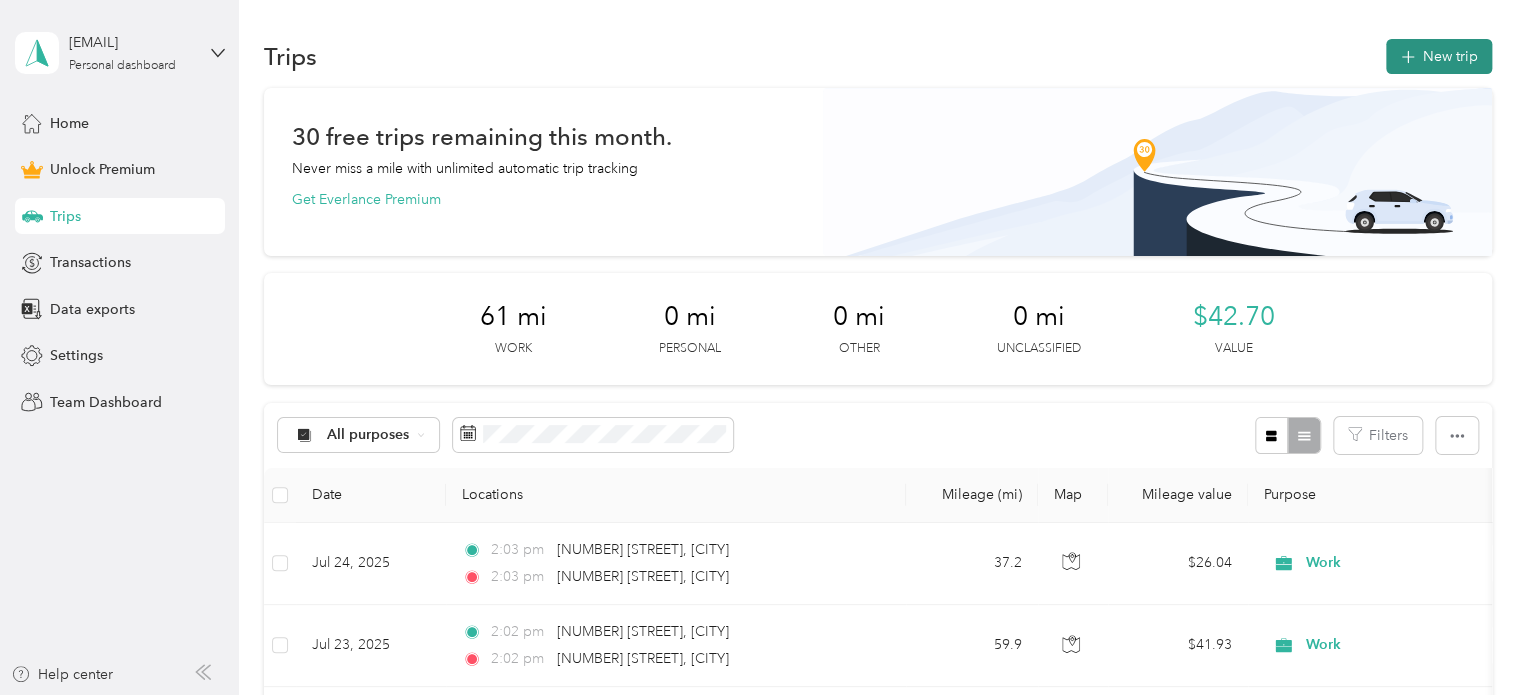 click on "New trip" at bounding box center (1439, 56) 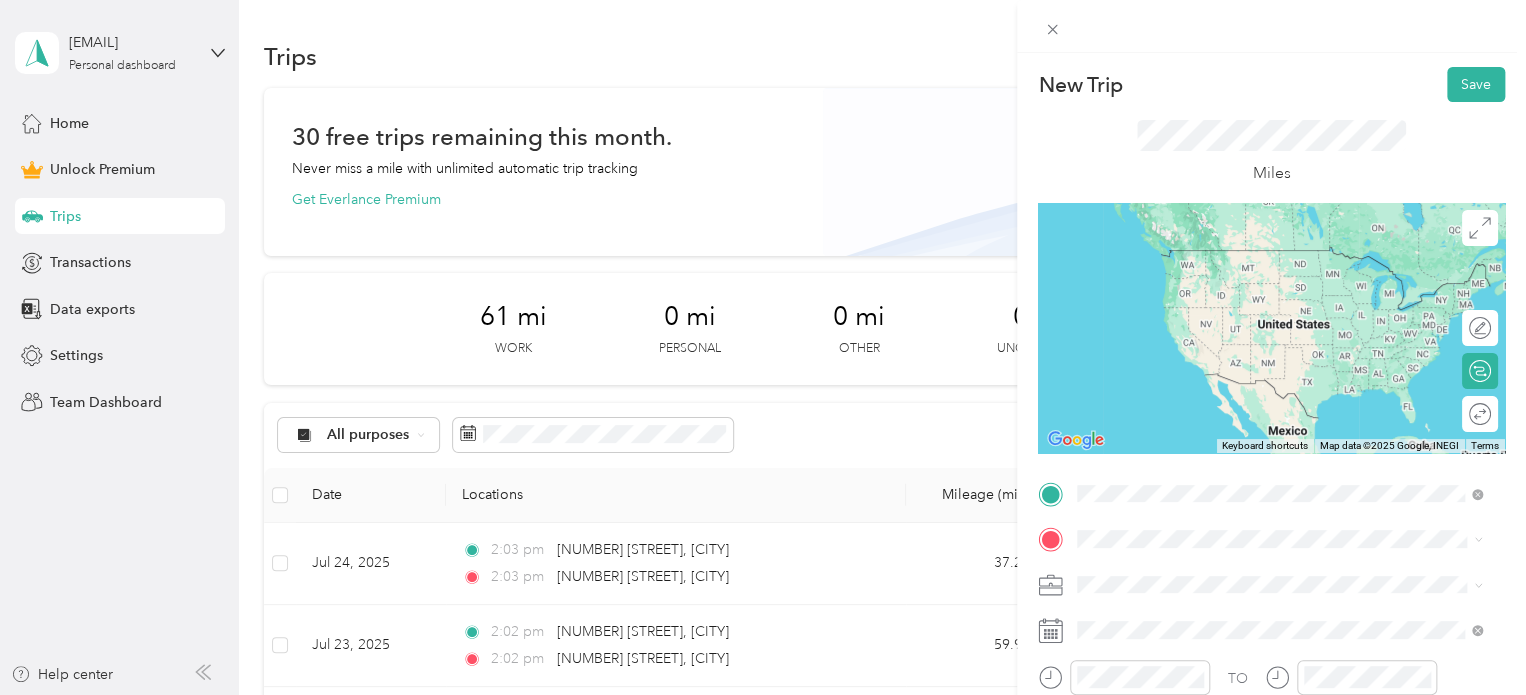 click on "[NUMBER] [STREET]
[CITY], [STATE] [POSTAL_CODE], [COUNTRY]" at bounding box center (1259, 258) 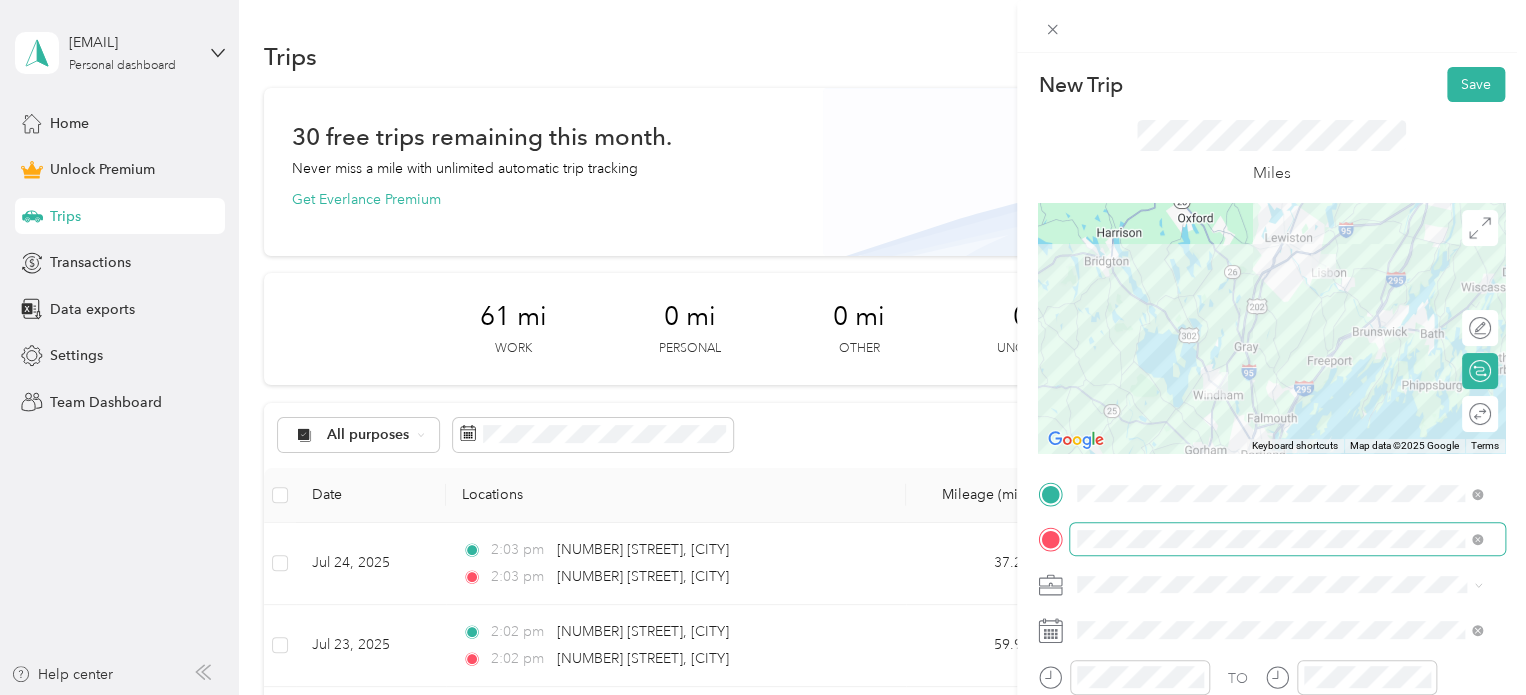 scroll, scrollTop: 3, scrollLeft: 0, axis: vertical 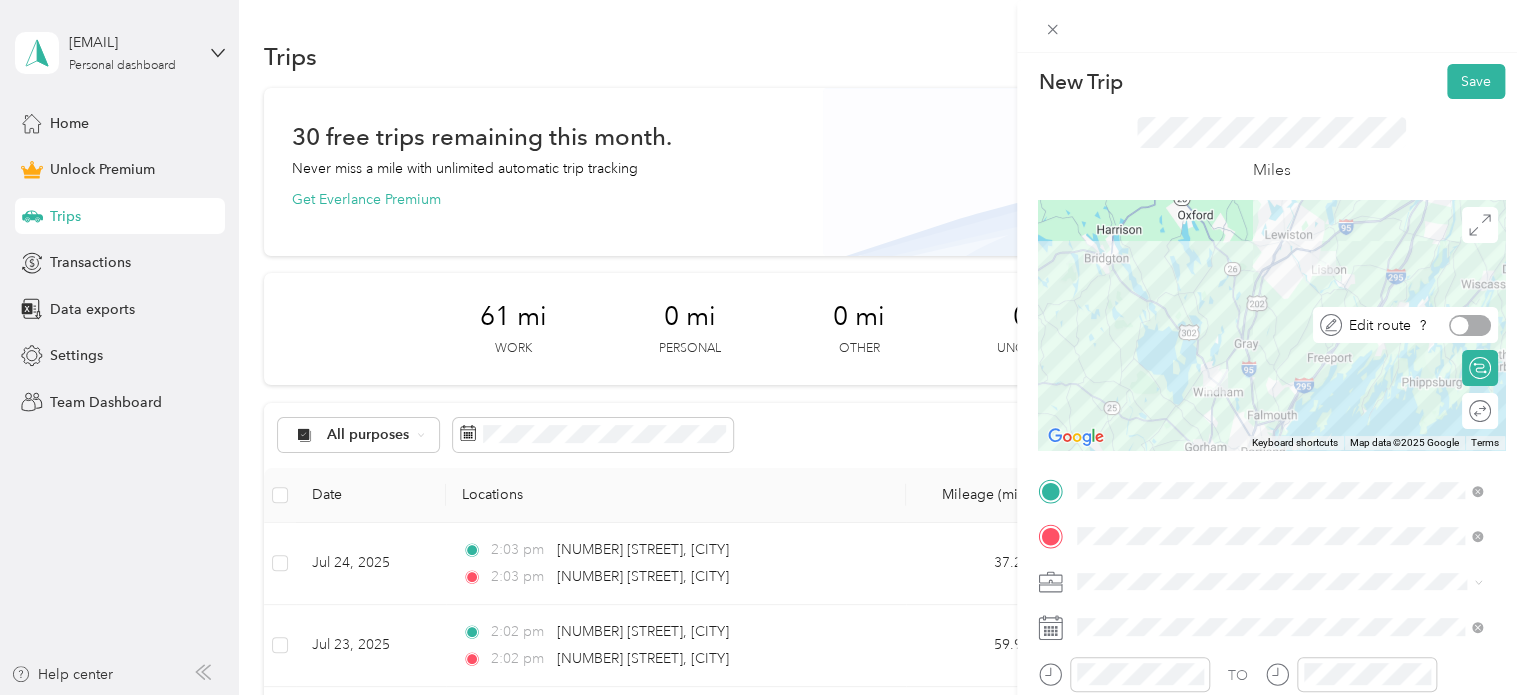 click at bounding box center (1470, 325) 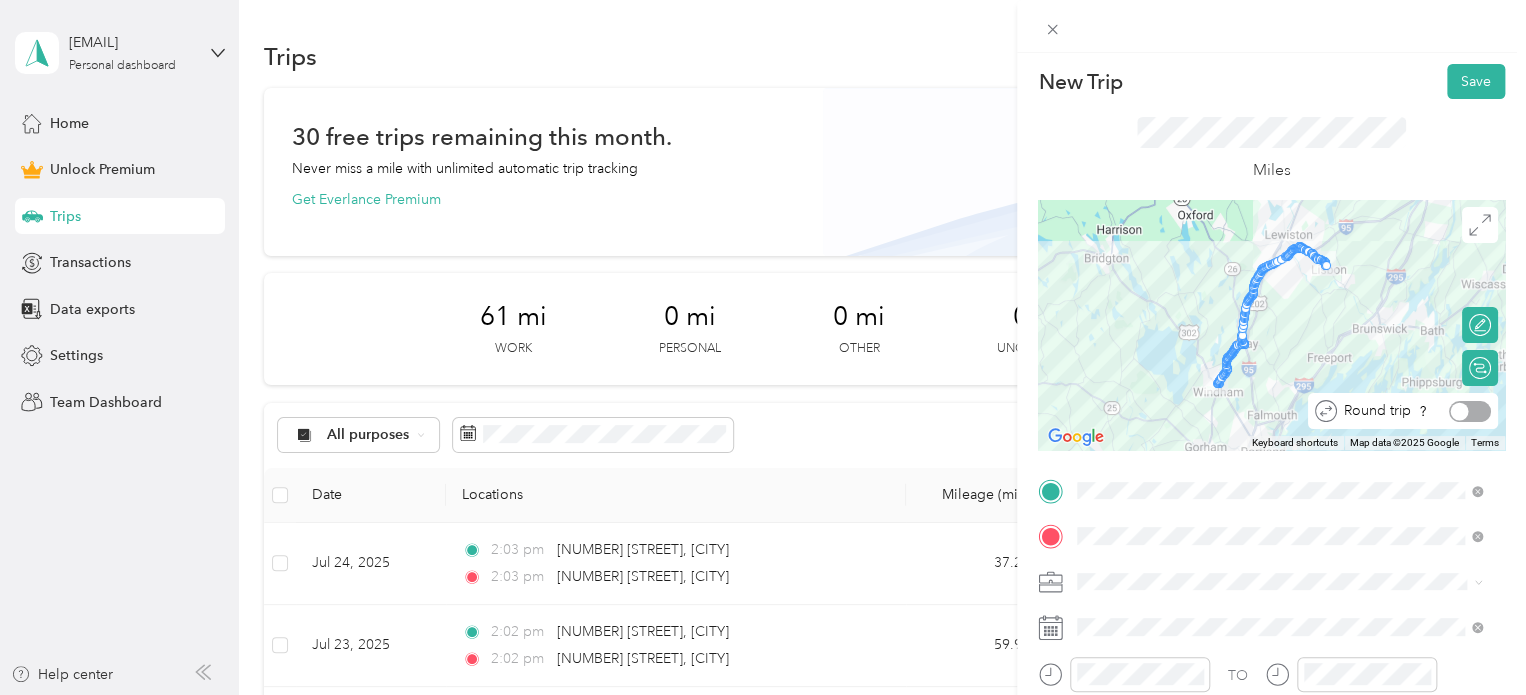 click at bounding box center (1470, 411) 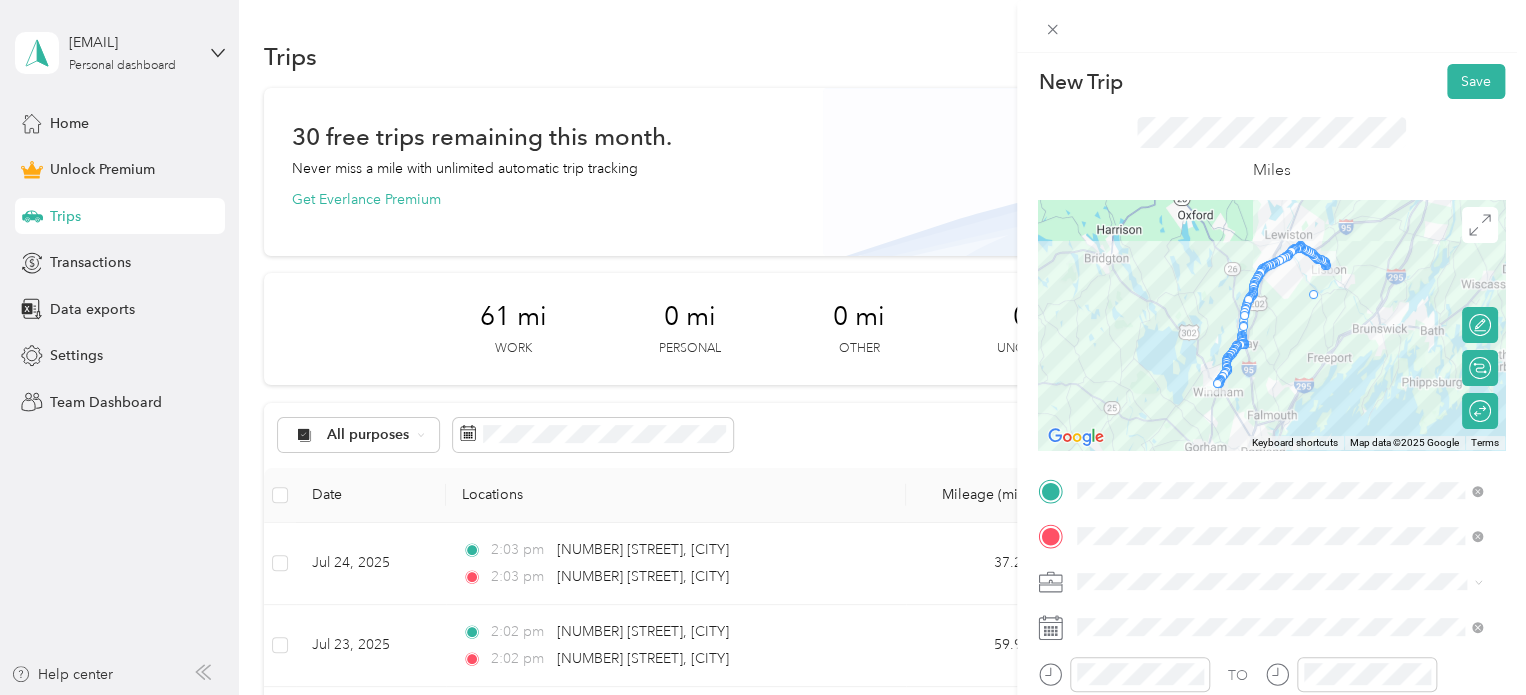 drag, startPoint x: 1252, startPoint y: 291, endPoint x: 1318, endPoint y: 284, distance: 66.37017 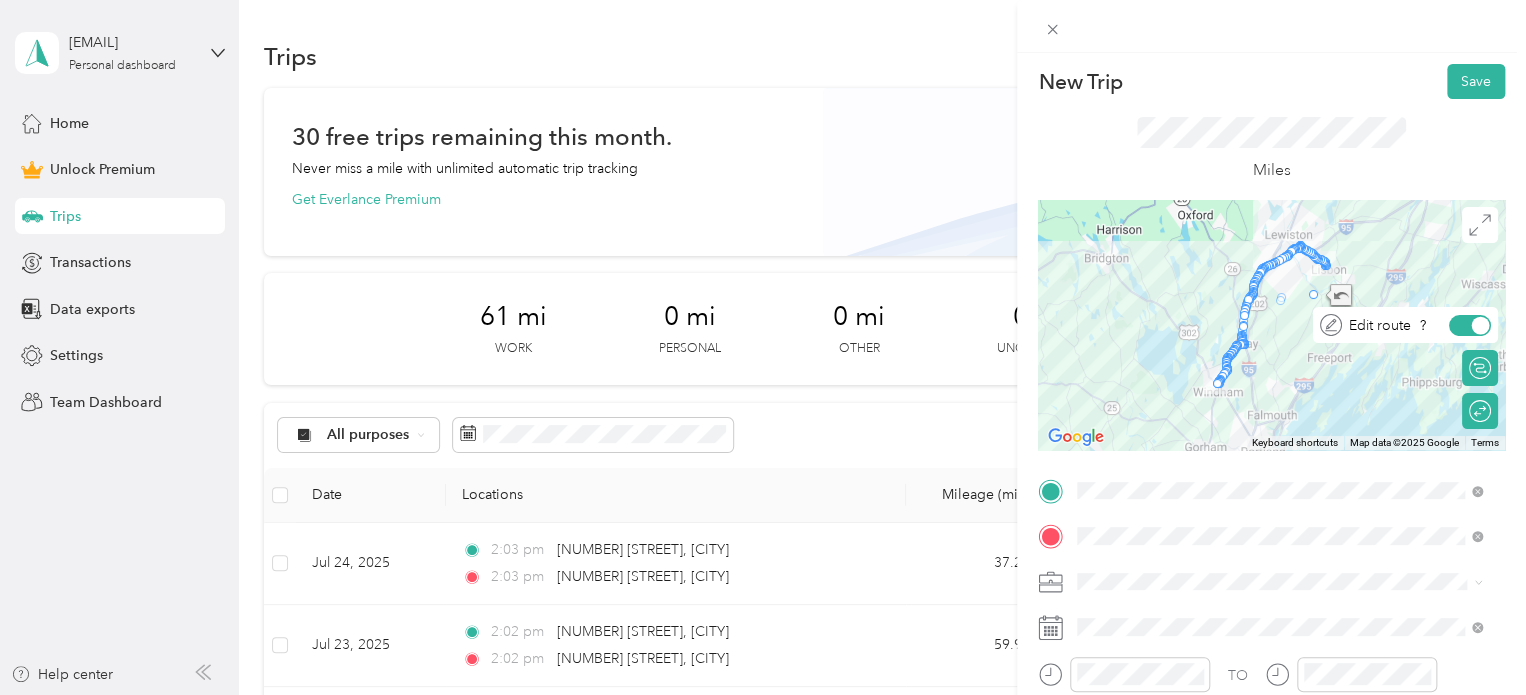 click at bounding box center (1481, 325) 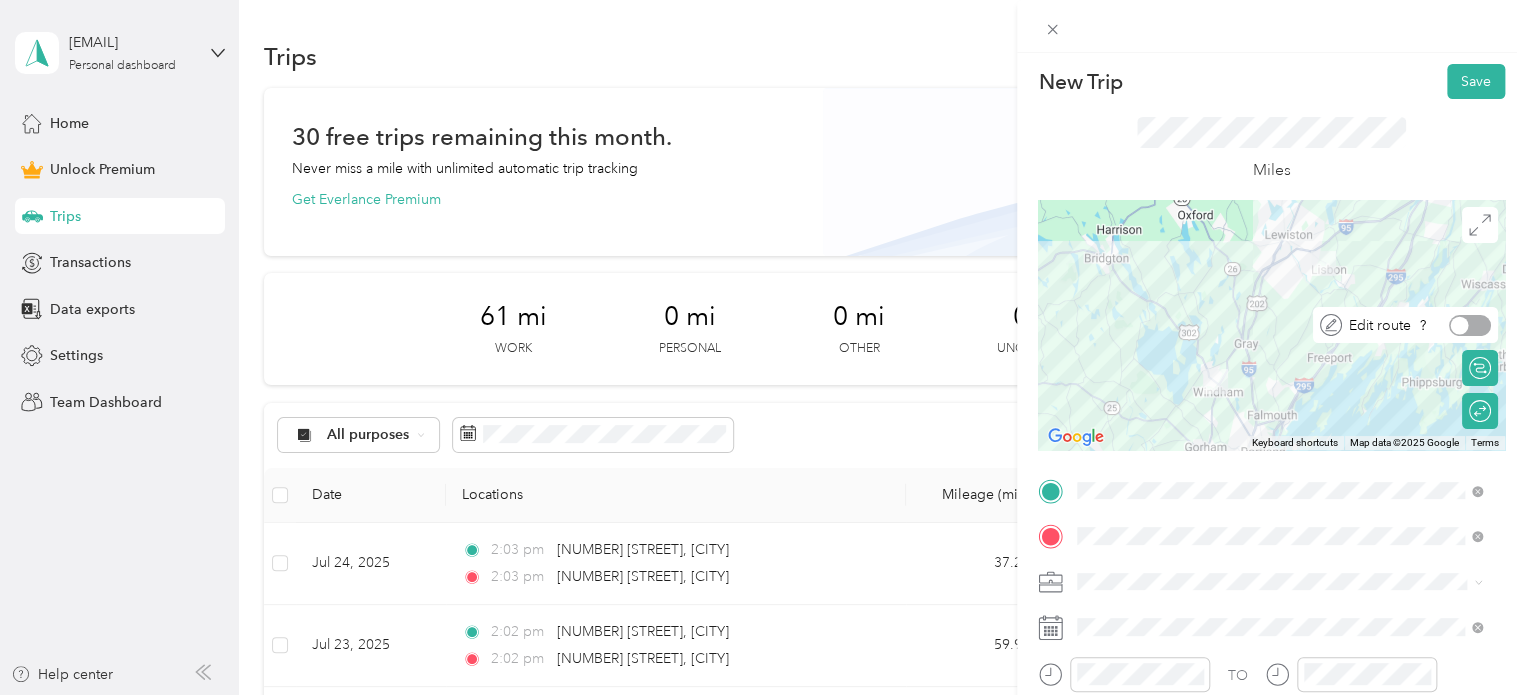 click at bounding box center [1470, 325] 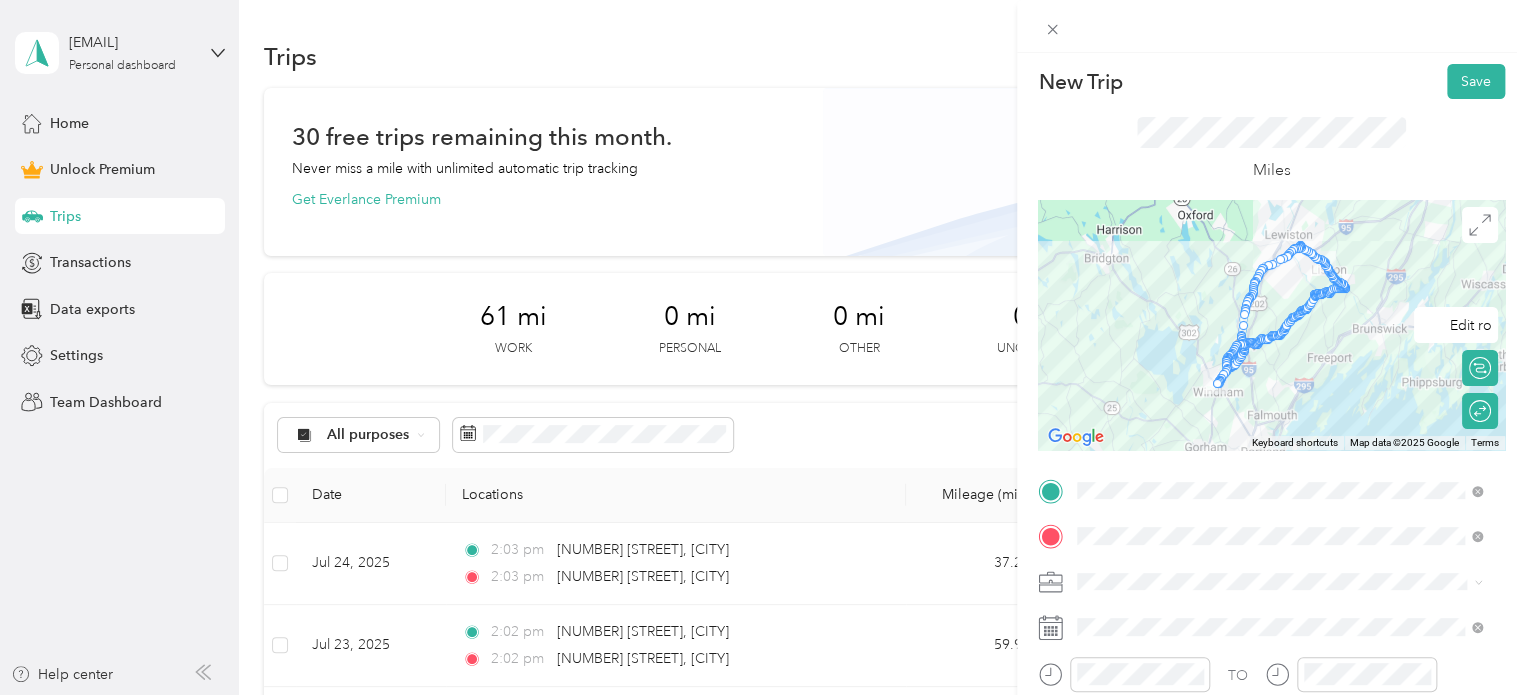 scroll, scrollTop: 31, scrollLeft: 0, axis: vertical 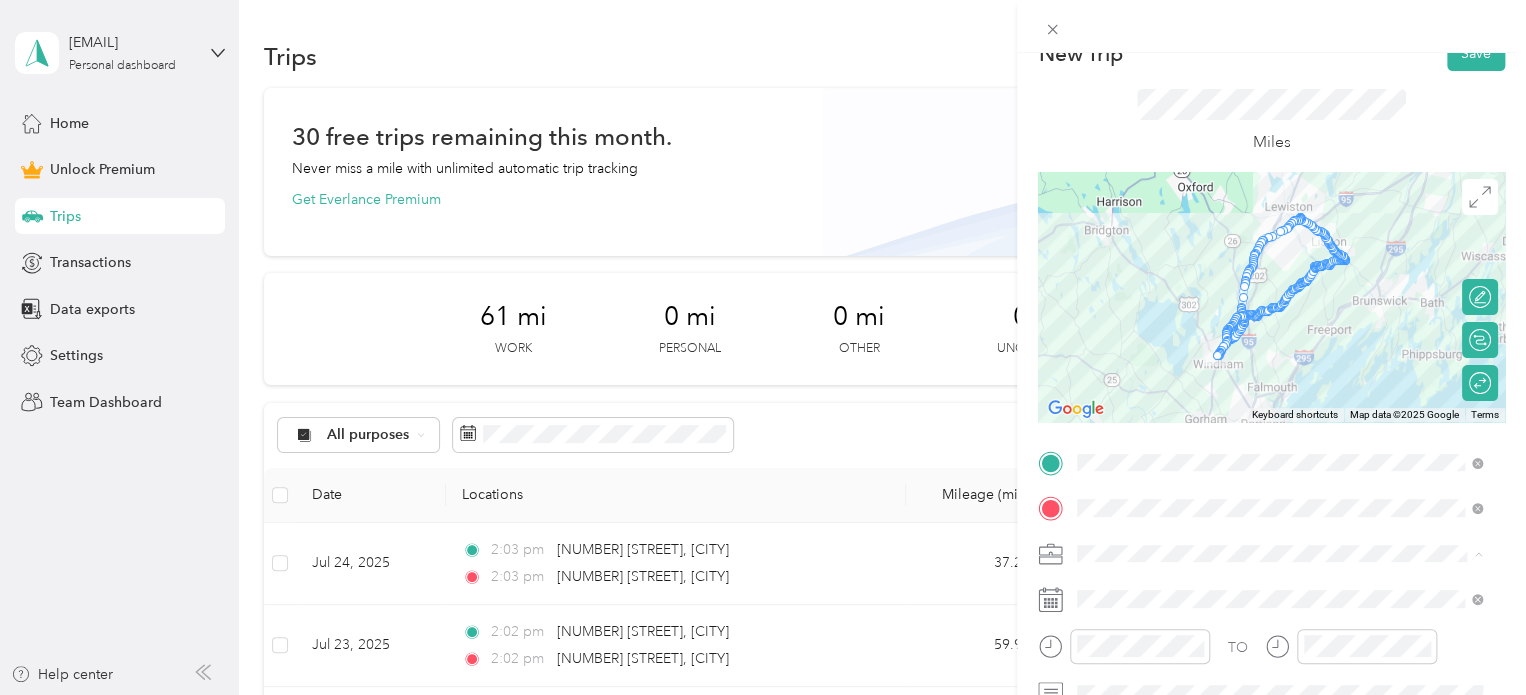 click on "Work" at bounding box center [1279, 273] 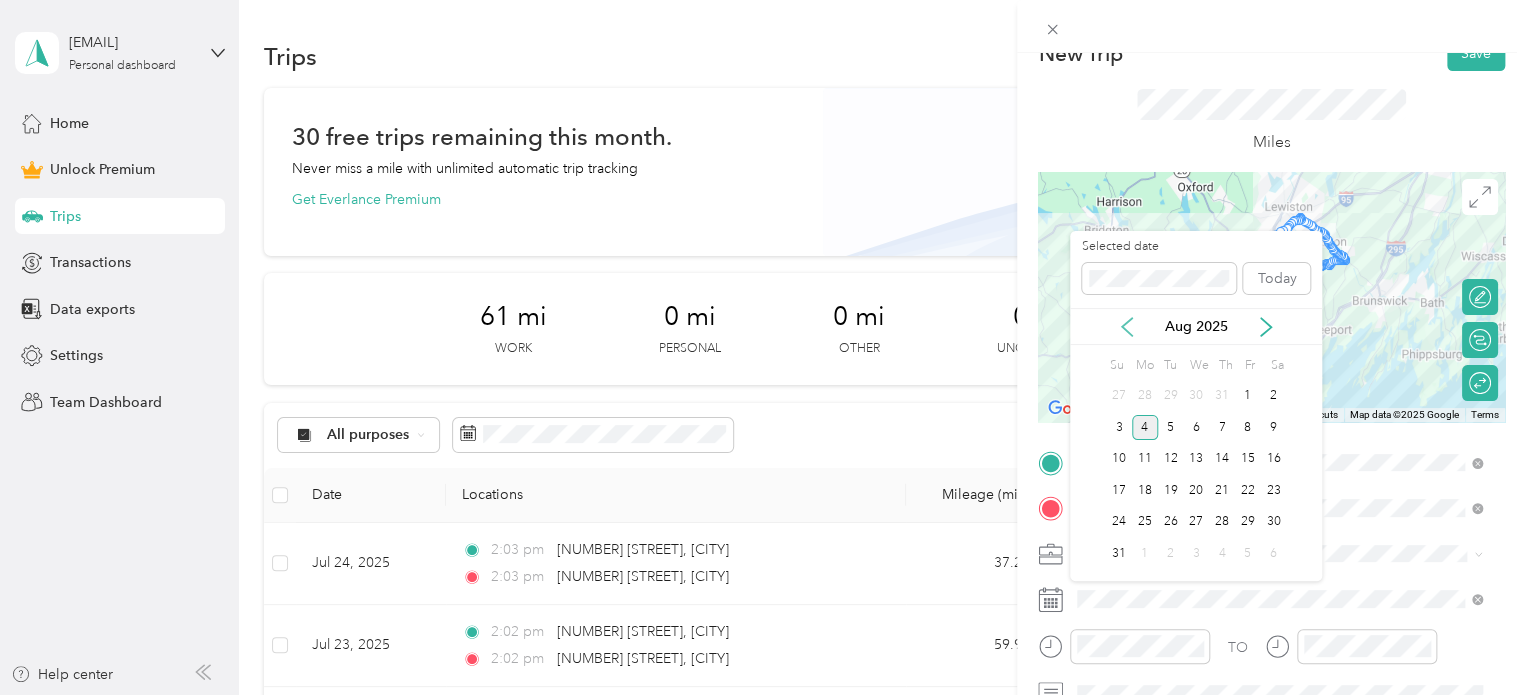 click 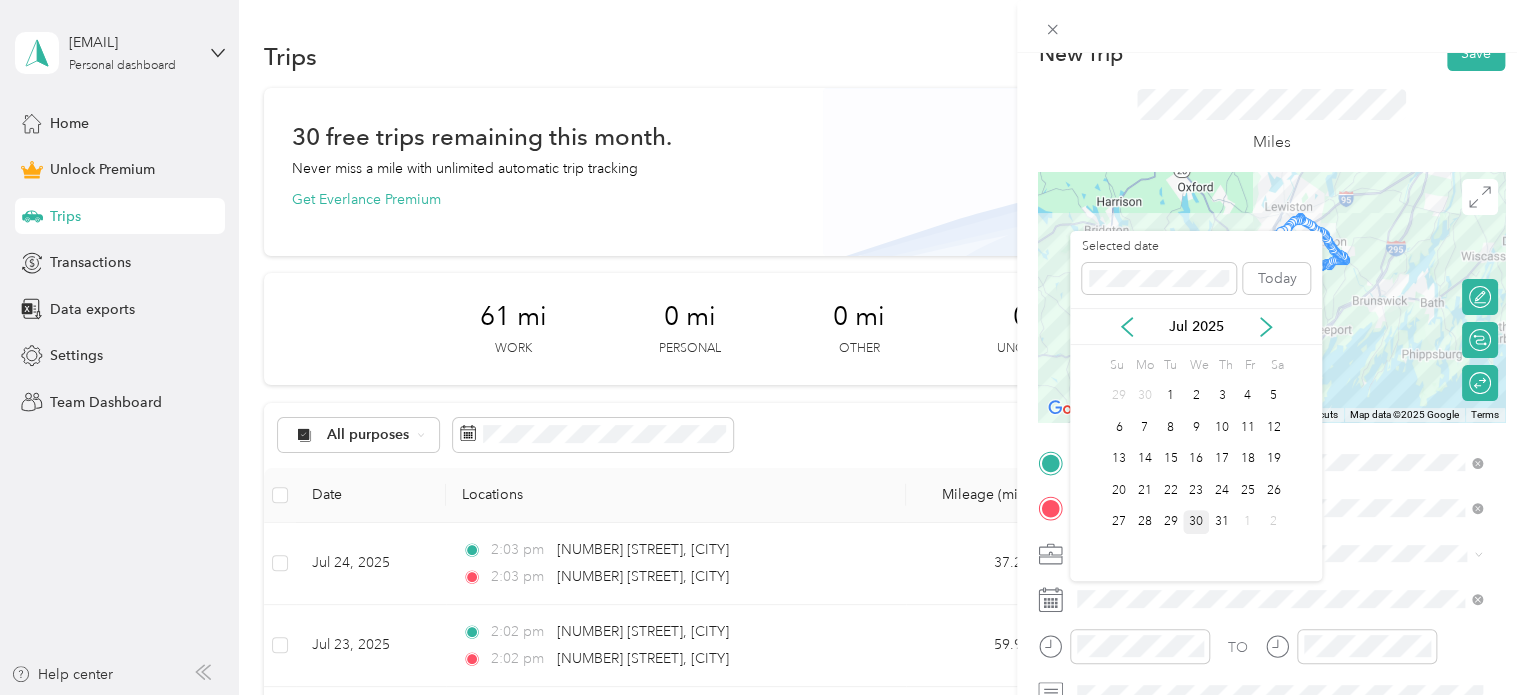 click on "30" at bounding box center [1196, 522] 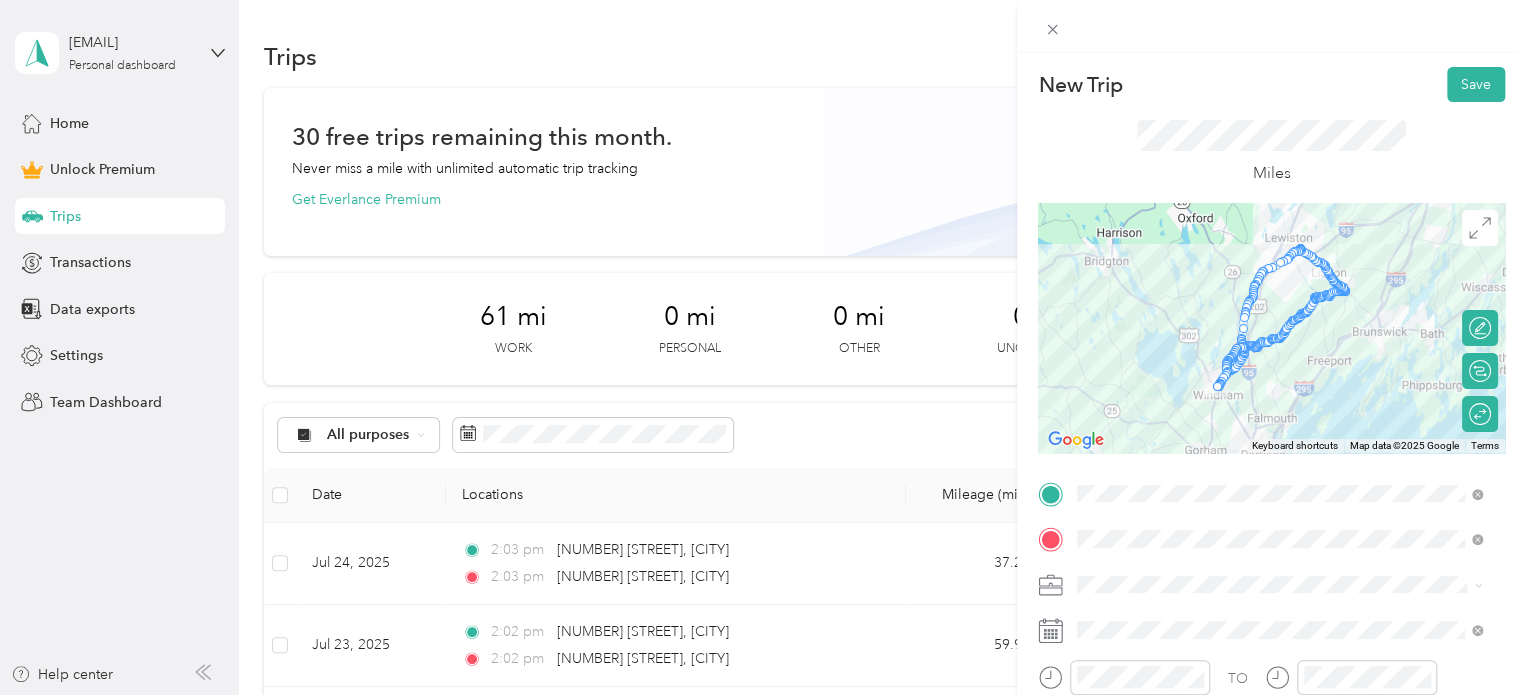 scroll, scrollTop: 0, scrollLeft: 0, axis: both 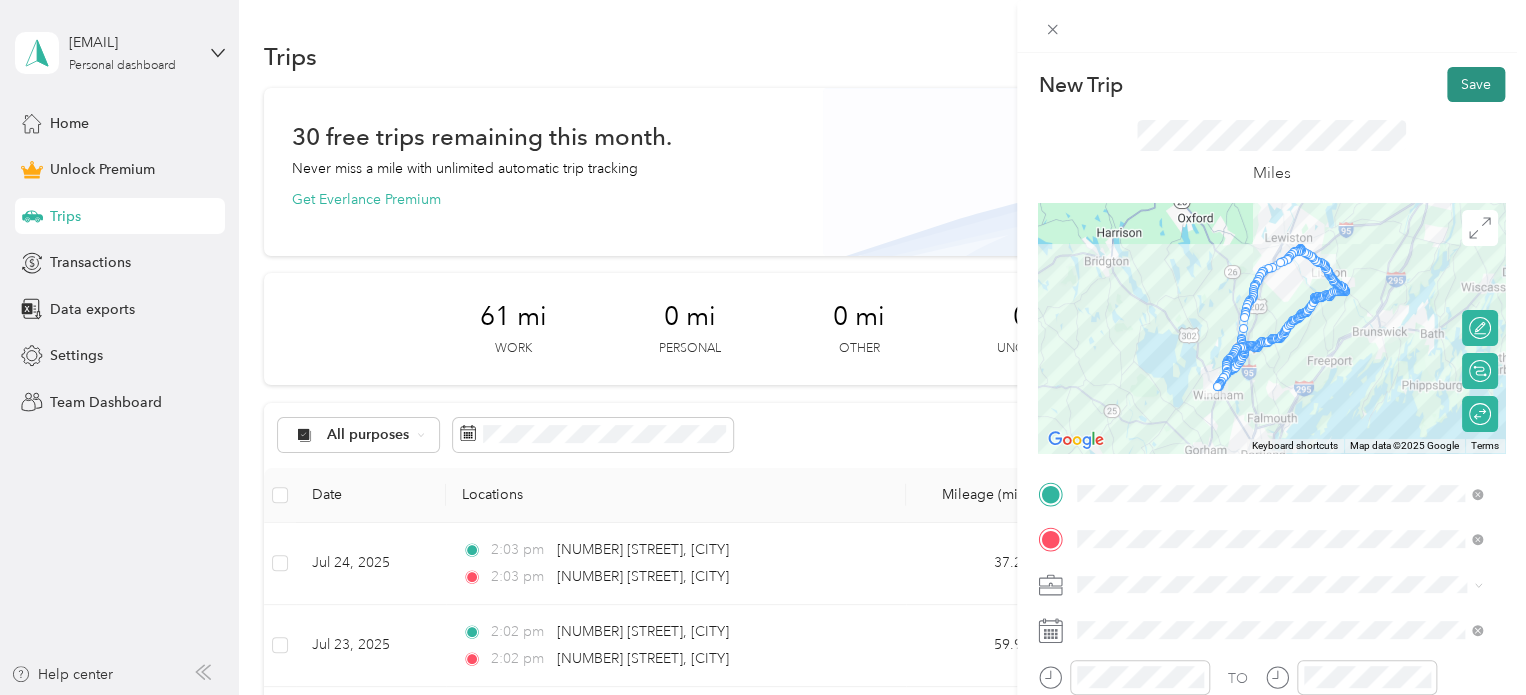 click on "Save" at bounding box center [1476, 84] 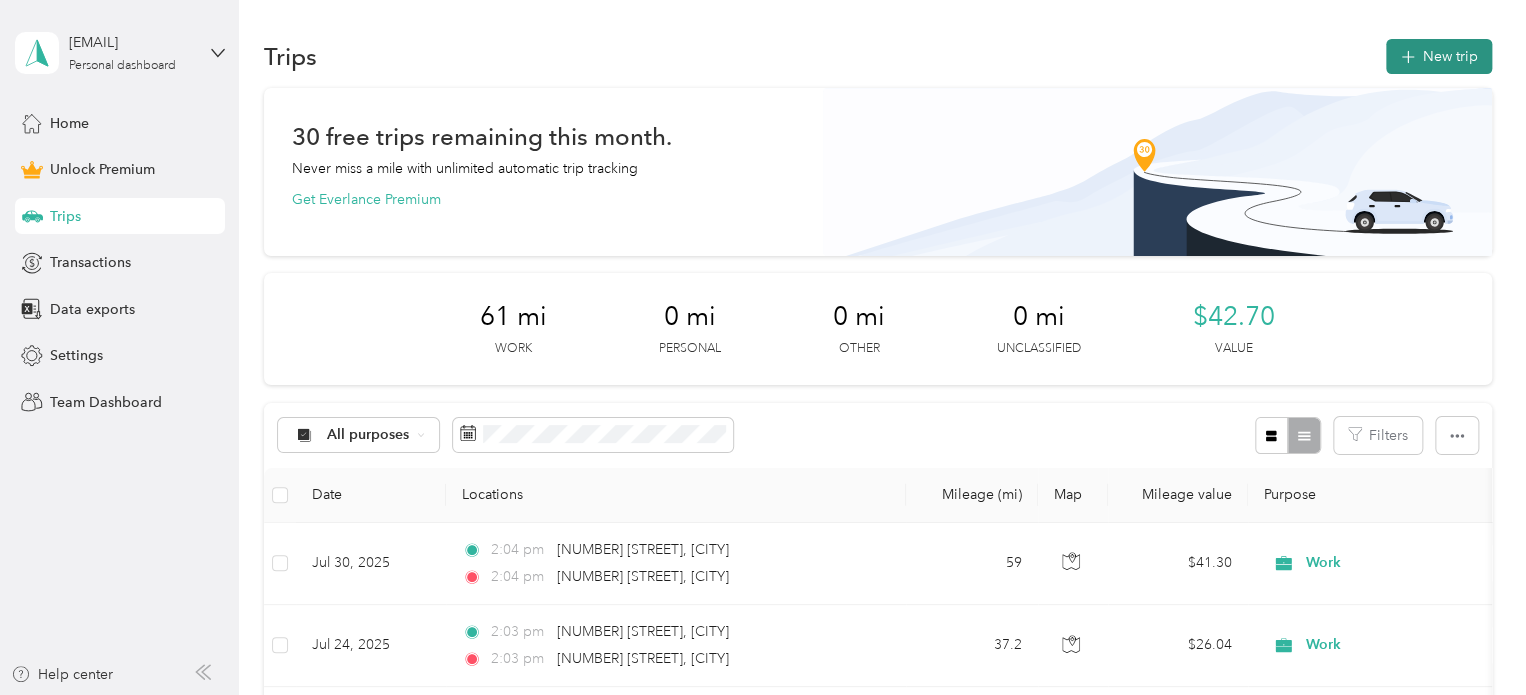 click on "New trip" at bounding box center [1439, 56] 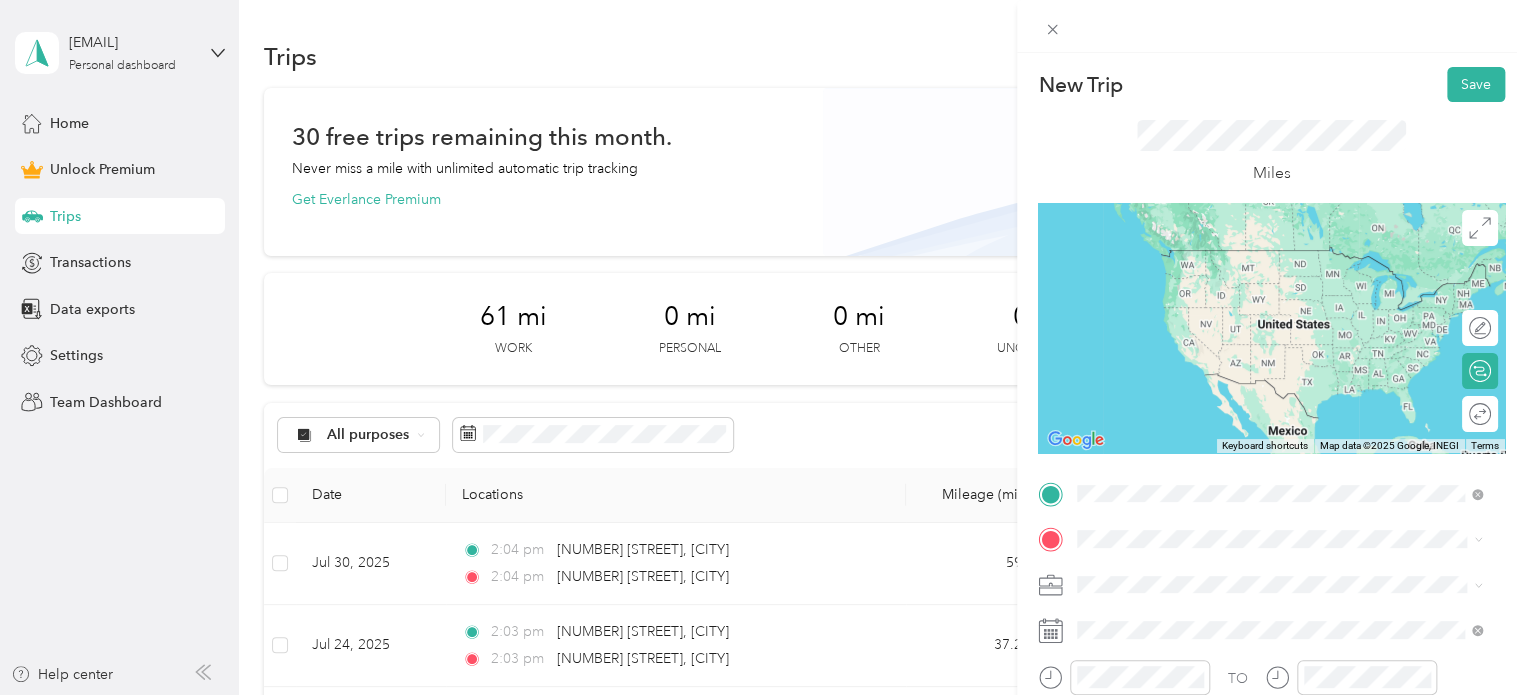 click on "[NUMBER] [STREET]
[CITY], [STATE] [POSTAL_CODE], [COUNTRY]" at bounding box center [1259, 258] 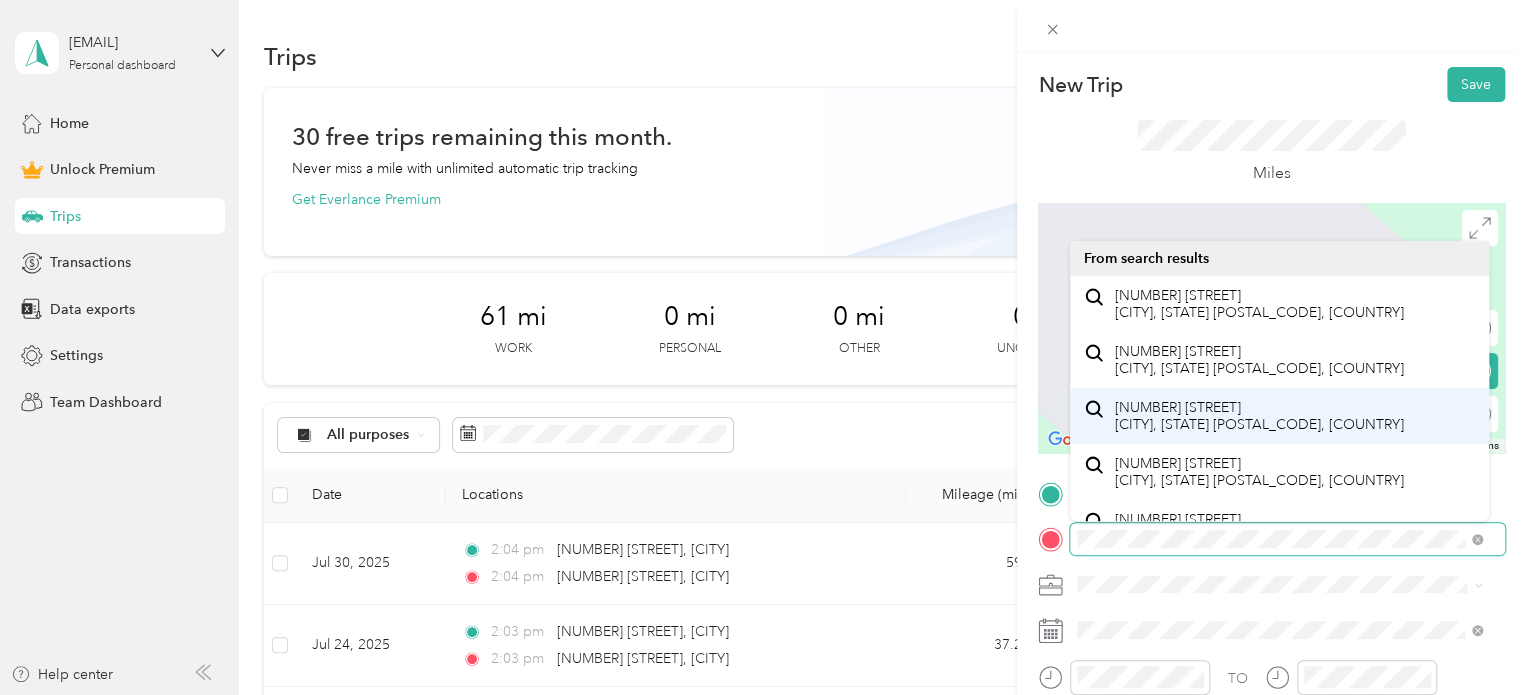 scroll, scrollTop: 34, scrollLeft: 0, axis: vertical 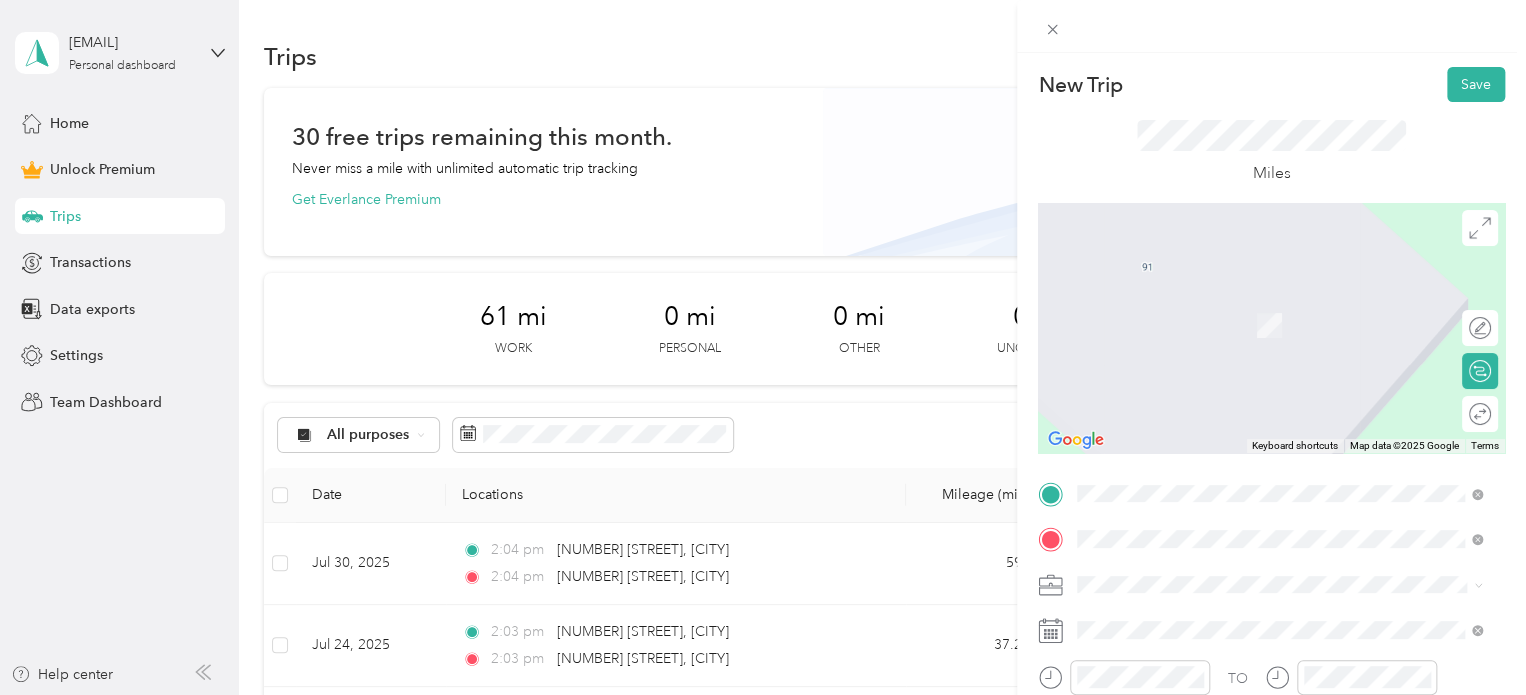 click on "[NUMBER] [STREET]
[CITY], [STATE] [POSTAL_CODE], [COUNTRY]" at bounding box center [1279, 325] 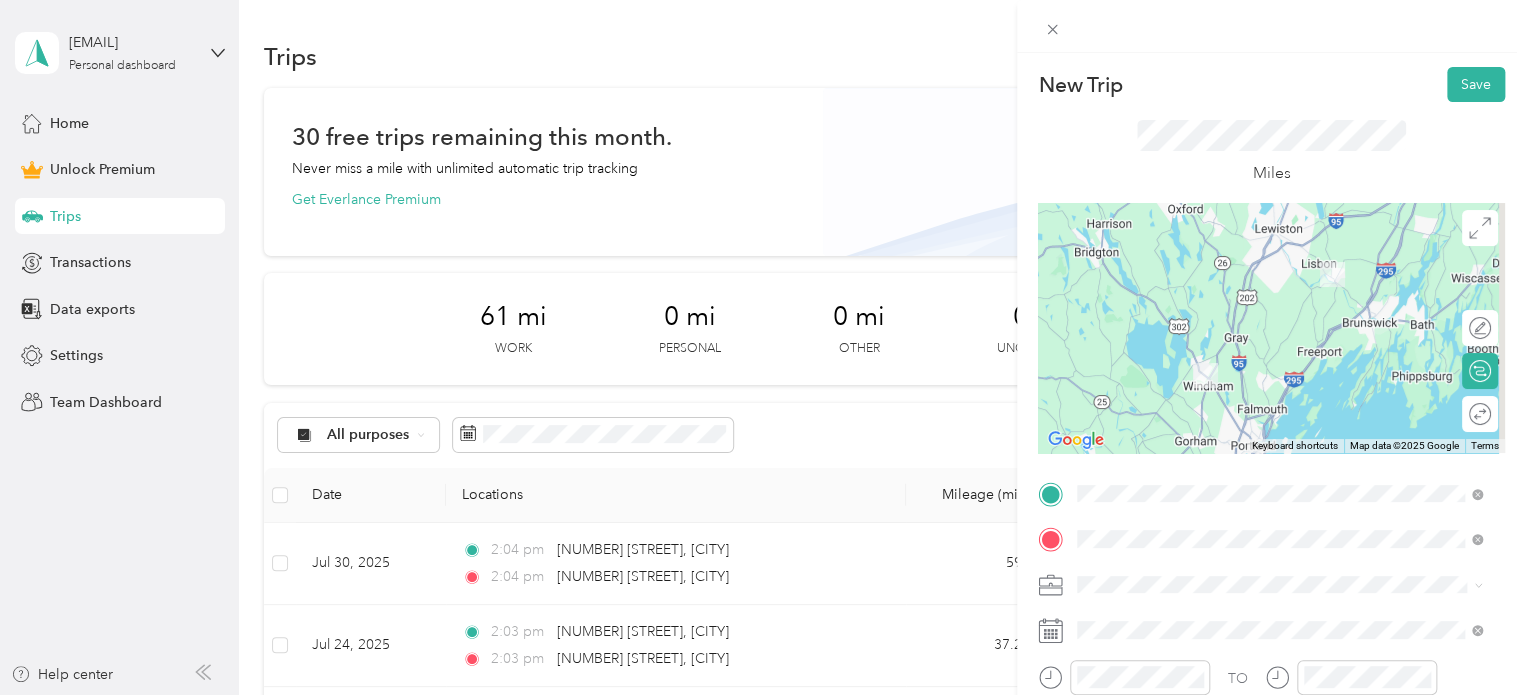 click on "TO Add photo" at bounding box center [1271, 697] 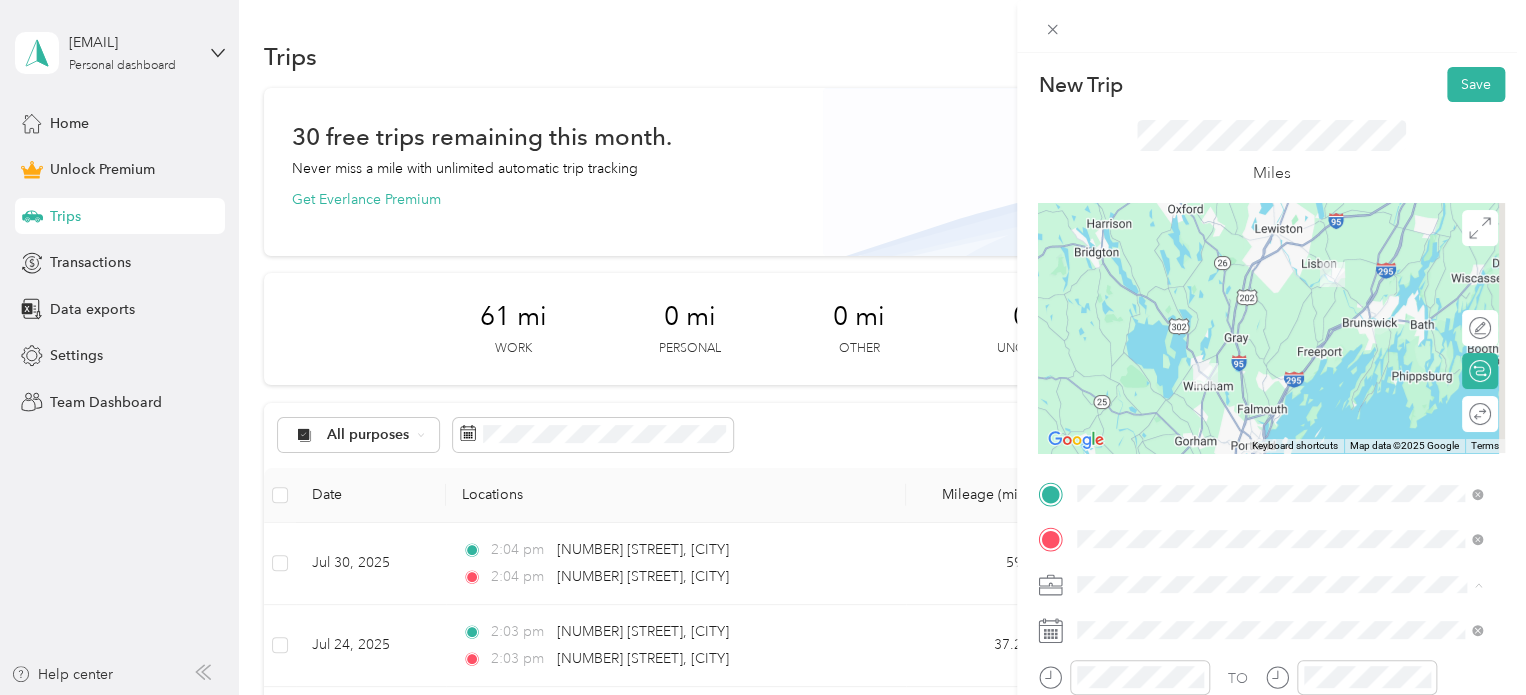 click on "Work" at bounding box center (1279, 304) 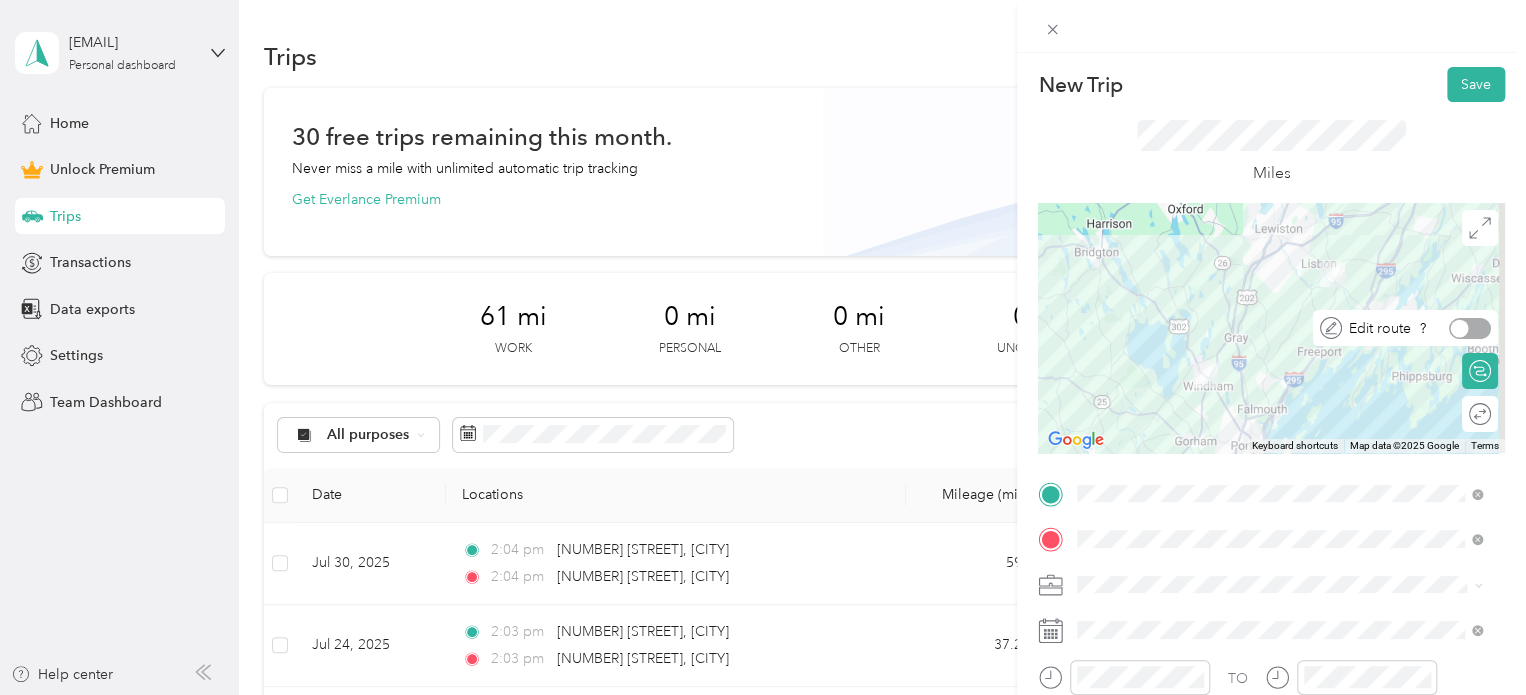 click at bounding box center [1470, 328] 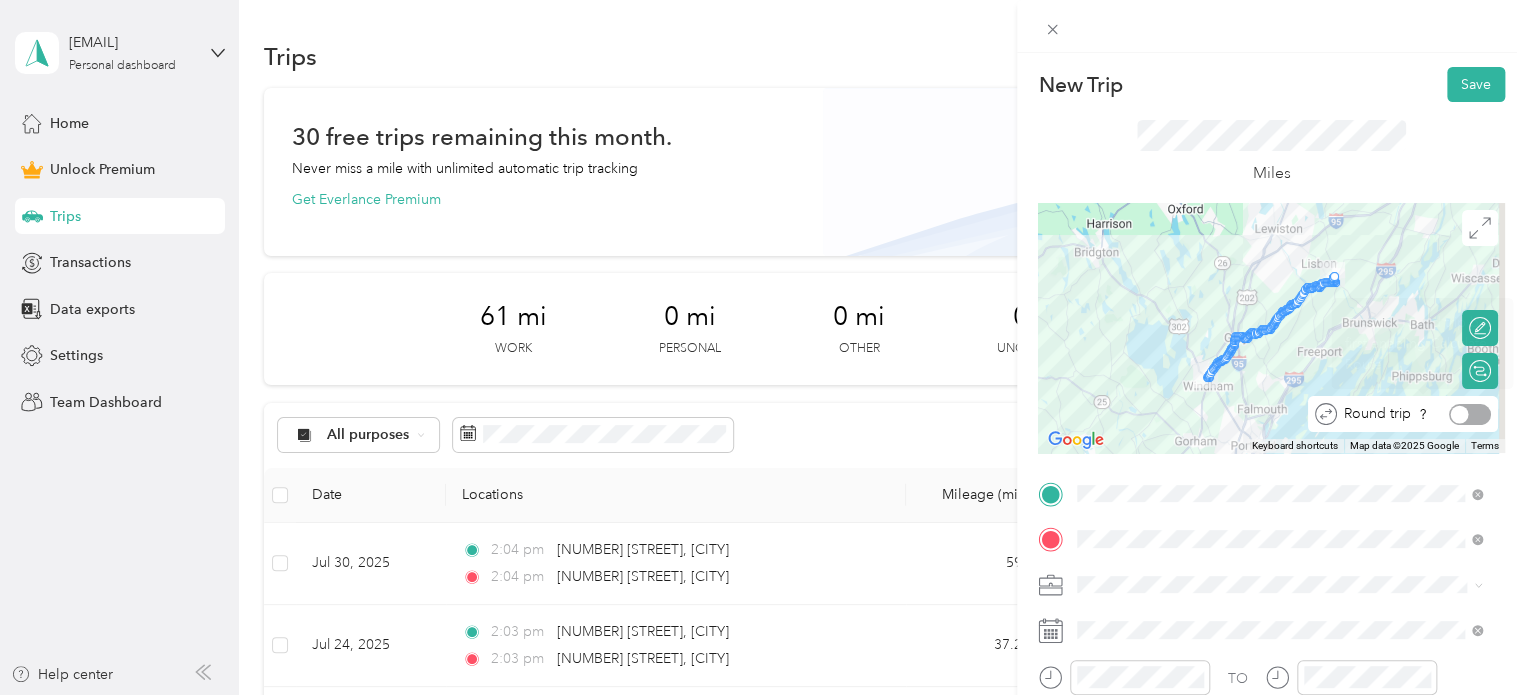 click at bounding box center [1470, 414] 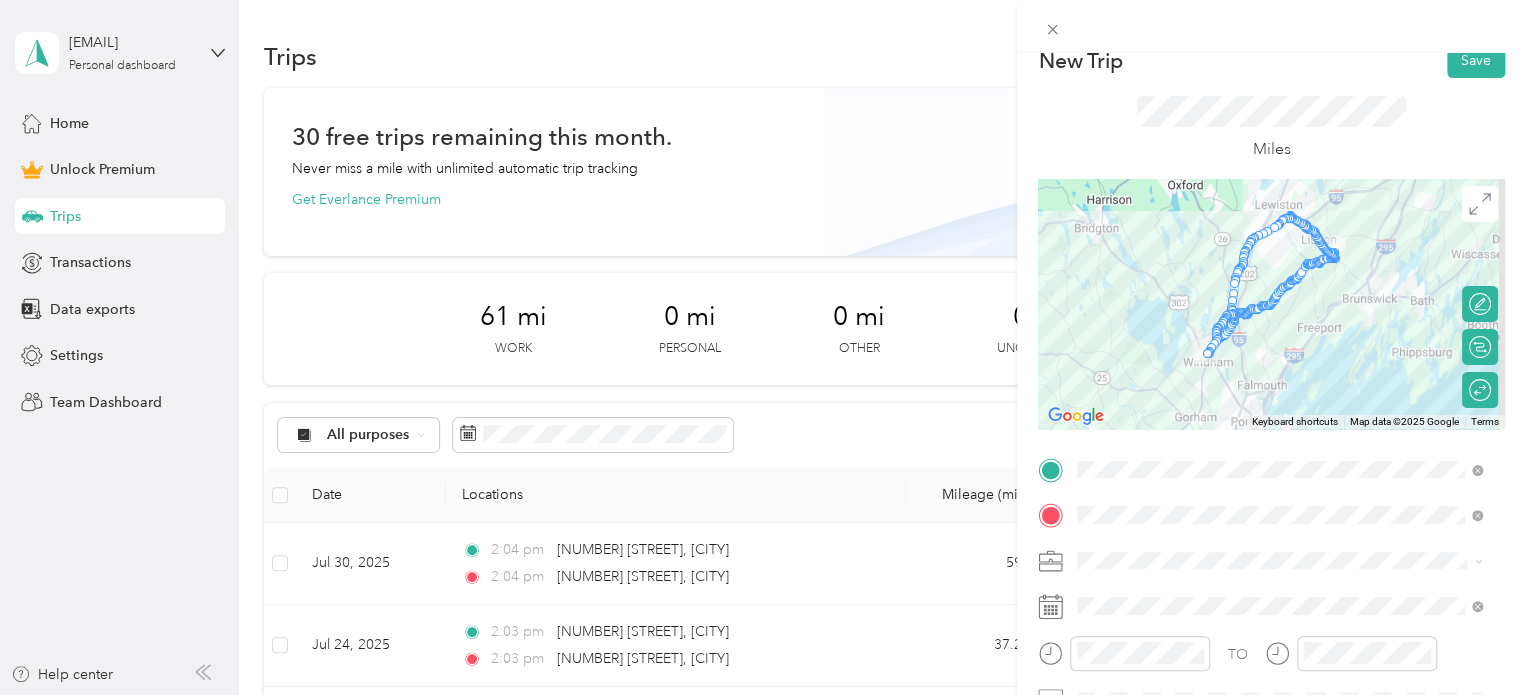 scroll, scrollTop: 26, scrollLeft: 0, axis: vertical 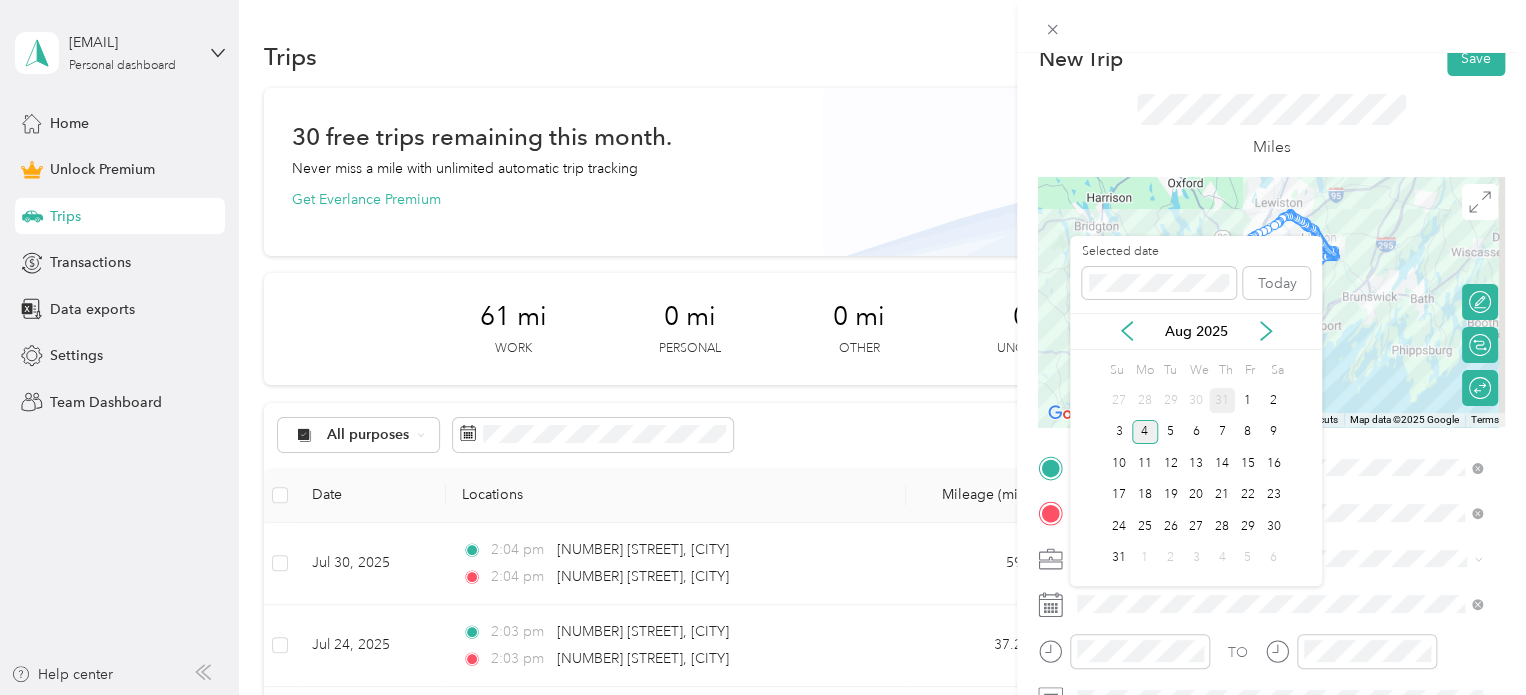 click on "31" at bounding box center [1222, 400] 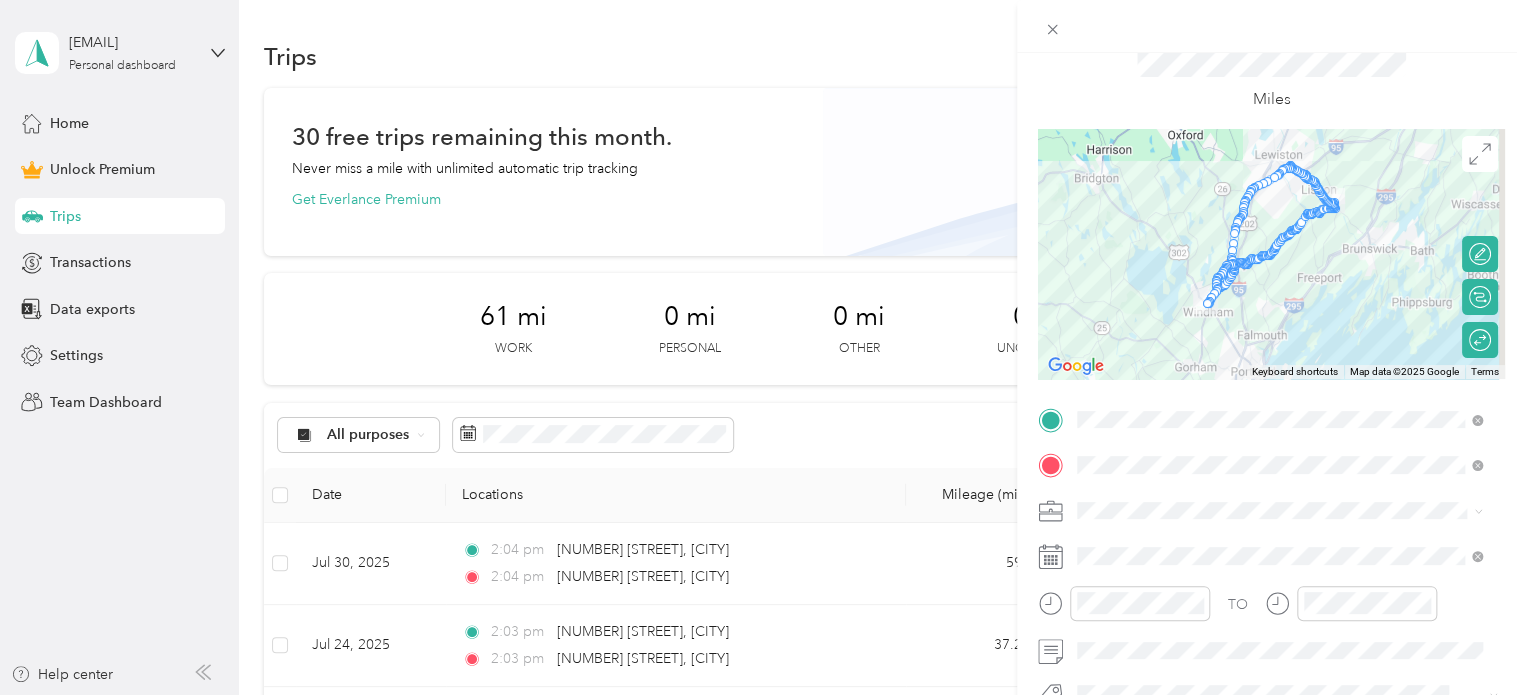 scroll, scrollTop: 0, scrollLeft: 0, axis: both 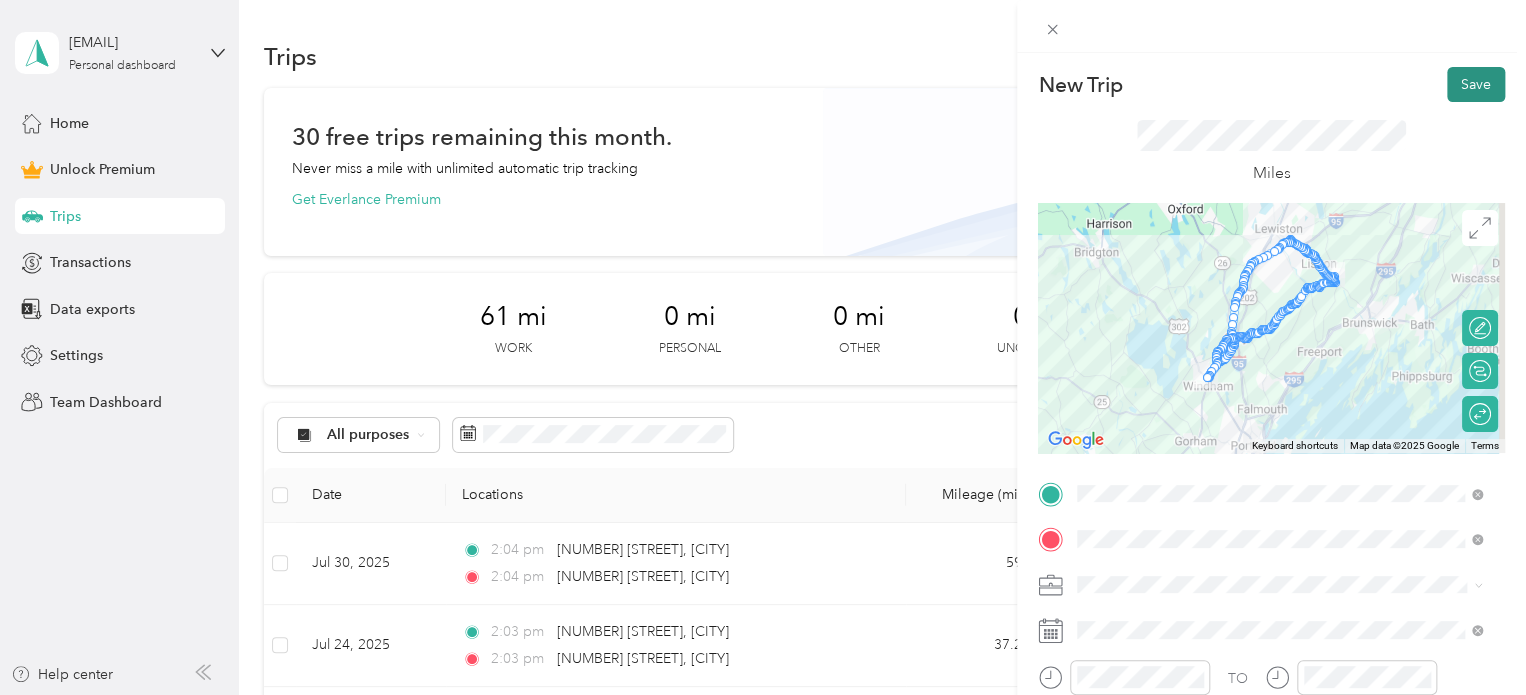 click on "Save" at bounding box center (1476, 84) 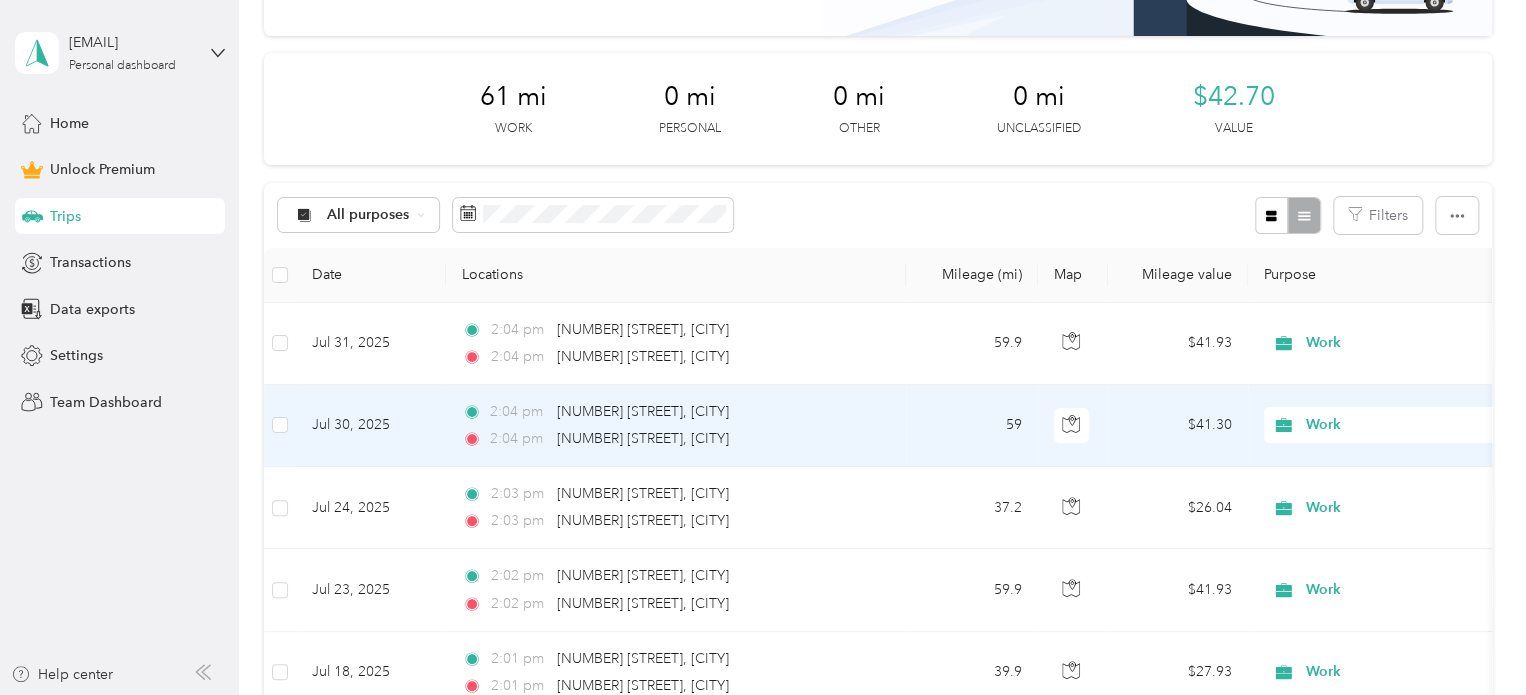 scroll, scrollTop: 218, scrollLeft: 0, axis: vertical 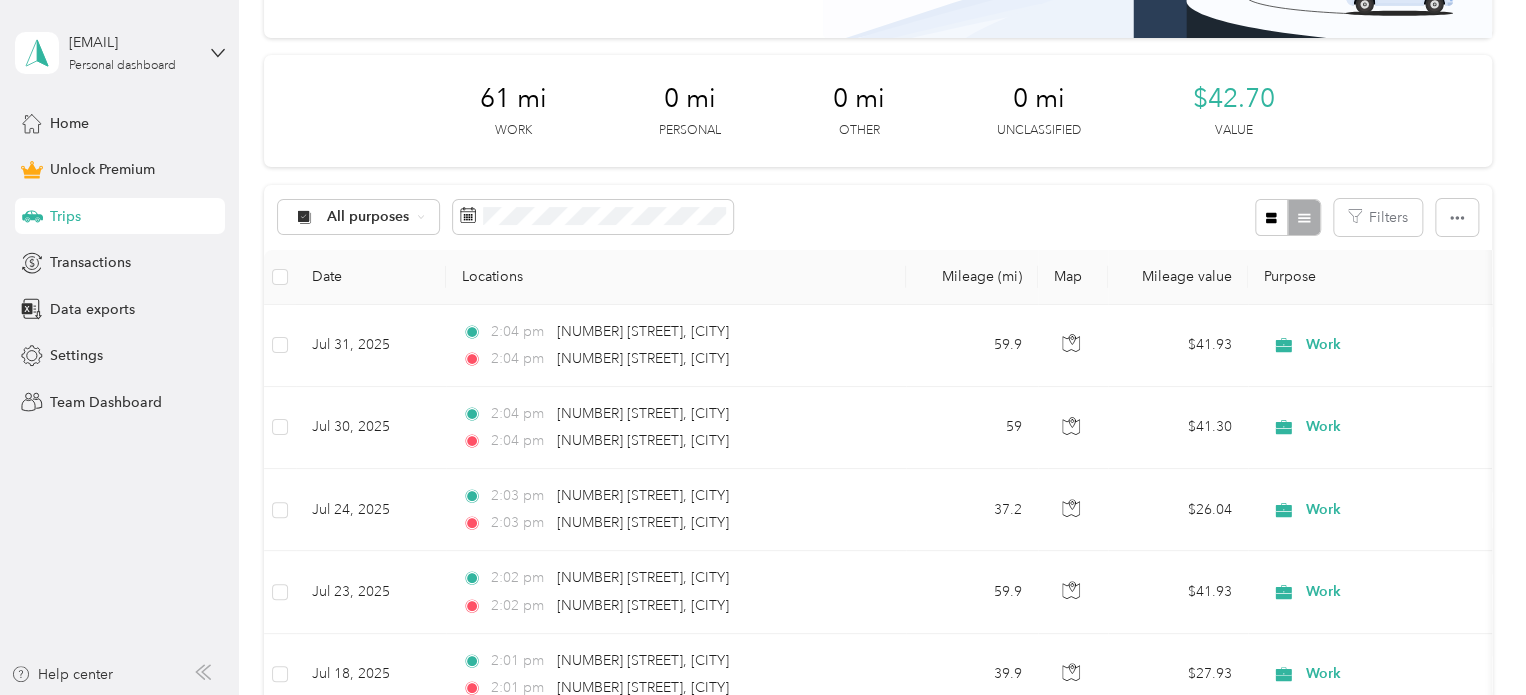 click on "Trips" at bounding box center [120, 216] 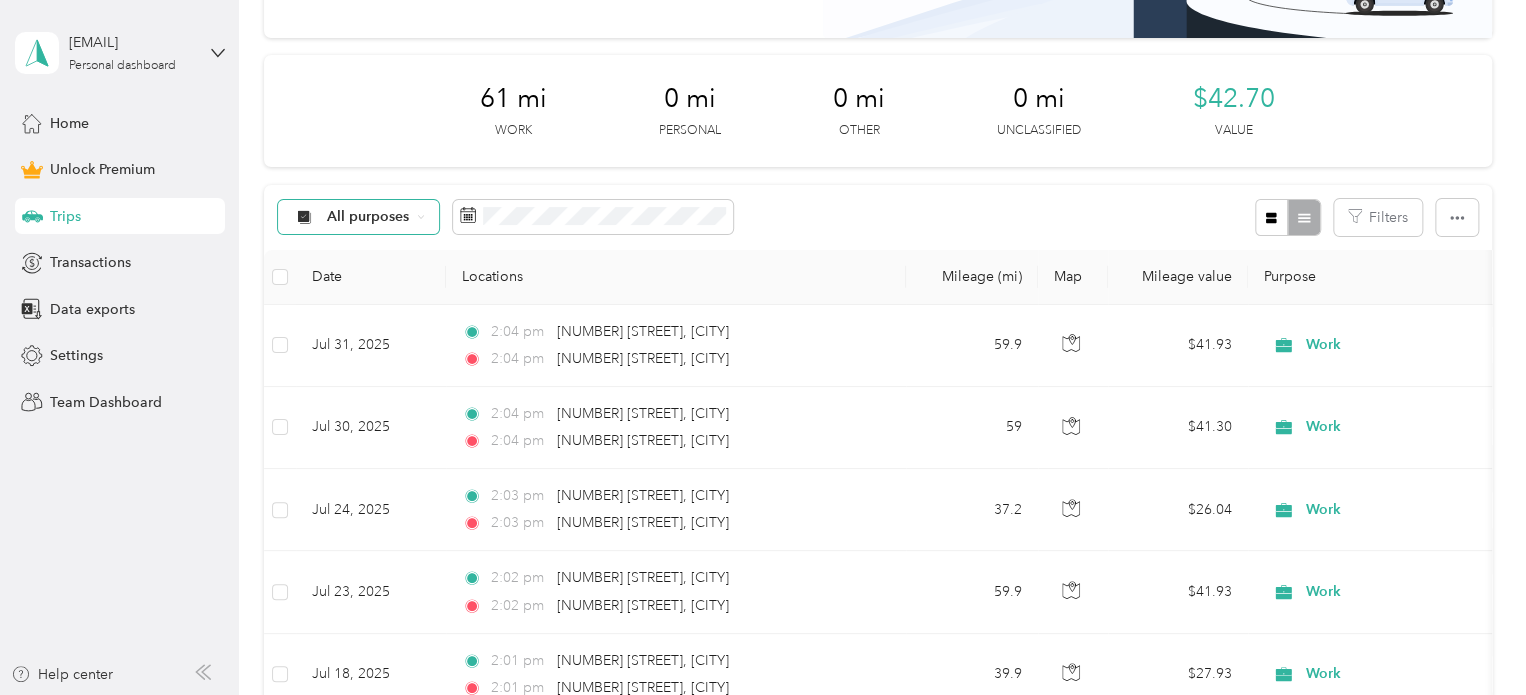 click on "All purposes" at bounding box center [368, 217] 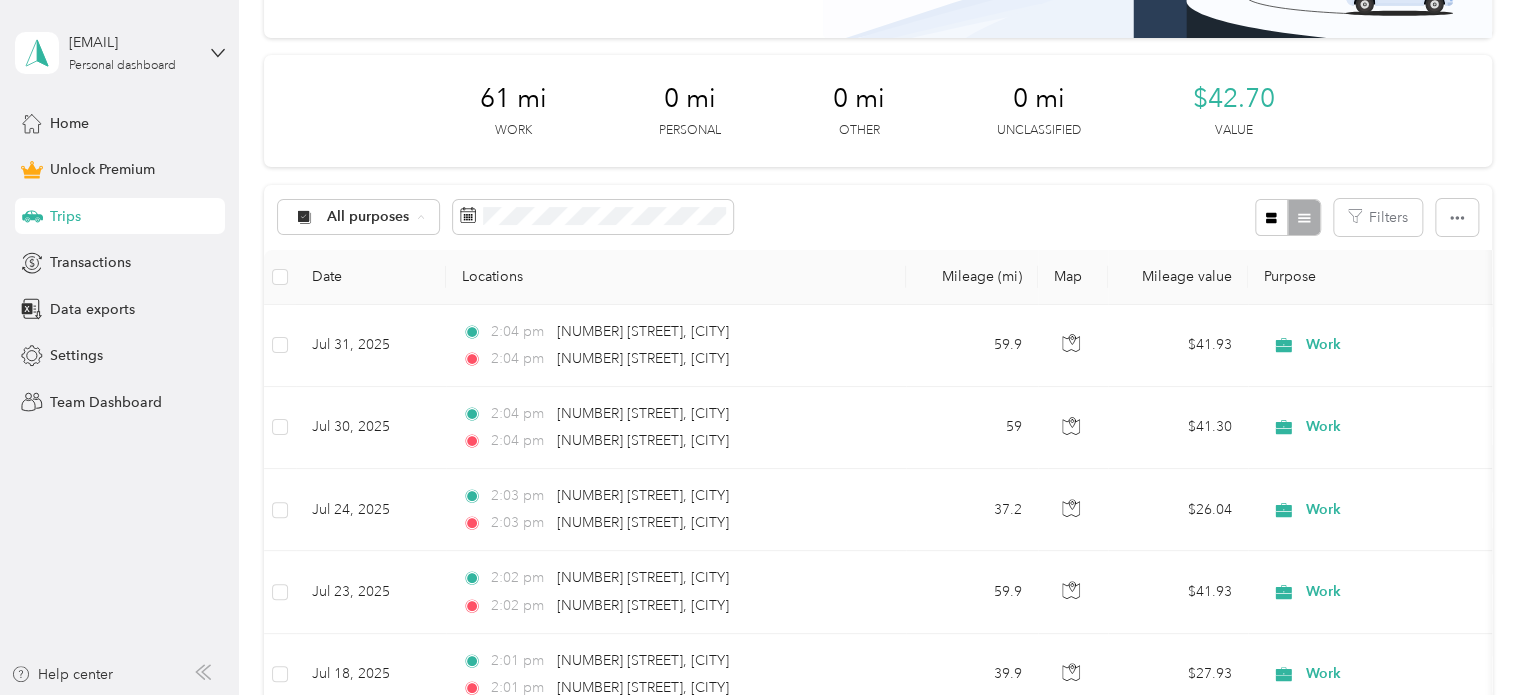 click on "Work" at bounding box center [375, 322] 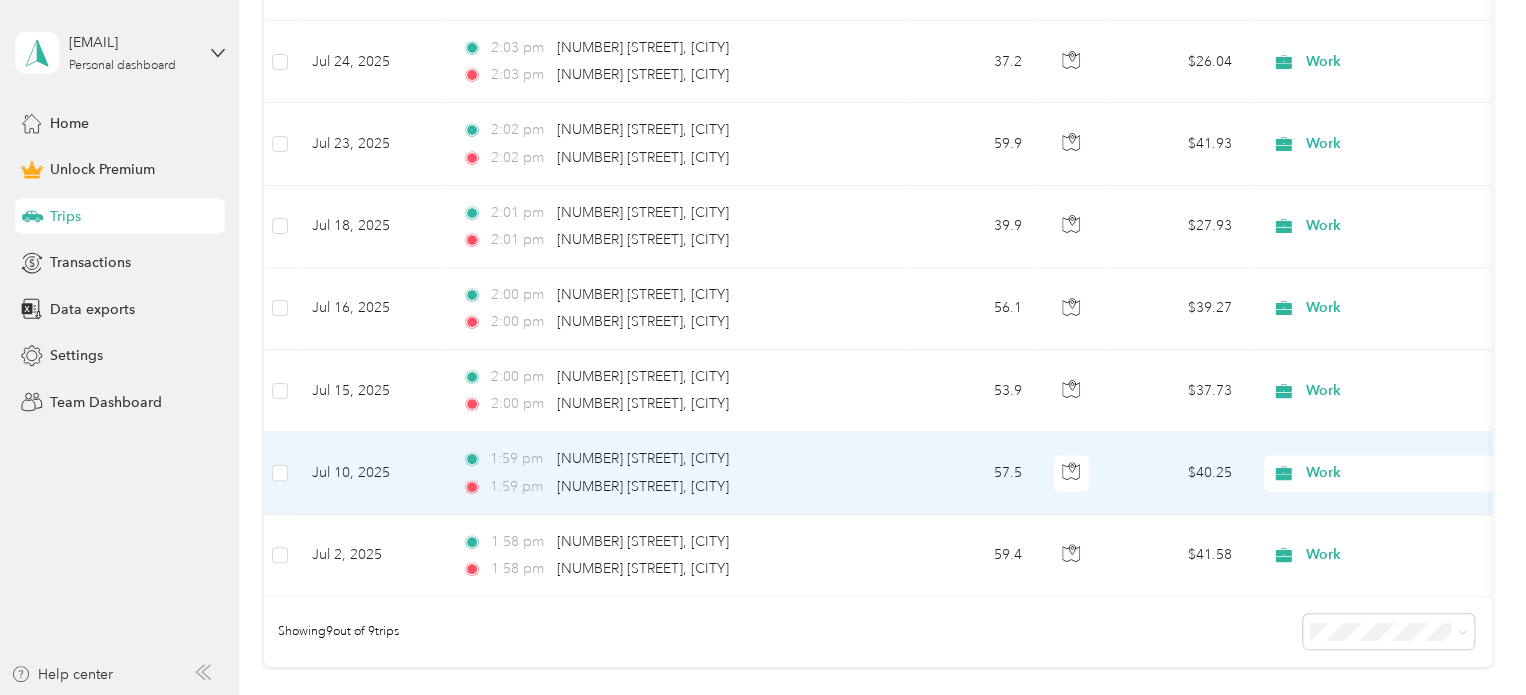 scroll, scrollTop: 668, scrollLeft: 0, axis: vertical 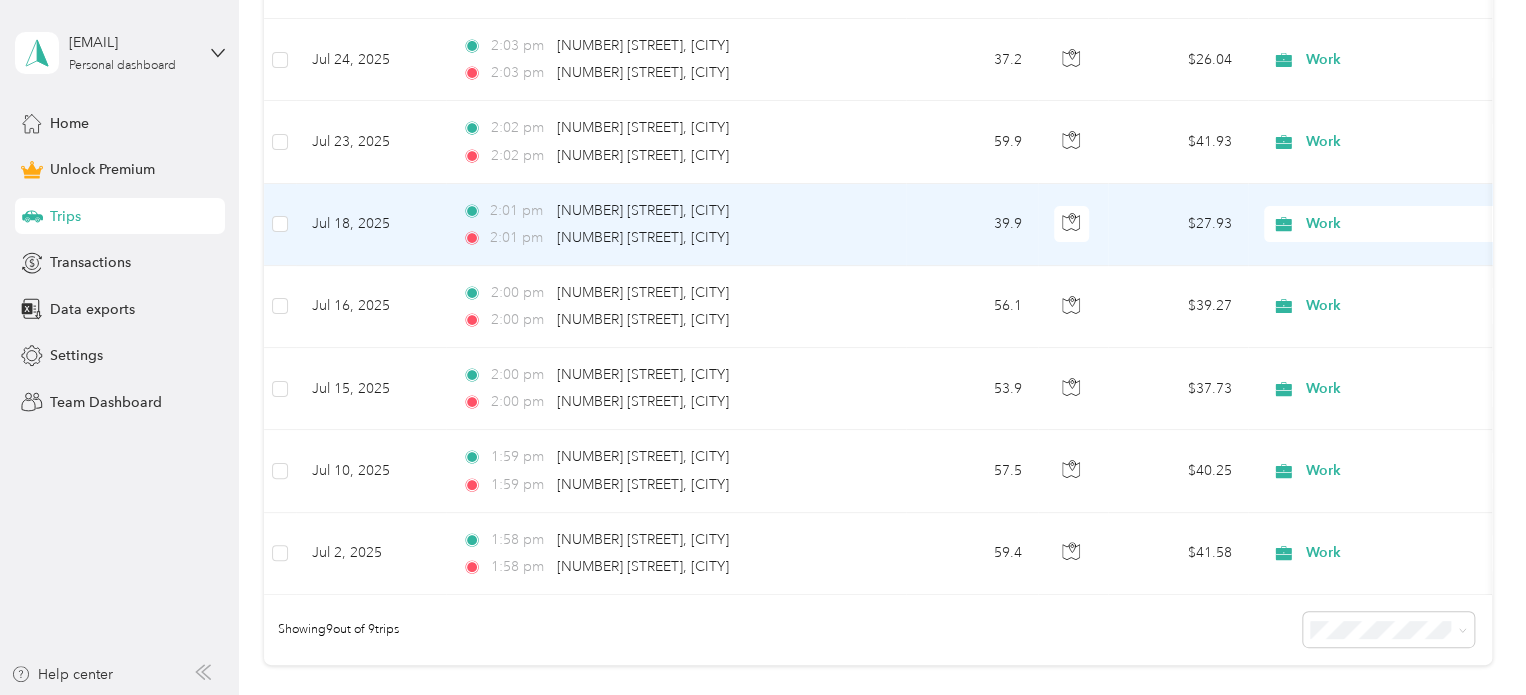click on "Work" at bounding box center (1388, 225) 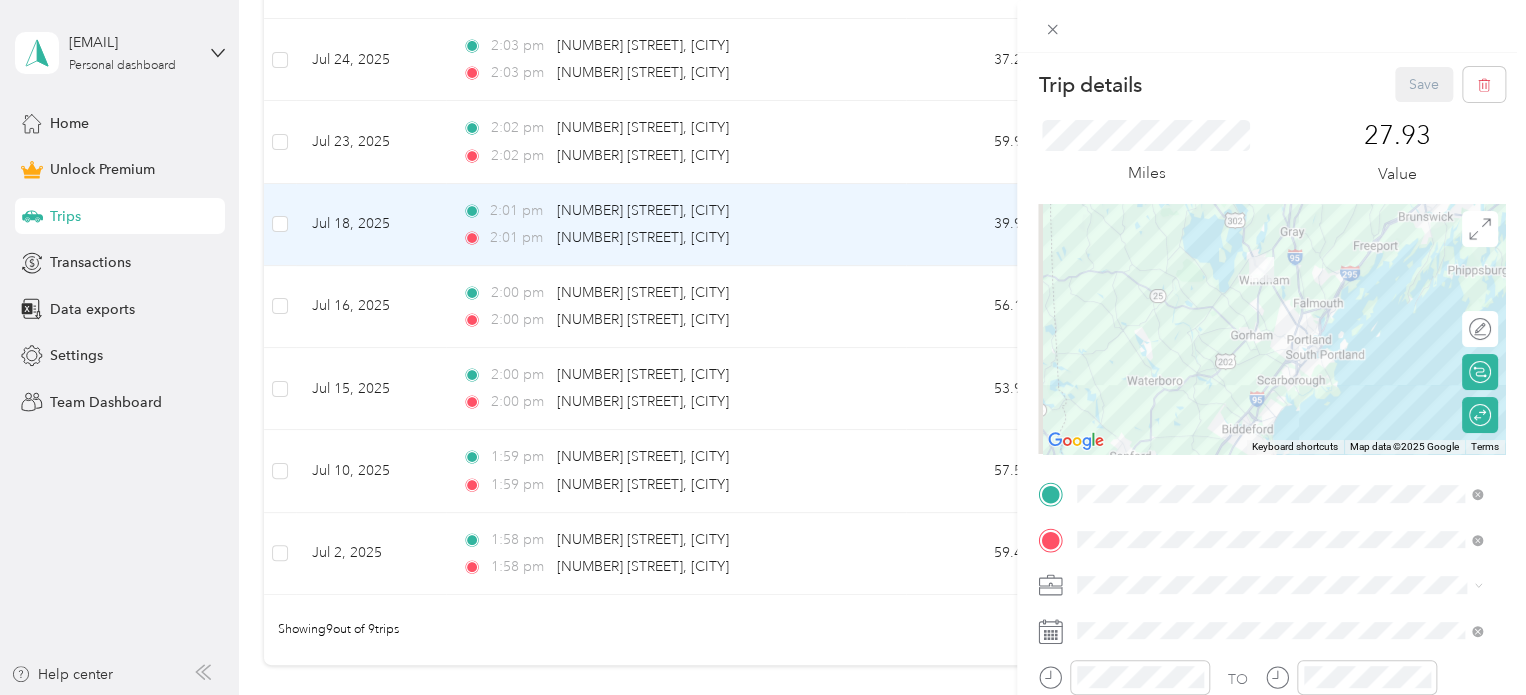 click on "Trip details Save This trip cannot be edited because it is either under review, approved, or paid. Contact your Team Manager to edit it. Miles 27.93 Value  To navigate the map with touch gestures double-tap and hold your finger on the map, then drag the map. ← Move left → Move right ↑ Move up ↓ Move down + Zoom in - Zoom out Home Jump left by 75% End Jump right by 75% Page Up Jump up by 75% Page Down Jump down by 75% Keyboard shortcuts Map Data Map data ©2025 Google Map data ©2025 Google 10 km  Click to toggle between metric and imperial units Terms Report a map error Edit route Calculate route Round trip TO Add photo" at bounding box center [763, 347] 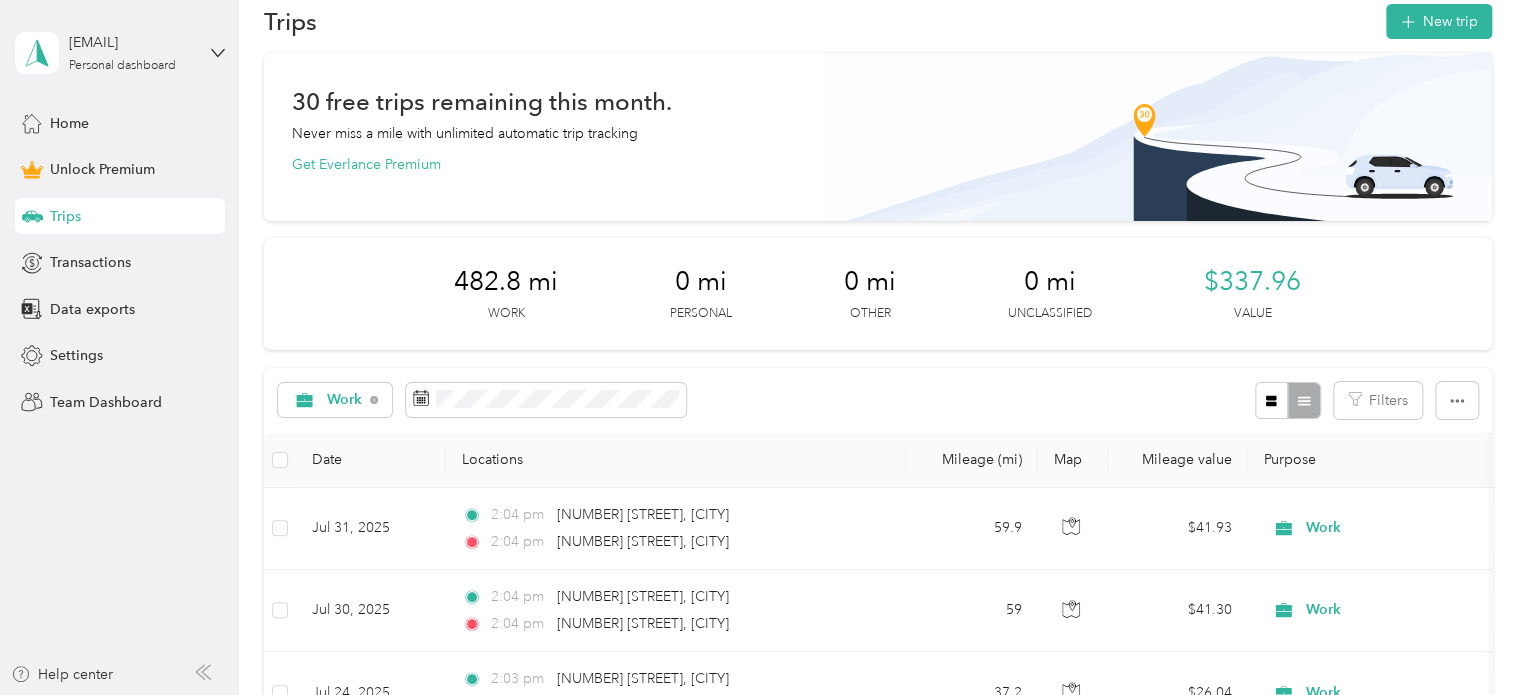 scroll, scrollTop: 0, scrollLeft: 0, axis: both 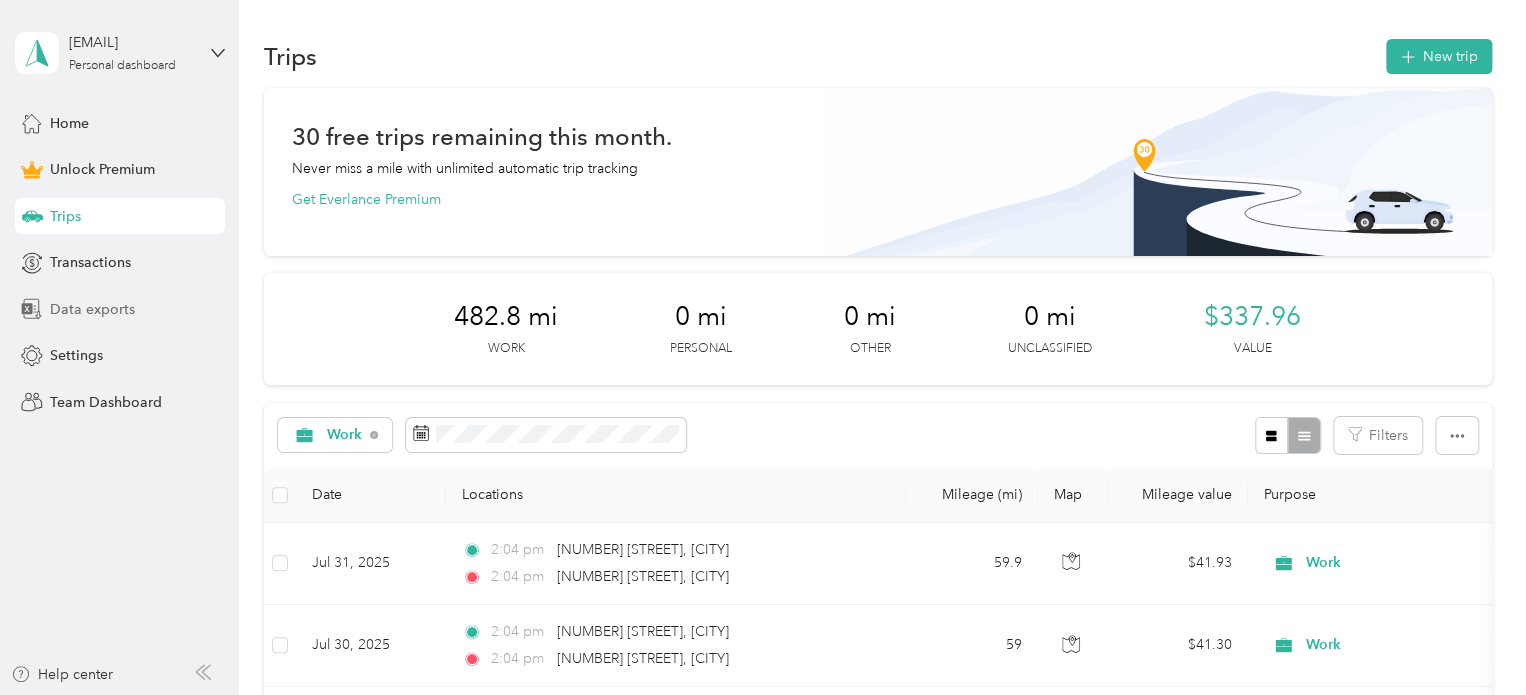 click on "Data exports" at bounding box center (92, 309) 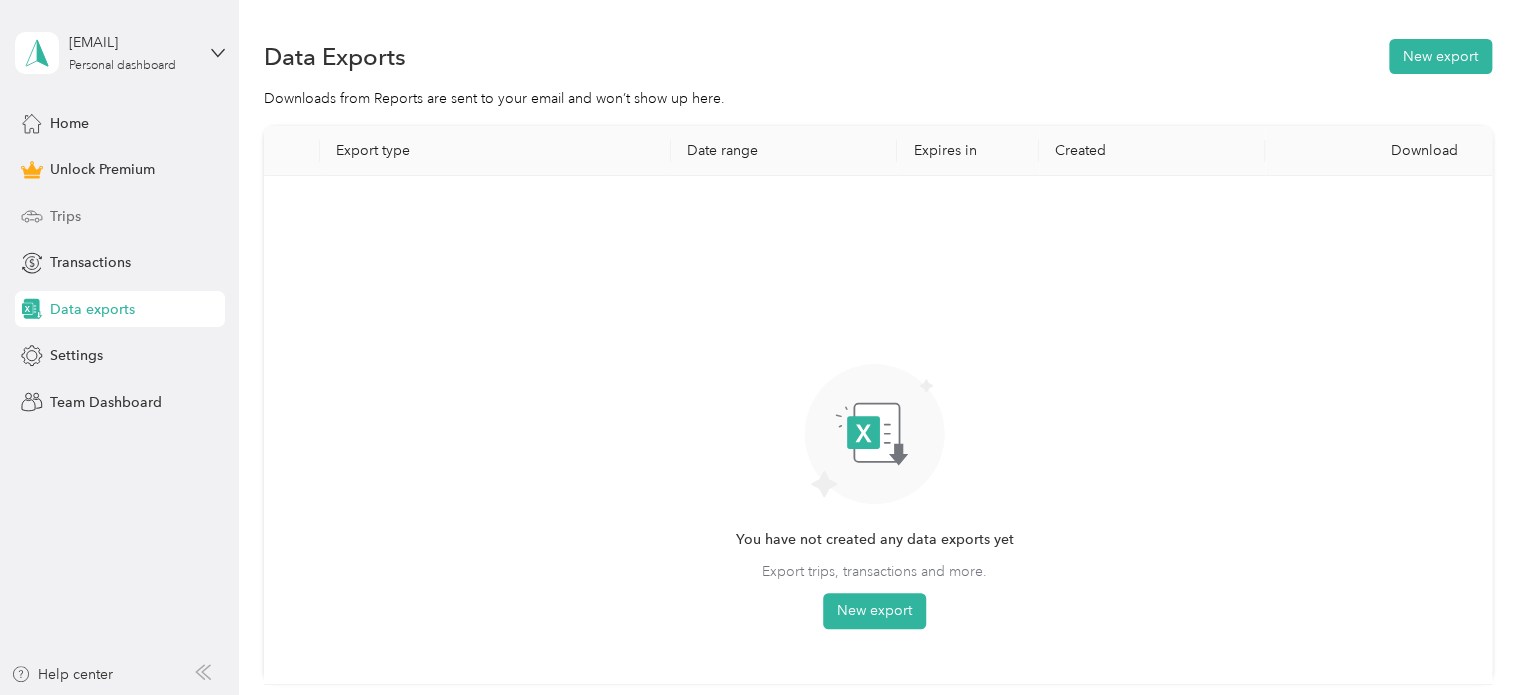 click on "Trips" at bounding box center [120, 216] 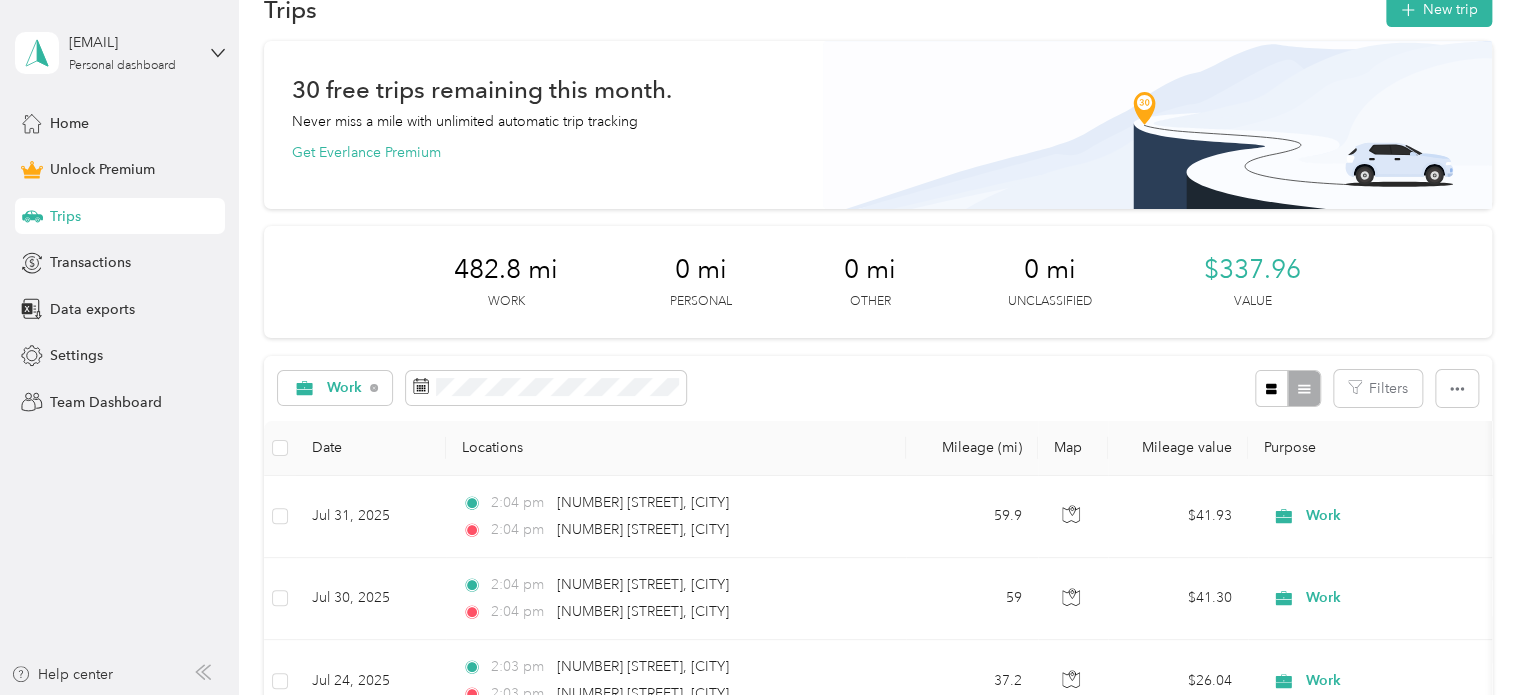 scroll, scrollTop: 48, scrollLeft: 0, axis: vertical 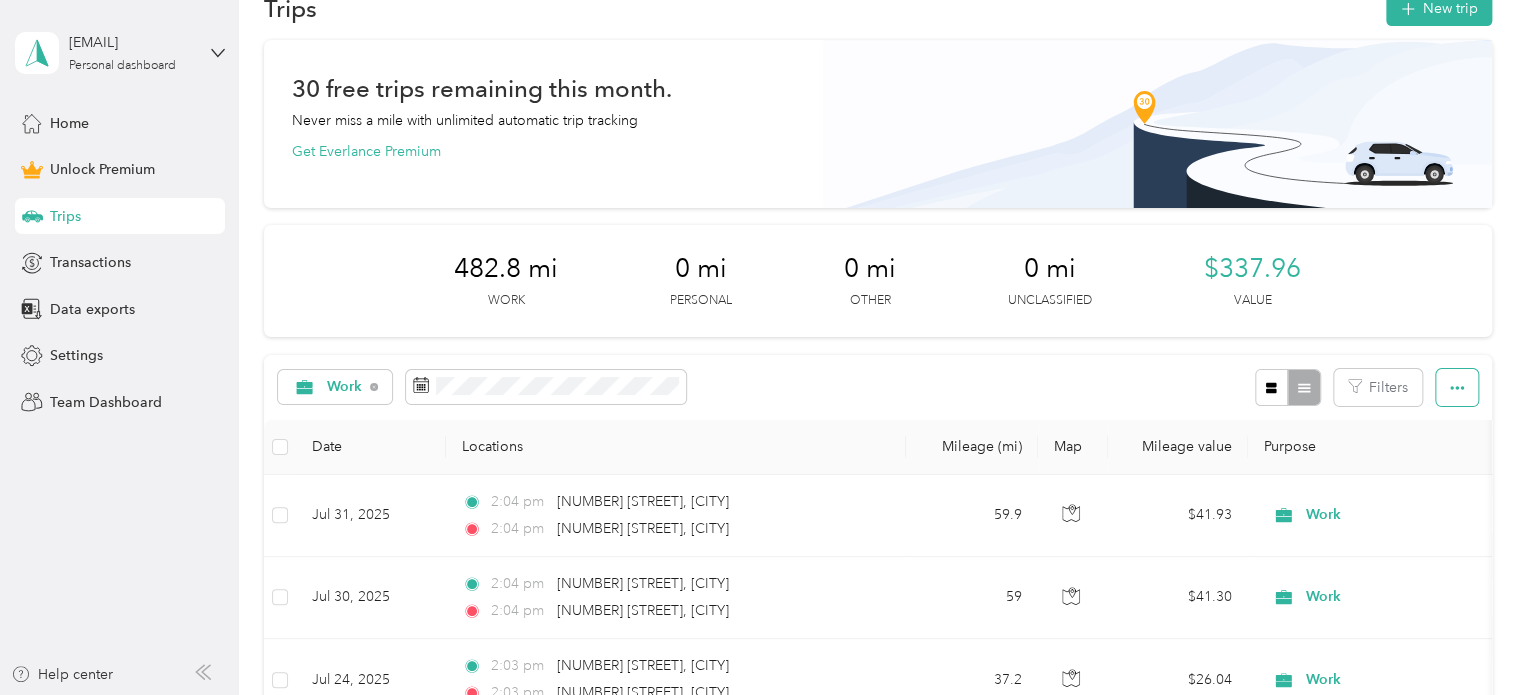 click at bounding box center [1457, 387] 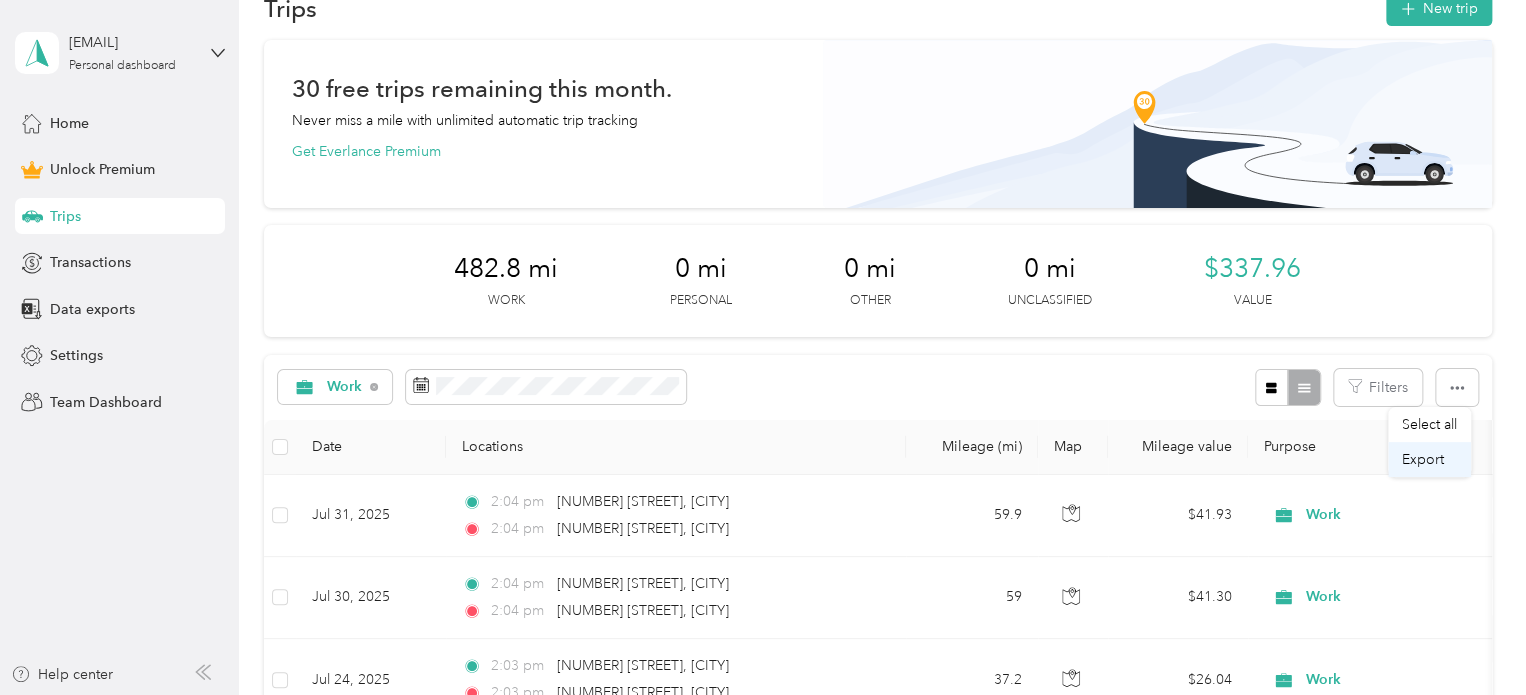 click on "Export" at bounding box center (1423, 459) 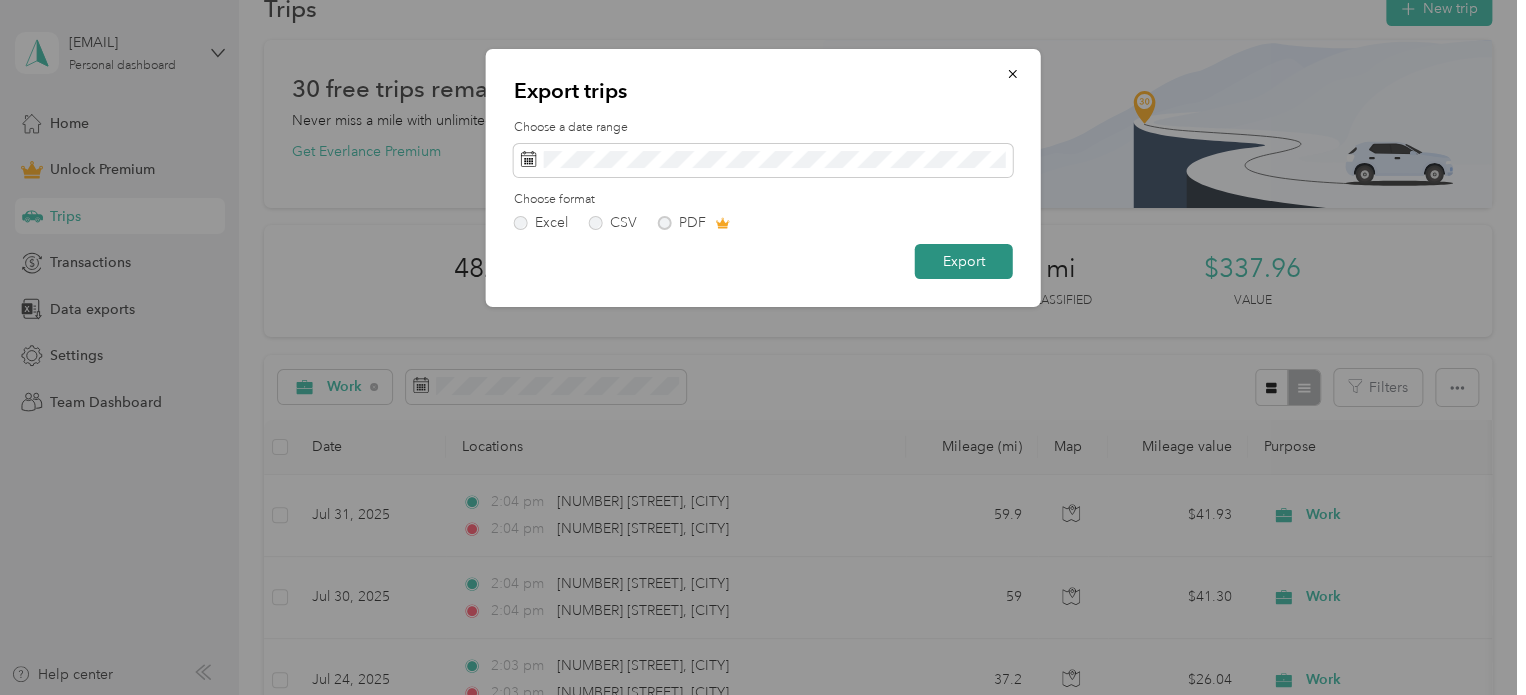 click on "Export" at bounding box center (964, 261) 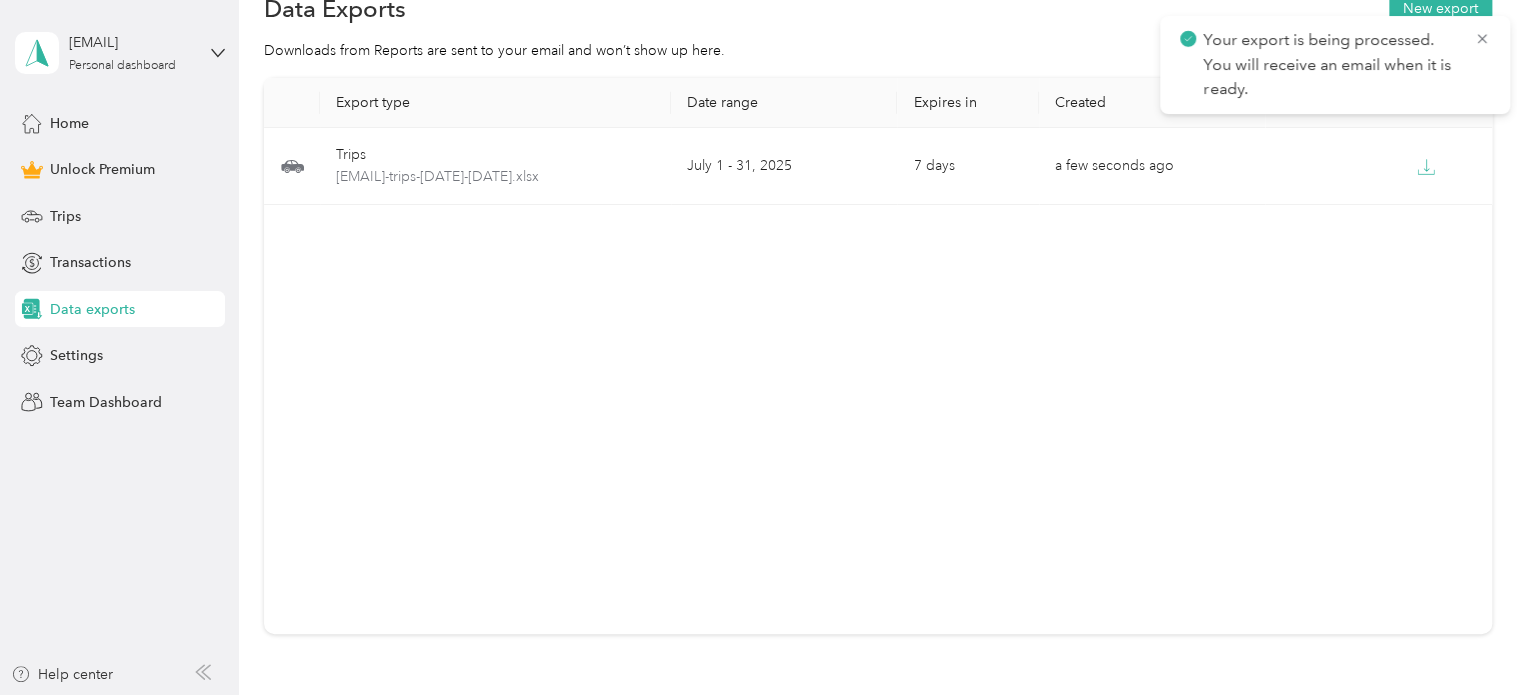 scroll, scrollTop: 0, scrollLeft: 0, axis: both 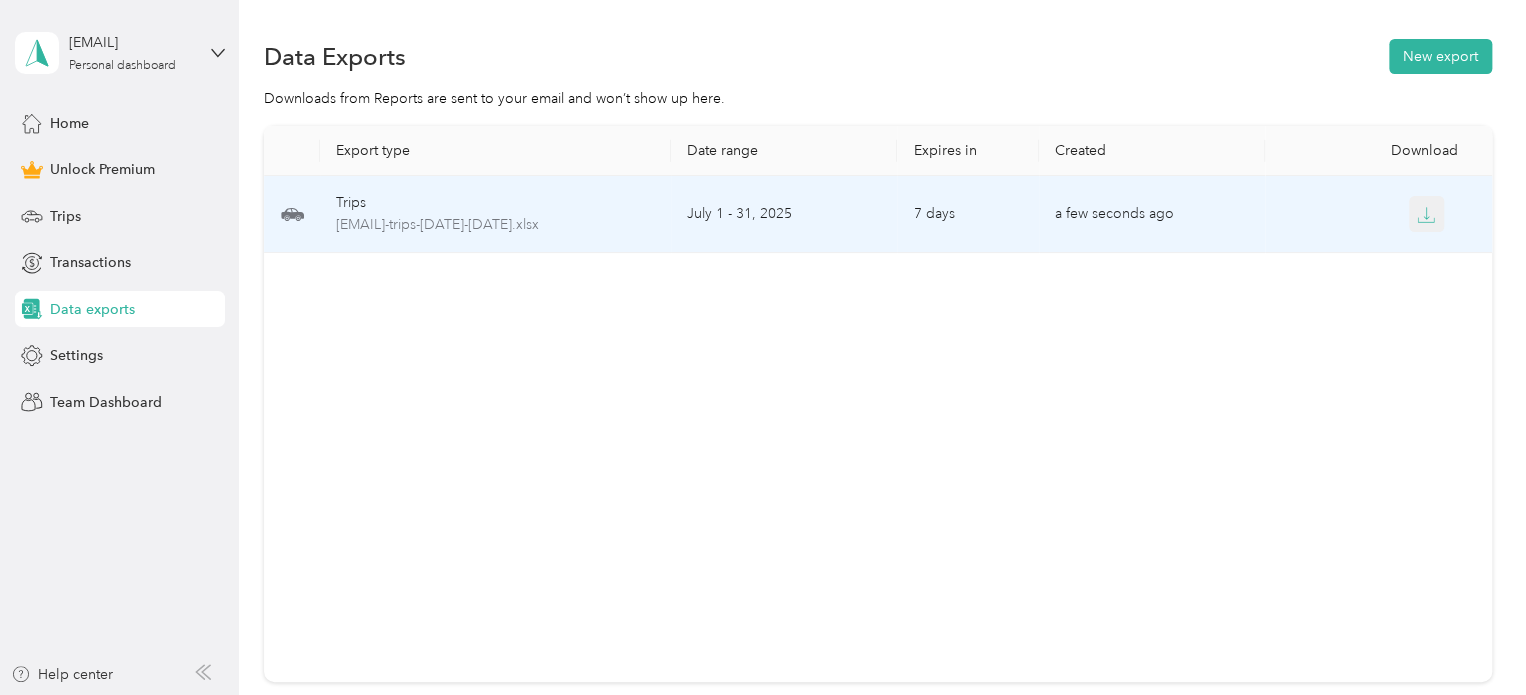 click 